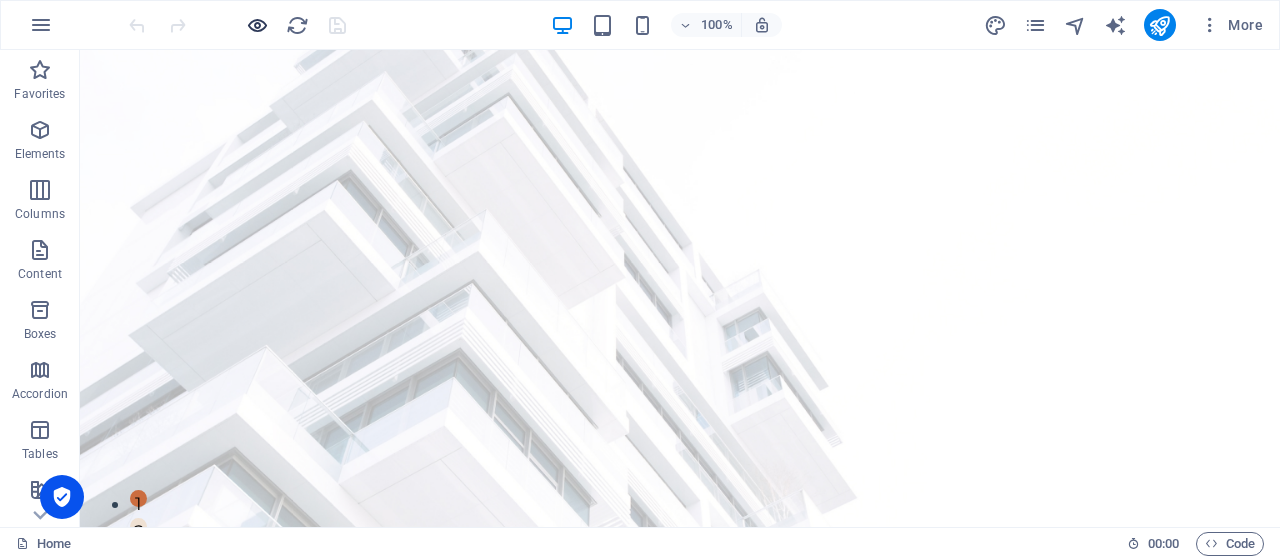 scroll, scrollTop: 0, scrollLeft: 0, axis: both 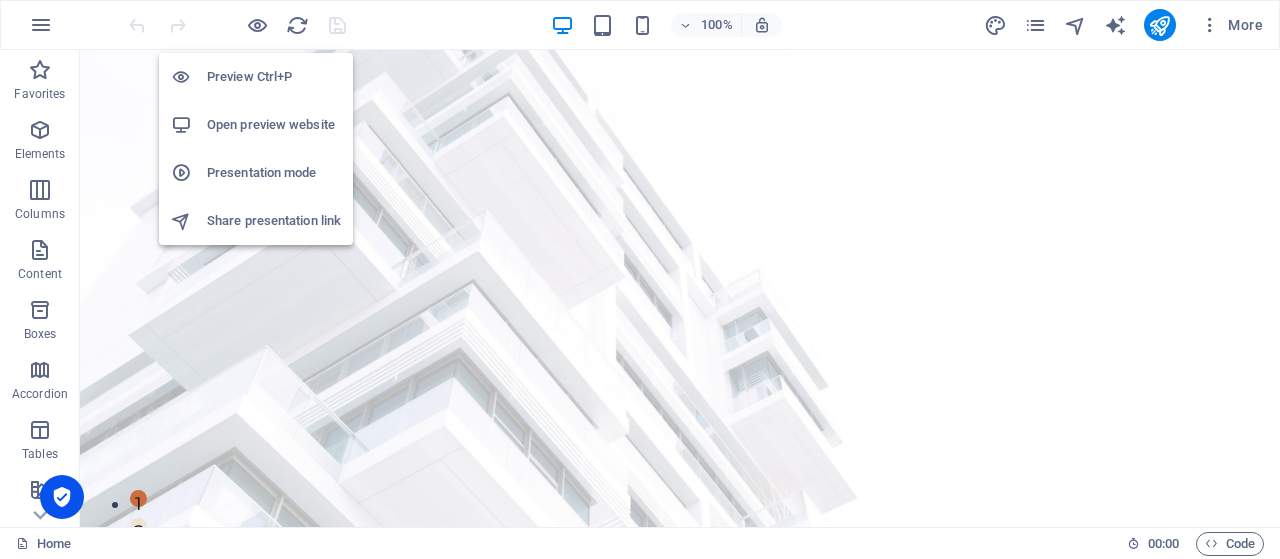 click on "Open preview website" at bounding box center [274, 125] 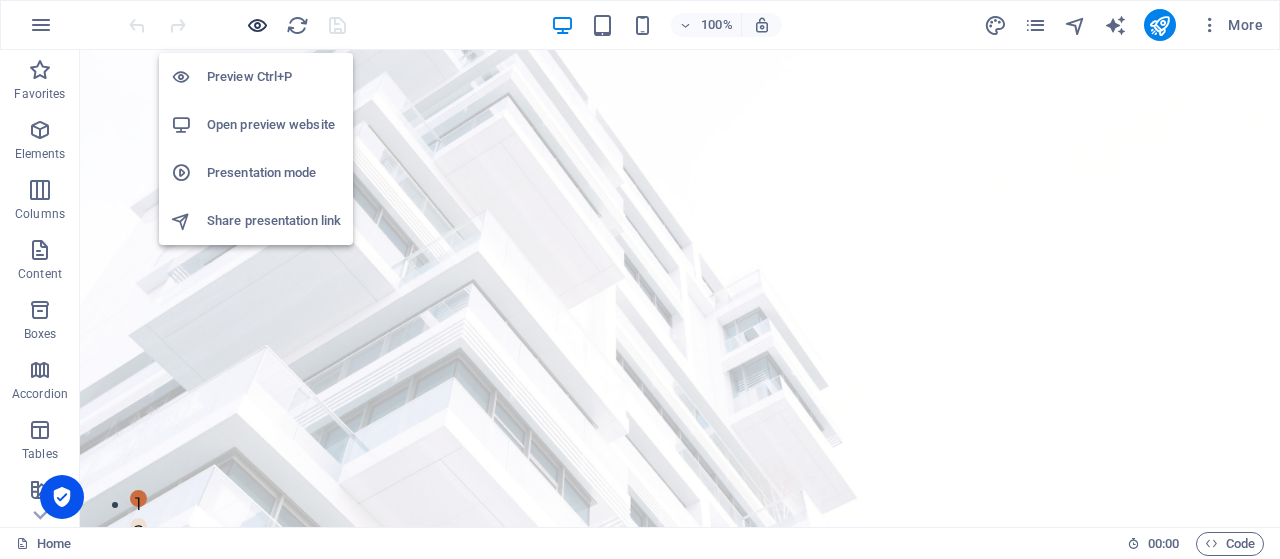 click at bounding box center [257, 25] 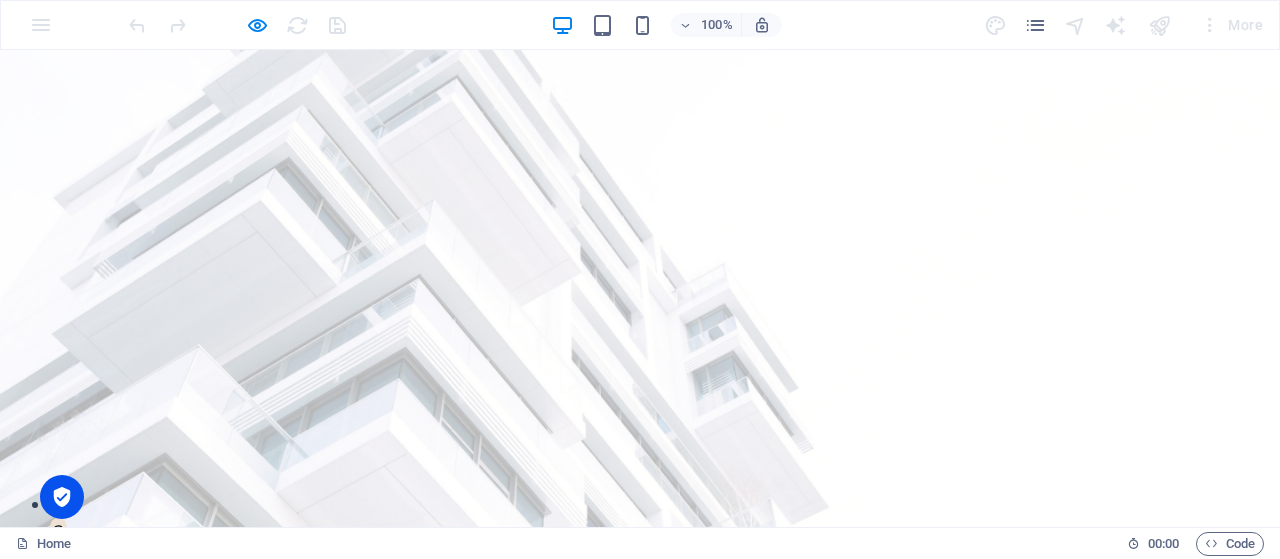 click on "Listing" at bounding box center [687, 801] 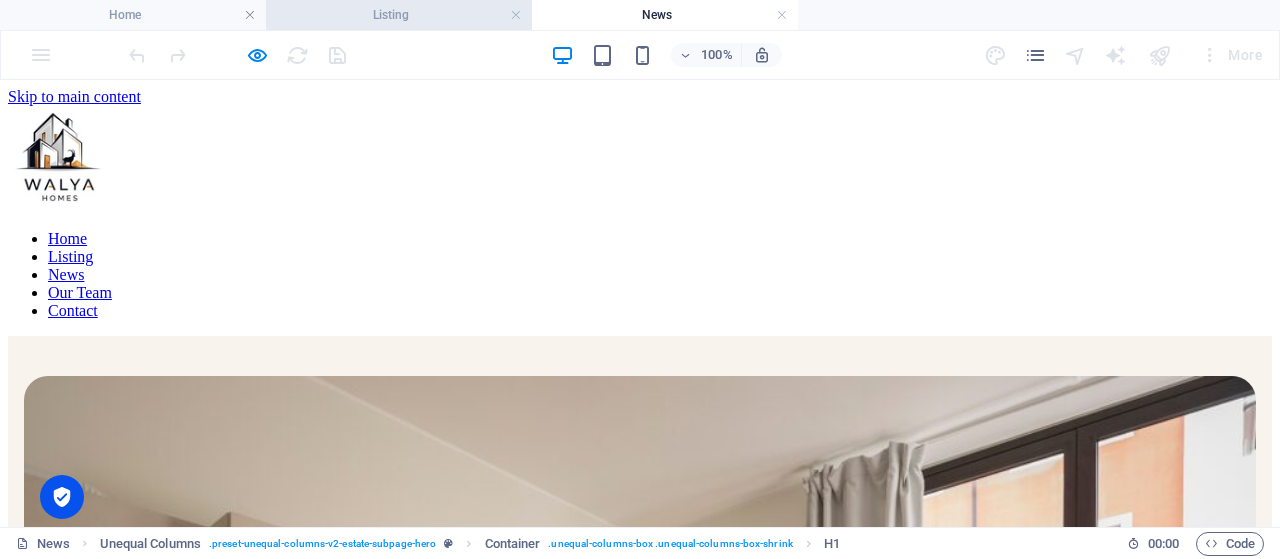 scroll, scrollTop: 0, scrollLeft: 0, axis: both 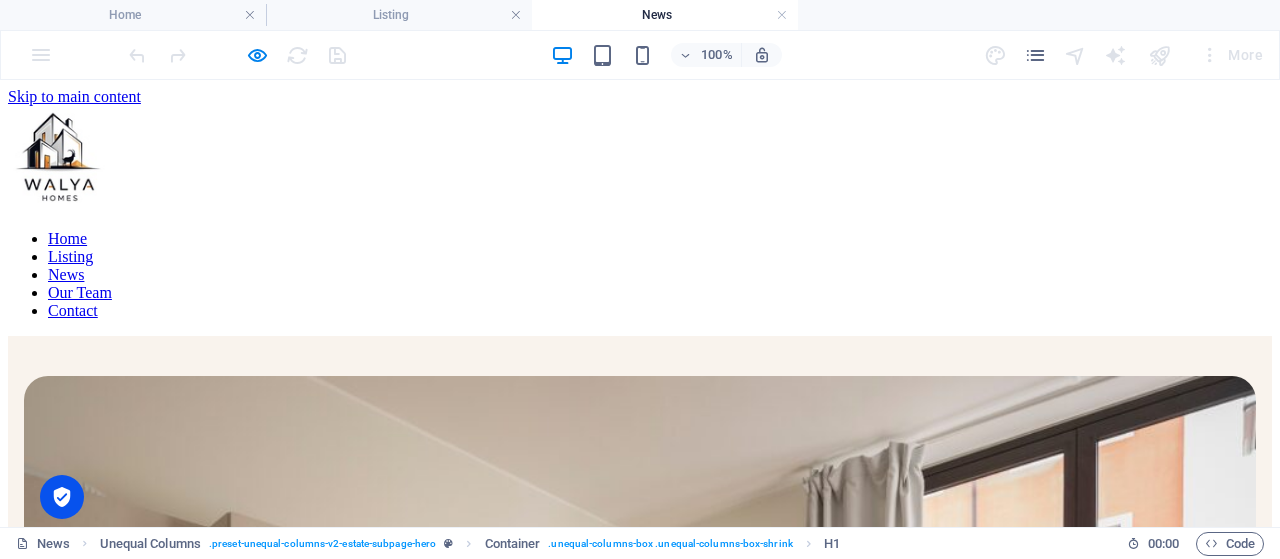click on "LATEST POST
how to find a perfect apartment Tired of bad rentals? This quick guide shows you how to find an apartment that fits your lifestyle, budget, and needs—without the stress or scams. Smart tips, real advice." at bounding box center (640, 930) 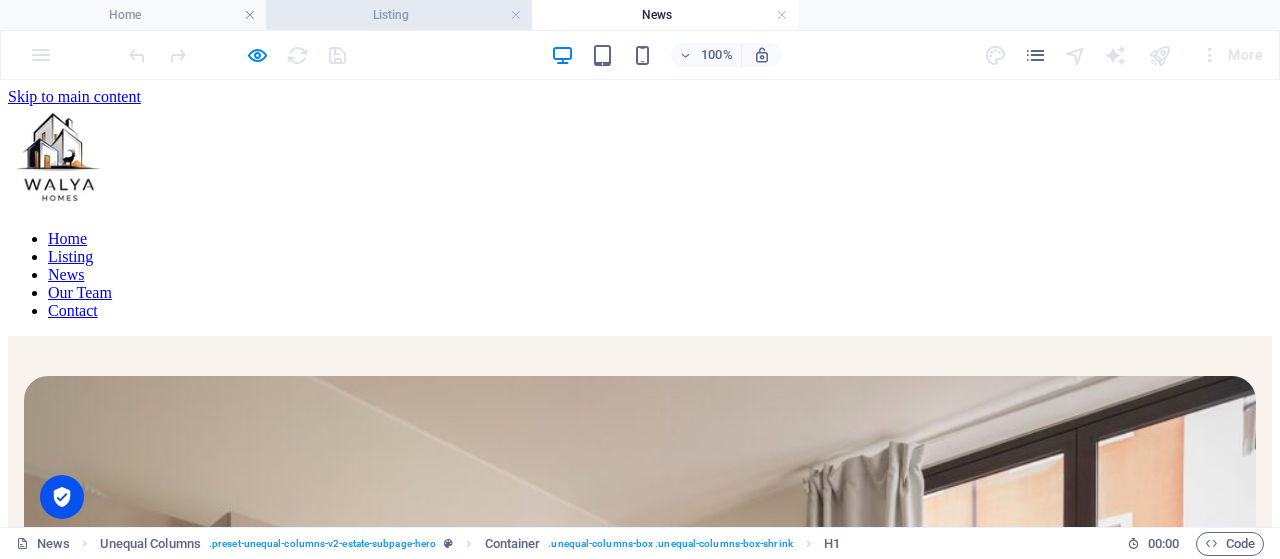 click on "Listing" at bounding box center (399, 15) 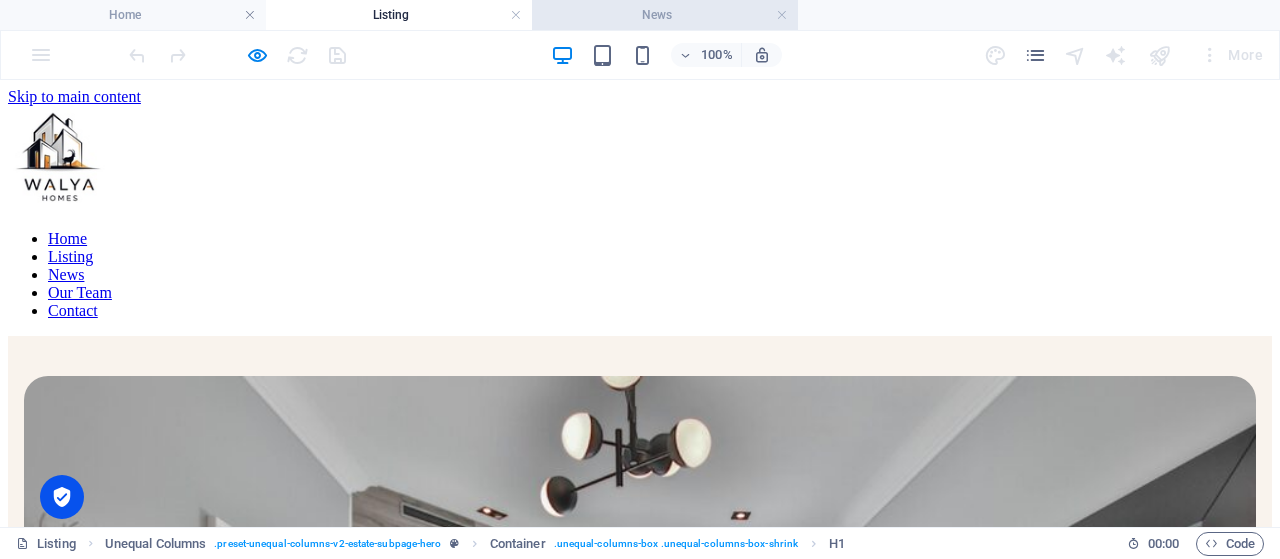 click on "News" at bounding box center [665, 15] 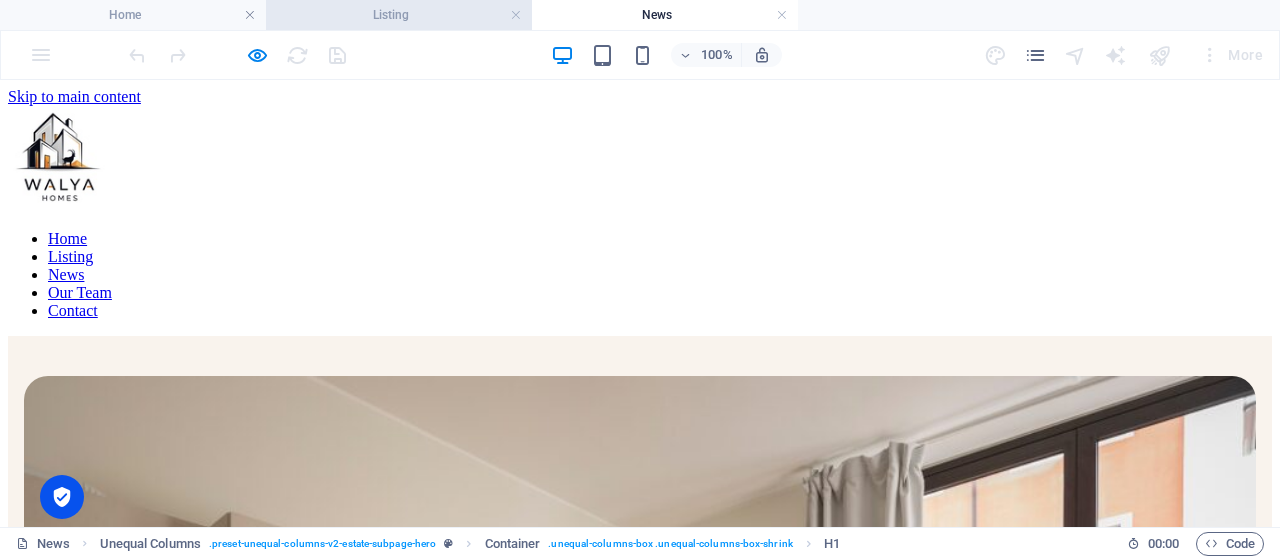 click on "Listing" at bounding box center (399, 15) 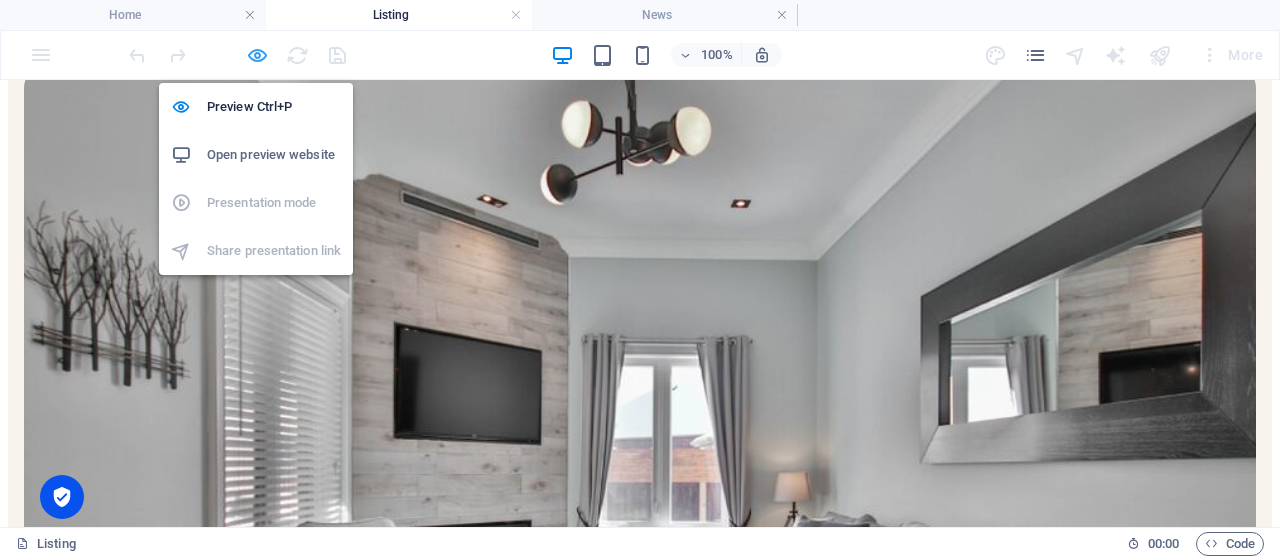 click at bounding box center (257, 55) 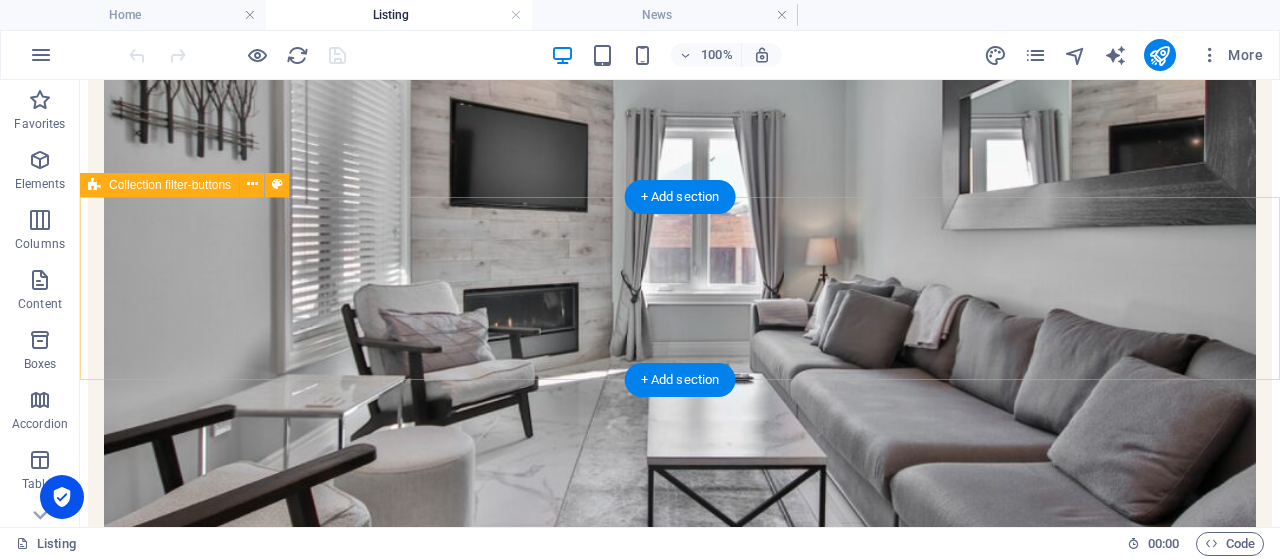 scroll, scrollTop: 416, scrollLeft: 0, axis: vertical 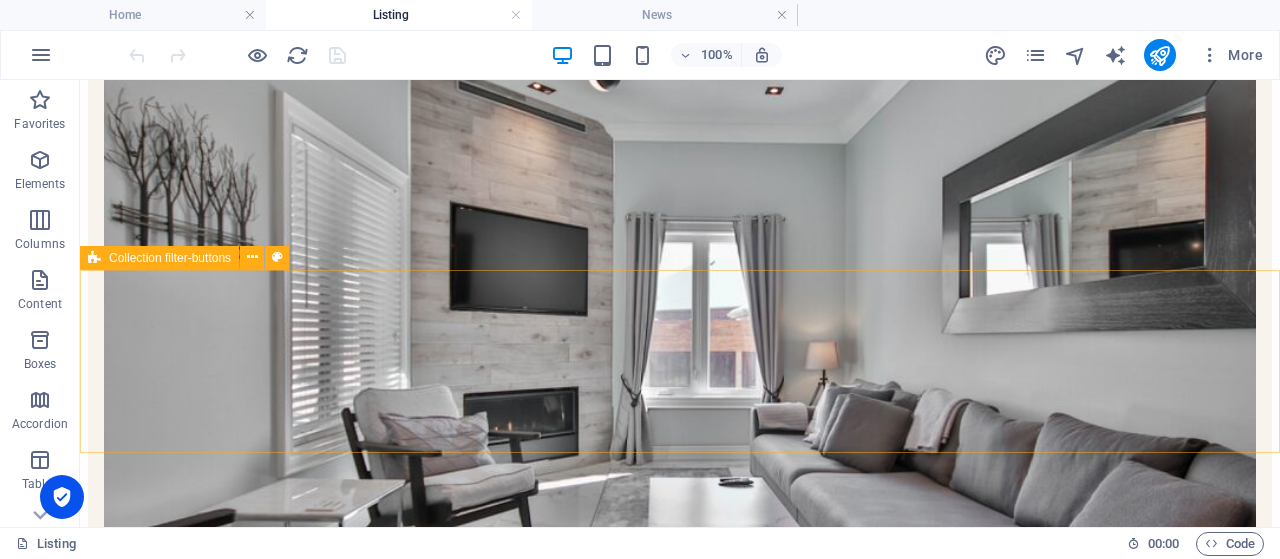 click on "Collection filter-buttons" at bounding box center (170, 258) 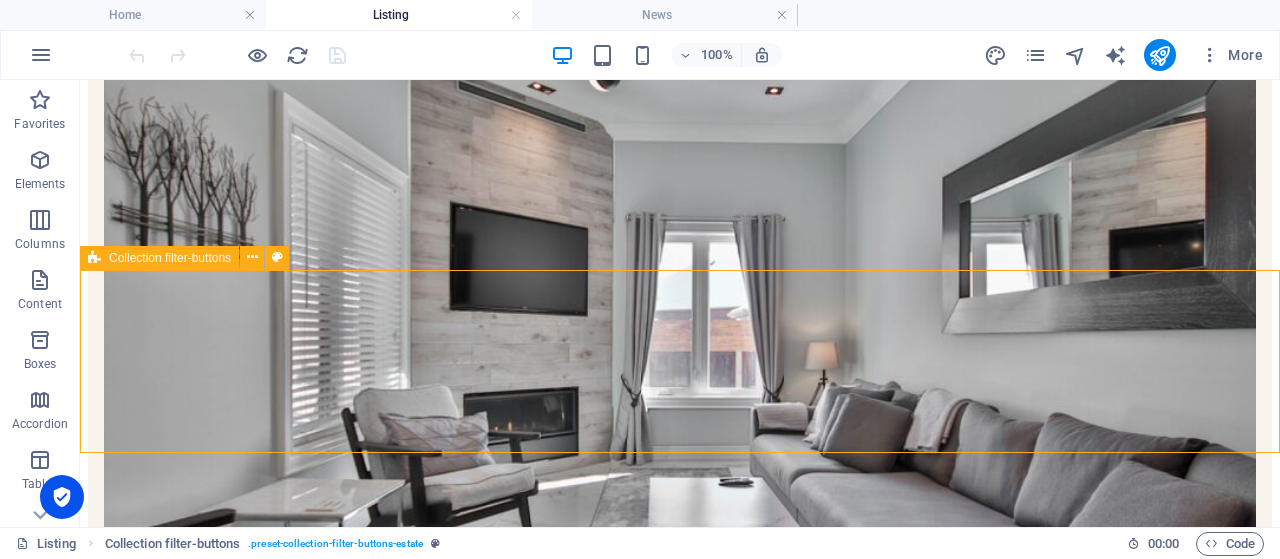 click on "Collection filter-buttons" at bounding box center [170, 258] 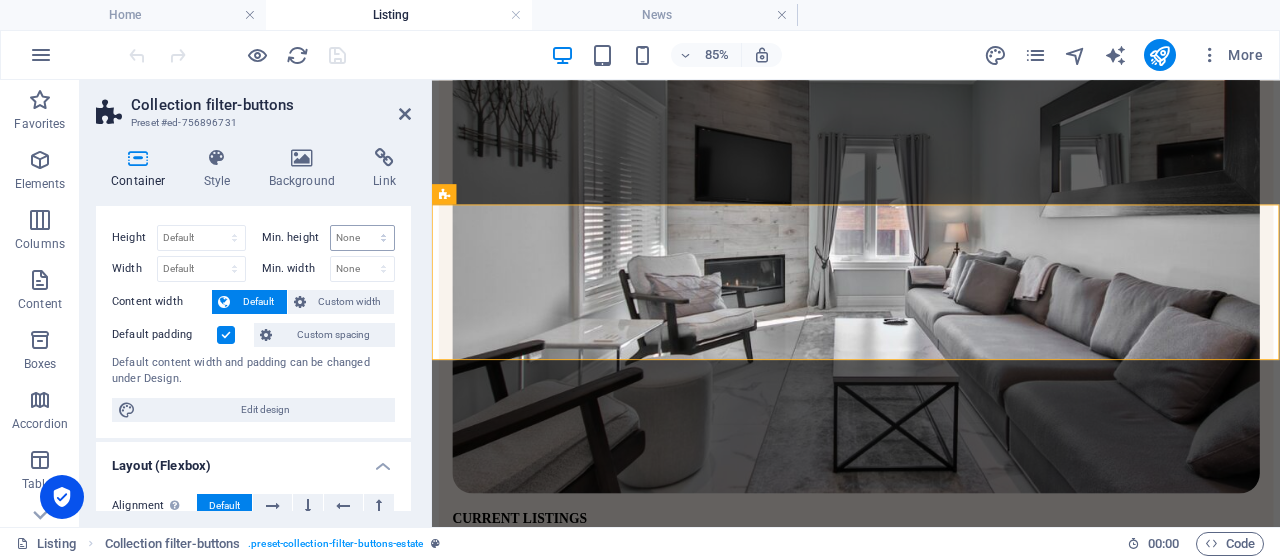scroll, scrollTop: 0, scrollLeft: 0, axis: both 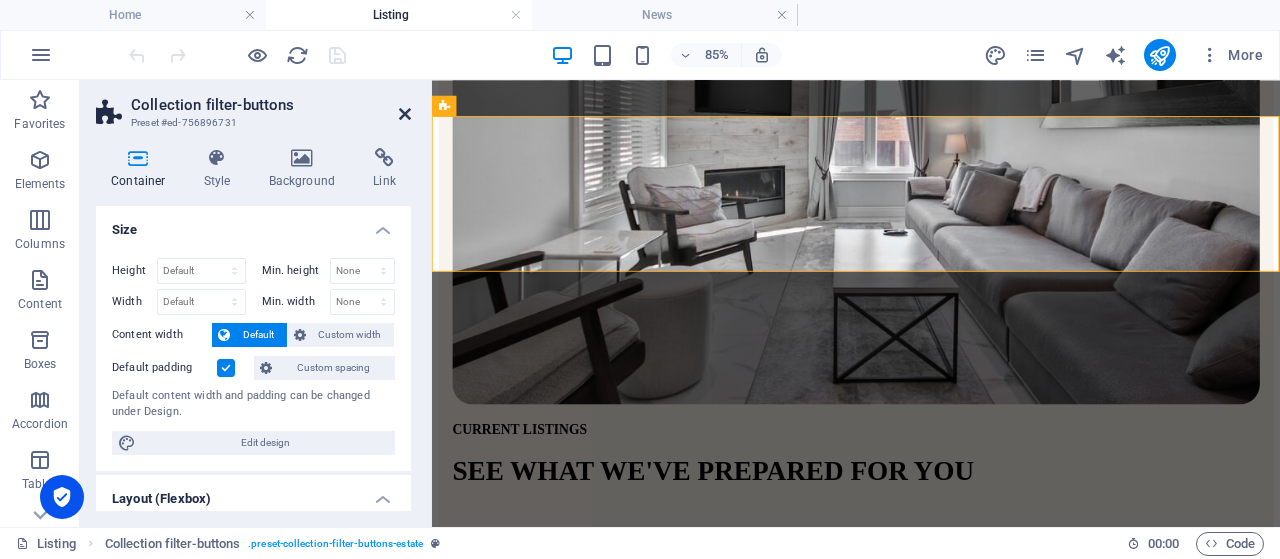 click at bounding box center [405, 114] 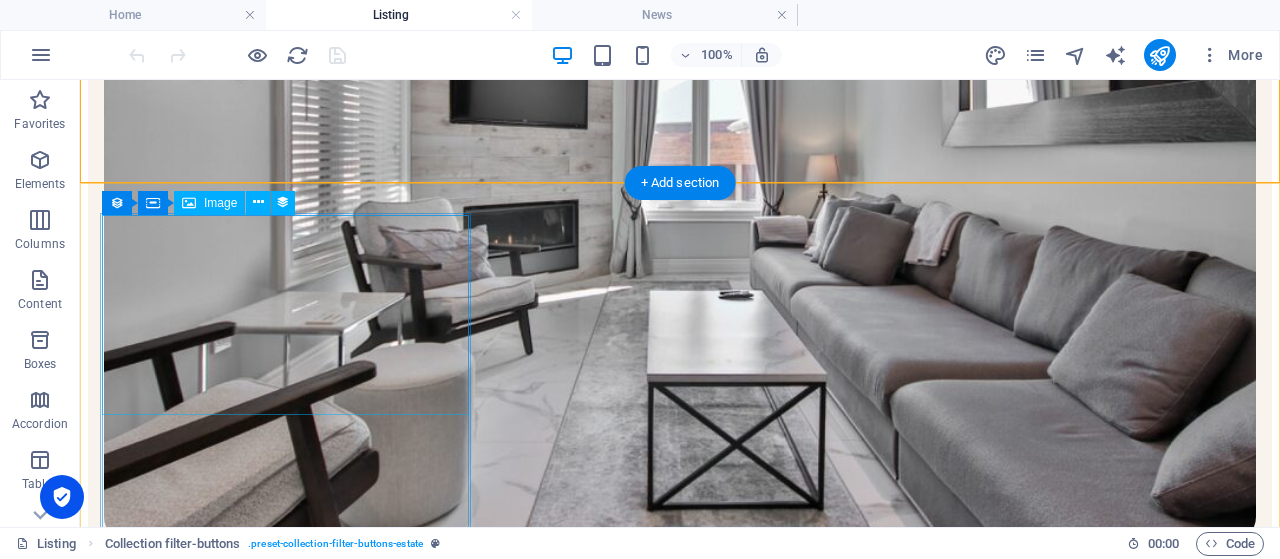 scroll, scrollTop: 548, scrollLeft: 0, axis: vertical 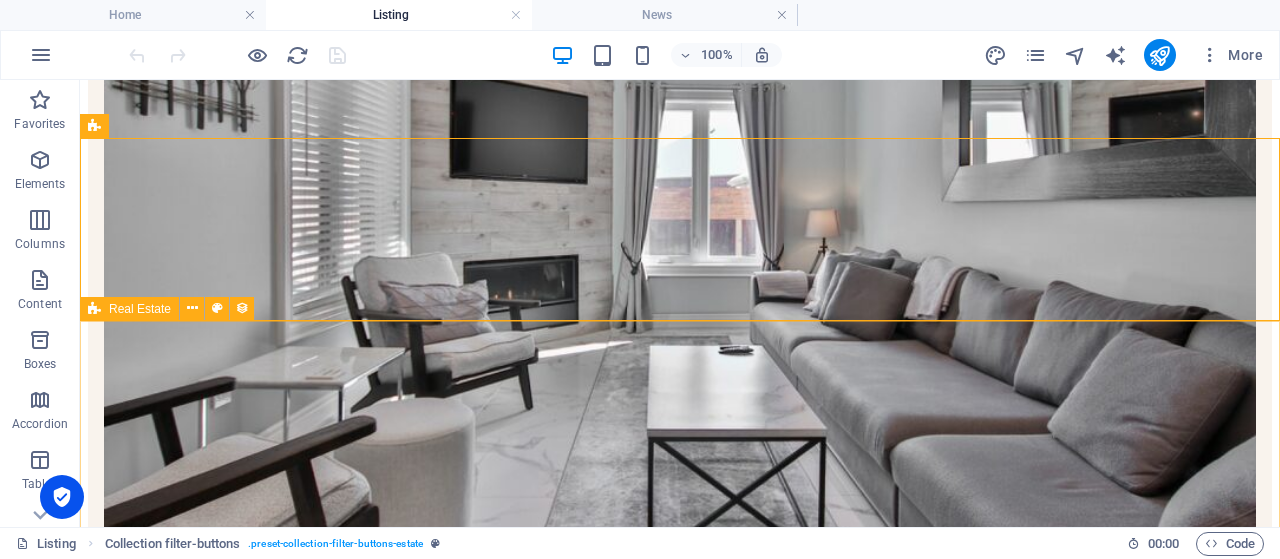 click on "Real Estate" at bounding box center [129, 309] 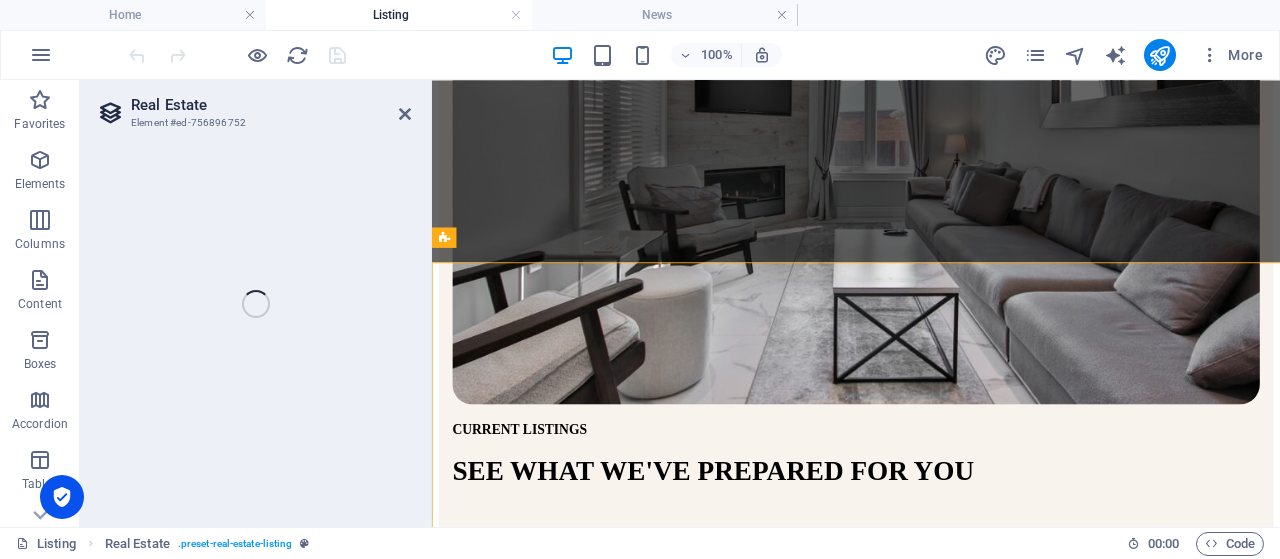 select on "68565b2a828e682e0f0d9e26" 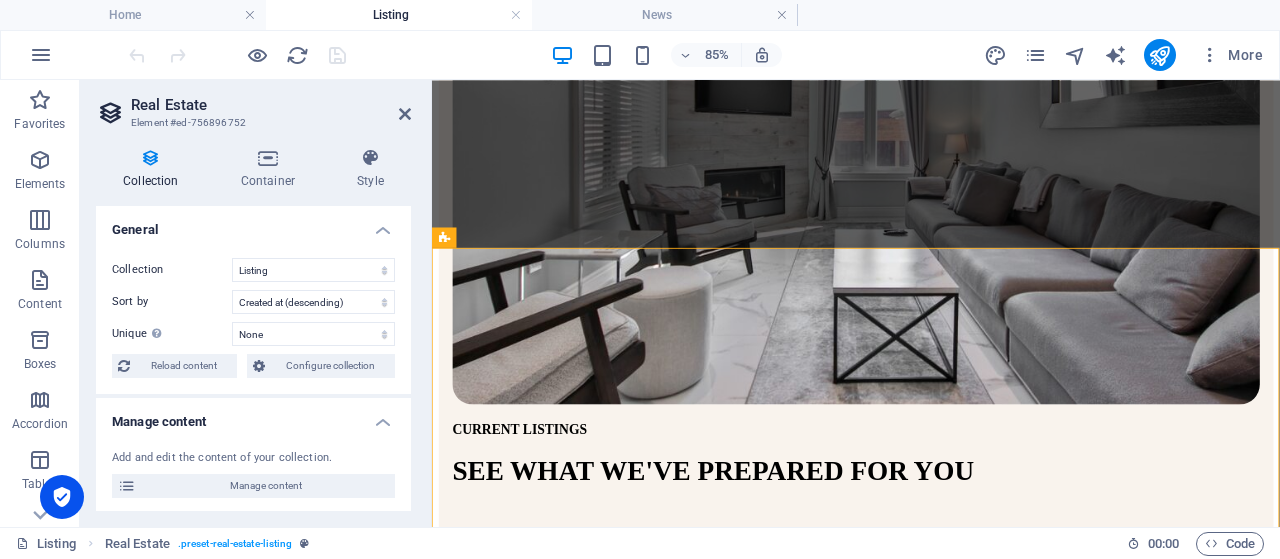 scroll, scrollTop: 575, scrollLeft: 0, axis: vertical 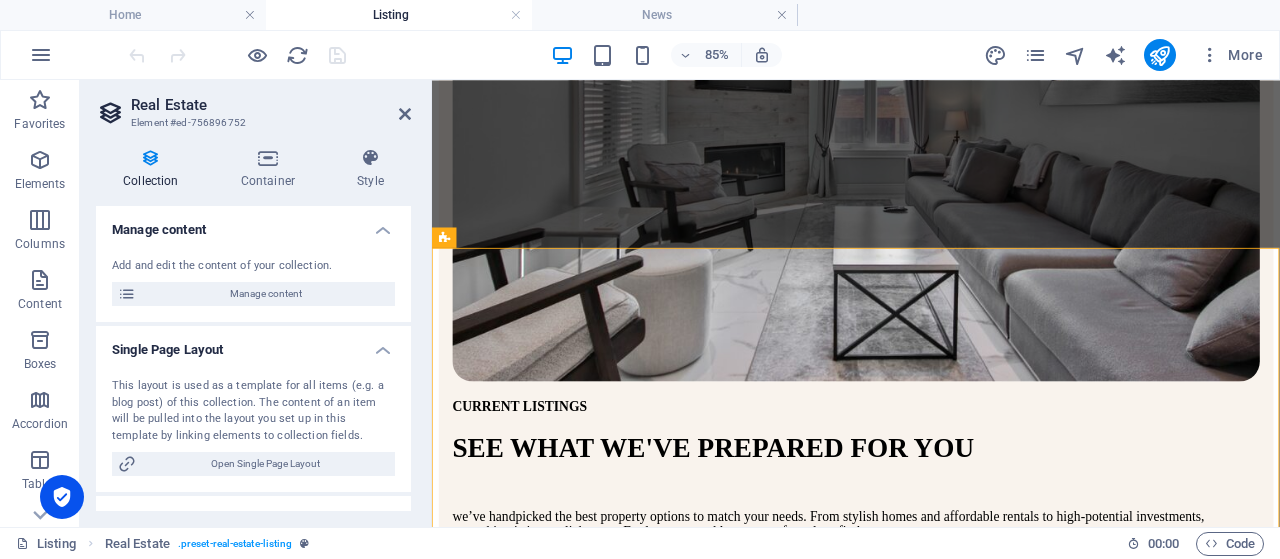 click on "Manage content" at bounding box center [253, 224] 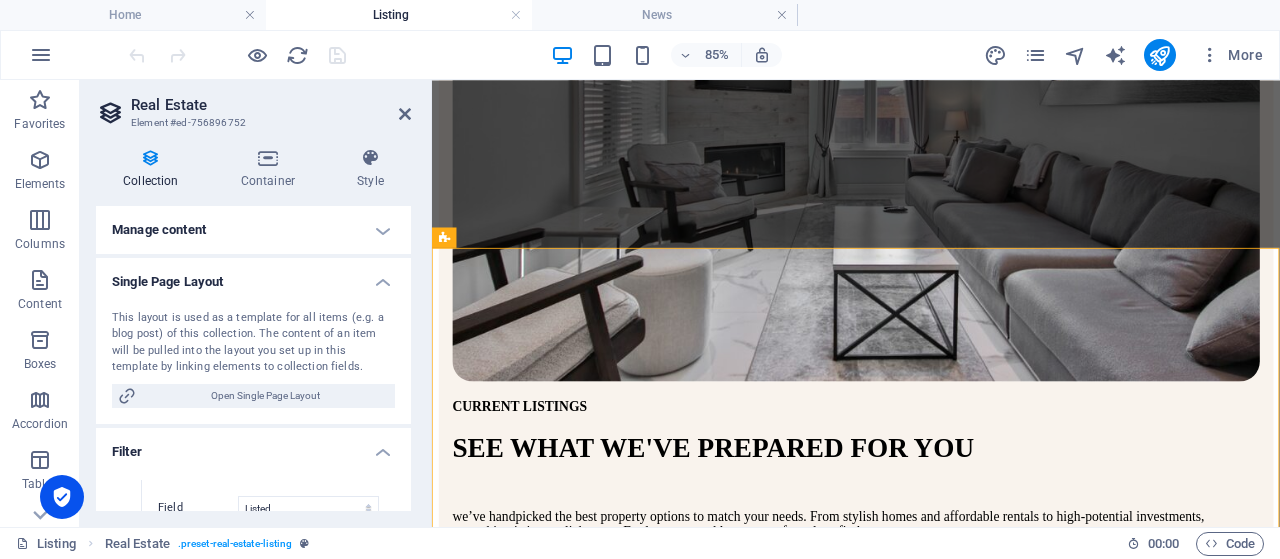 click on "Manage content" at bounding box center [253, 230] 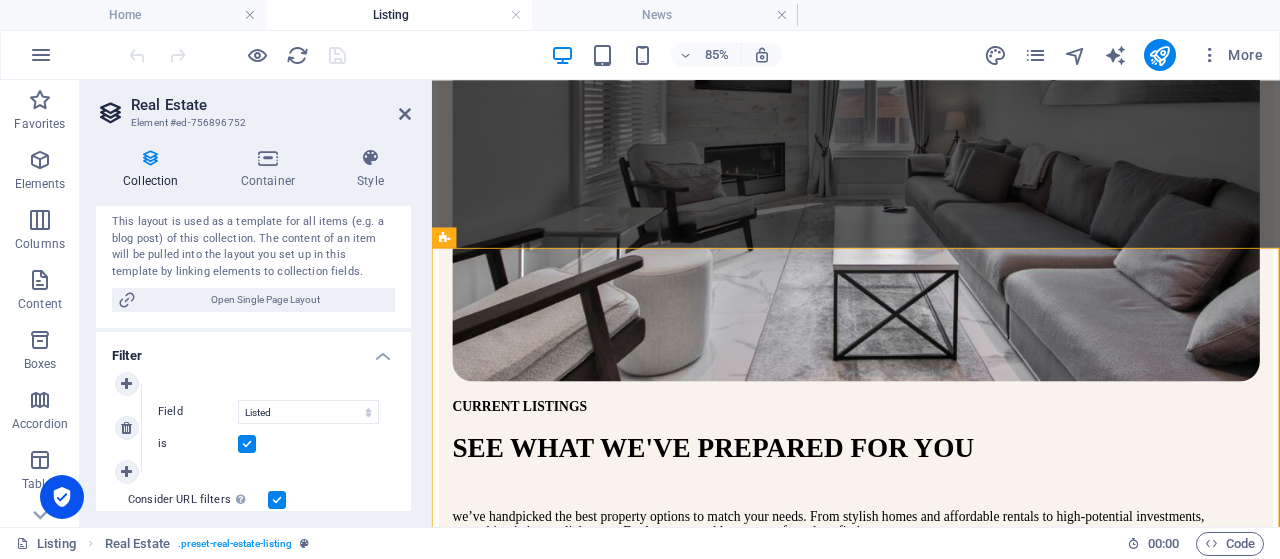 scroll, scrollTop: 288, scrollLeft: 0, axis: vertical 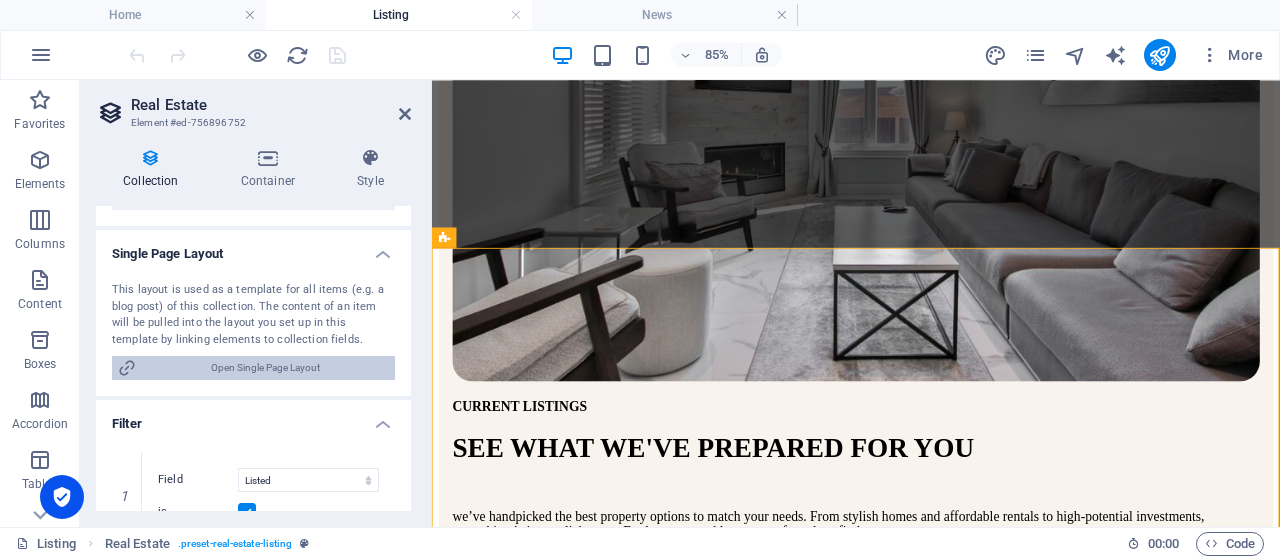 click on "Open Single Page Layout" at bounding box center (265, 368) 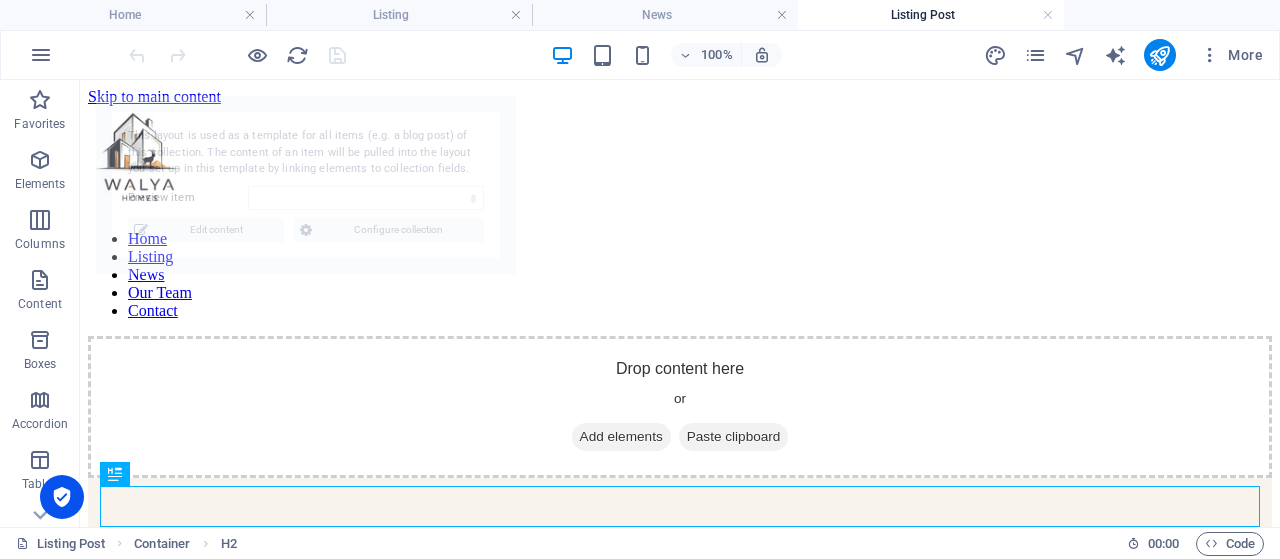 scroll, scrollTop: 0, scrollLeft: 0, axis: both 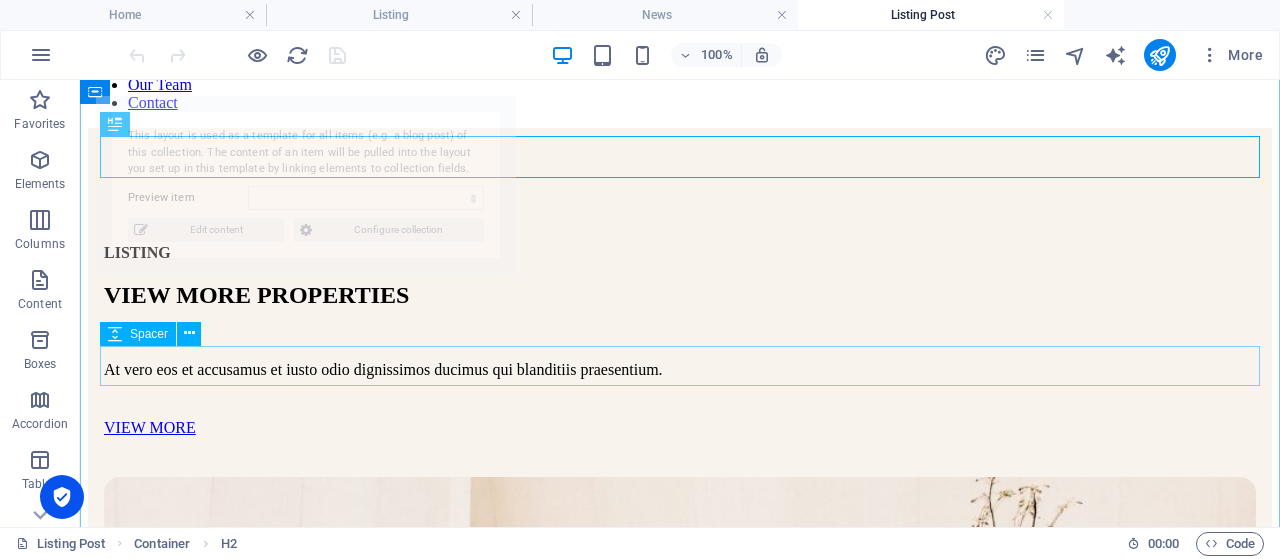 select on "6859a00fd6933765ef088e1f" 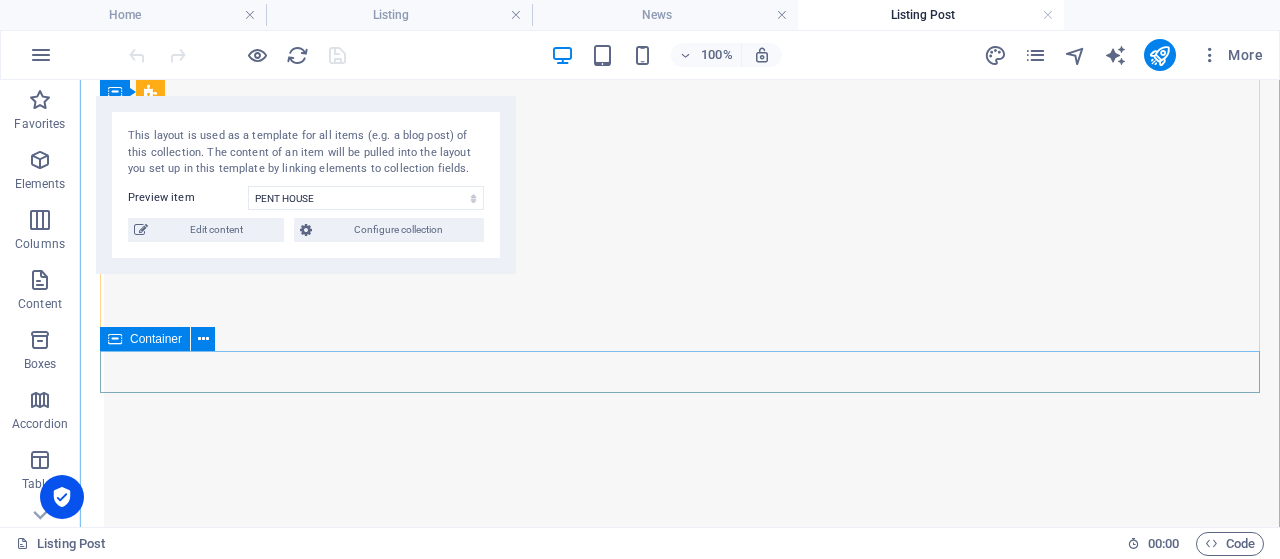 scroll, scrollTop: 3497, scrollLeft: 0, axis: vertical 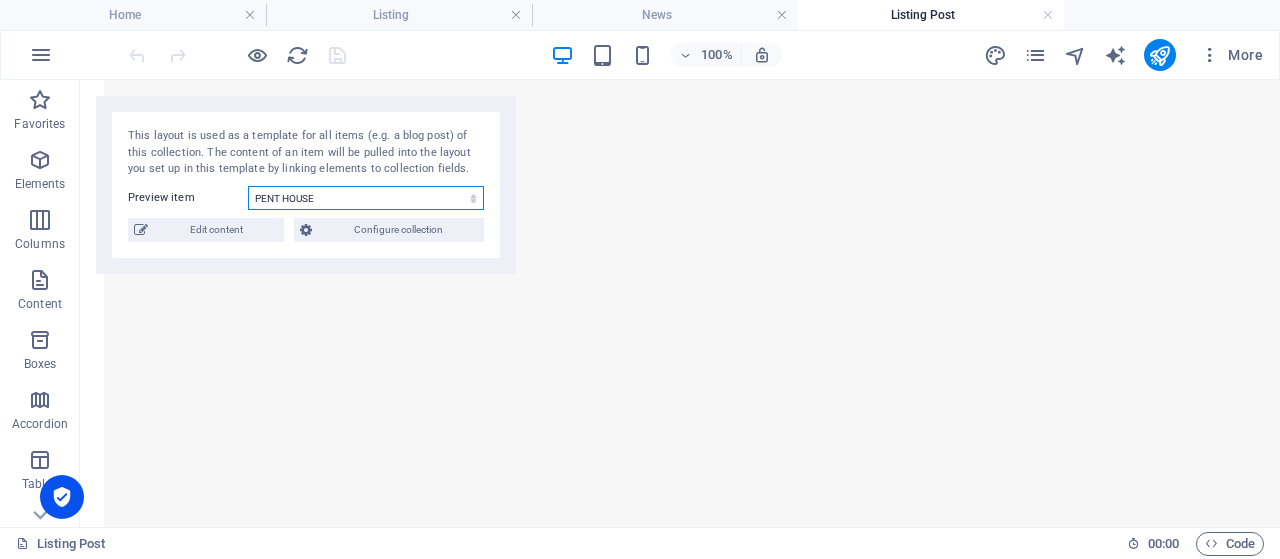 click on "[GEOGRAPHIC_DATA] [GEOGRAPHIC_DATA] Apartment [GEOGRAPHIC_DATA] [GEOGRAPHIC_DATA] [GEOGRAPHIC_DATA][PERSON_NAME] [US_STATE][GEOGRAPHIC_DATA]" at bounding box center (366, 198) 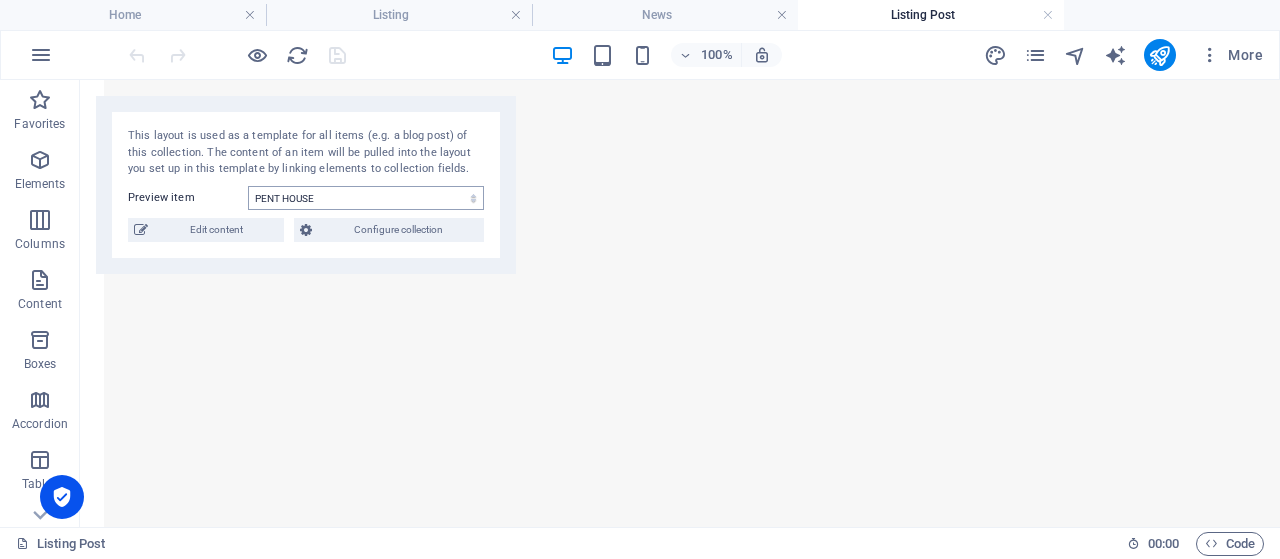 click on "Vorherige Nächste" at bounding box center (680, 1622422) 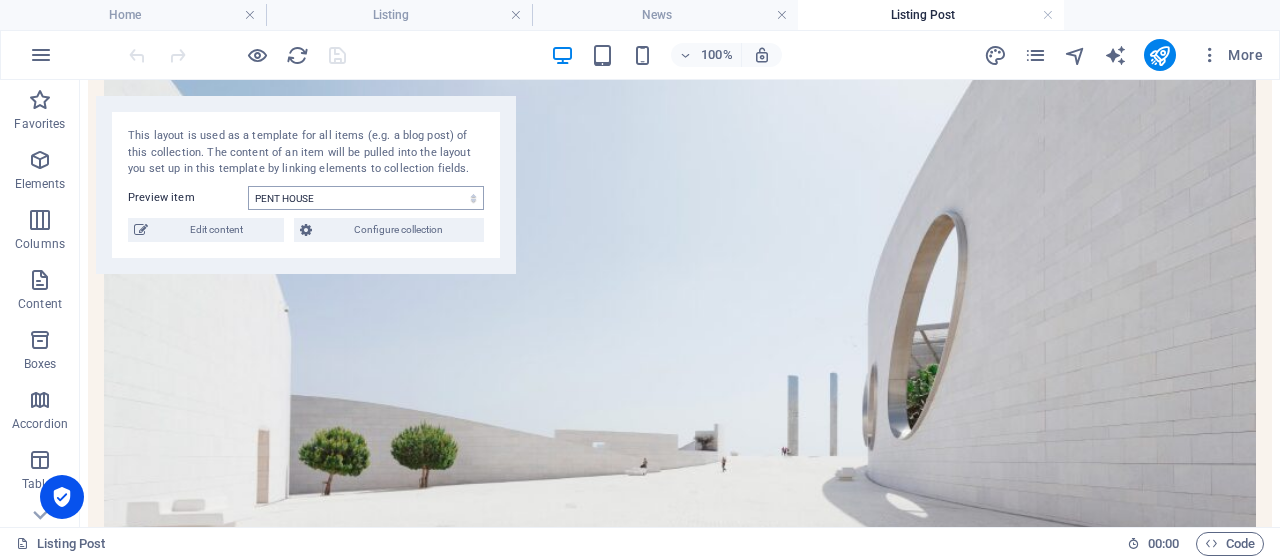 scroll, scrollTop: 312, scrollLeft: 0, axis: vertical 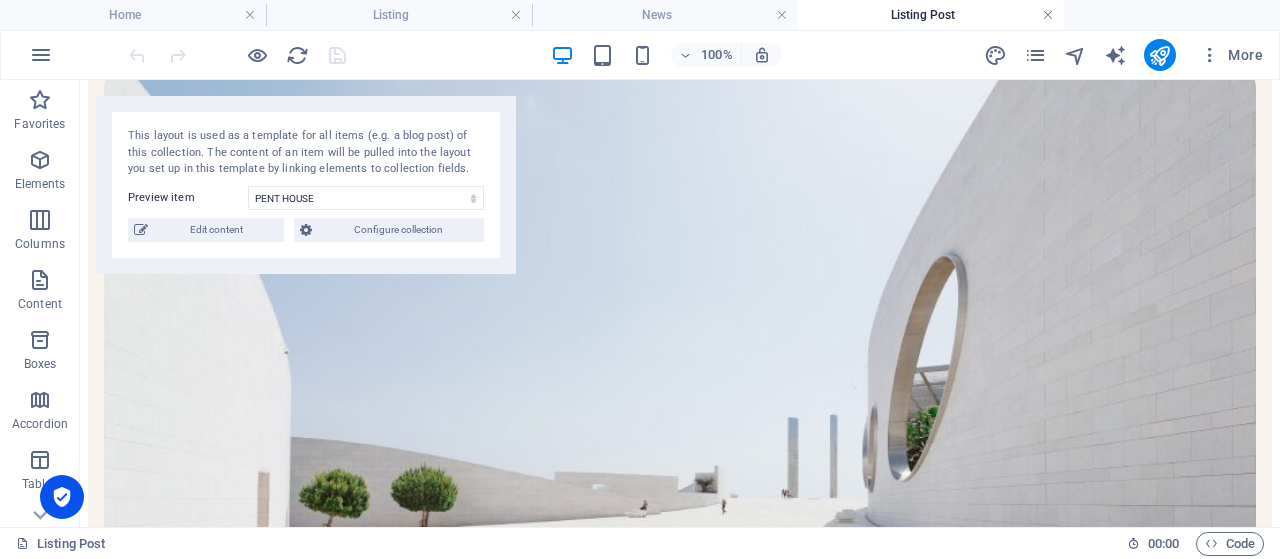 click at bounding box center [1048, 15] 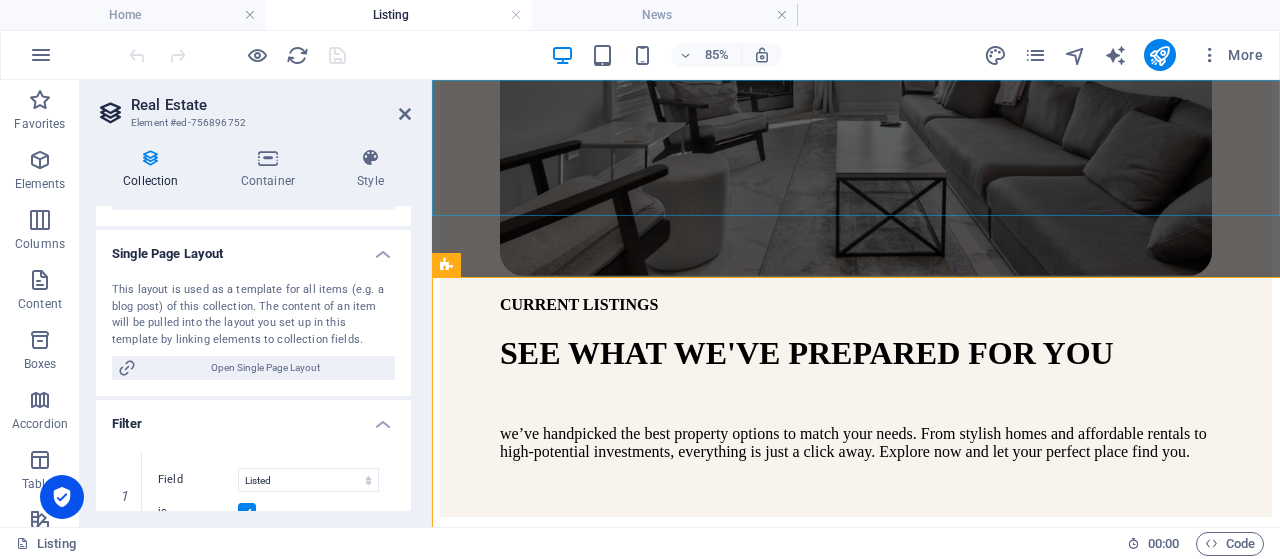 scroll, scrollTop: 288, scrollLeft: 0, axis: vertical 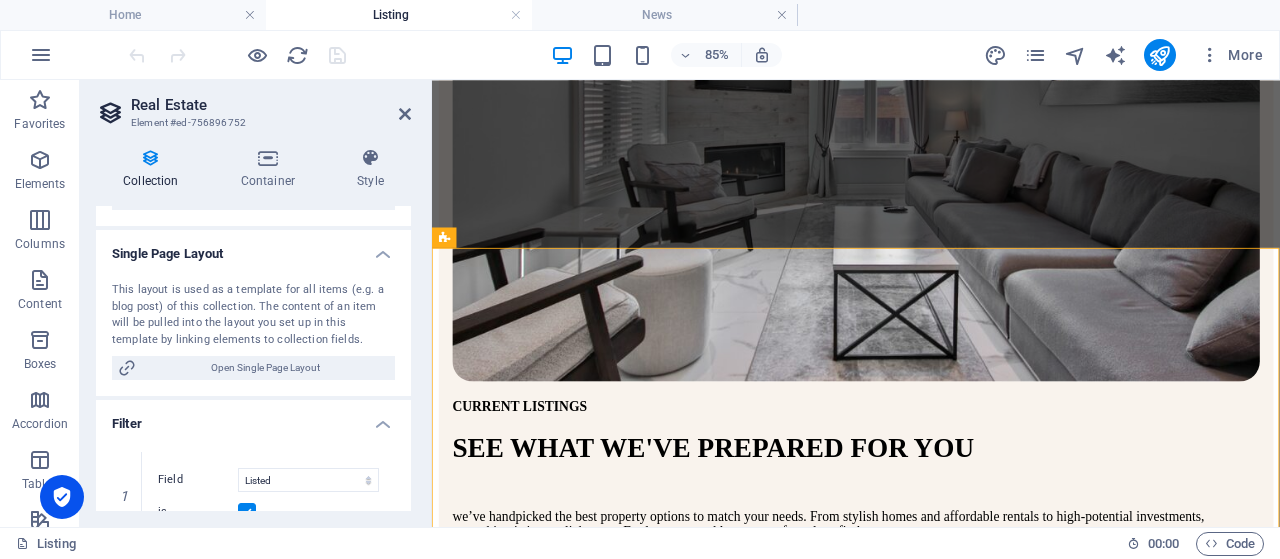 click on "Listing" at bounding box center (399, 15) 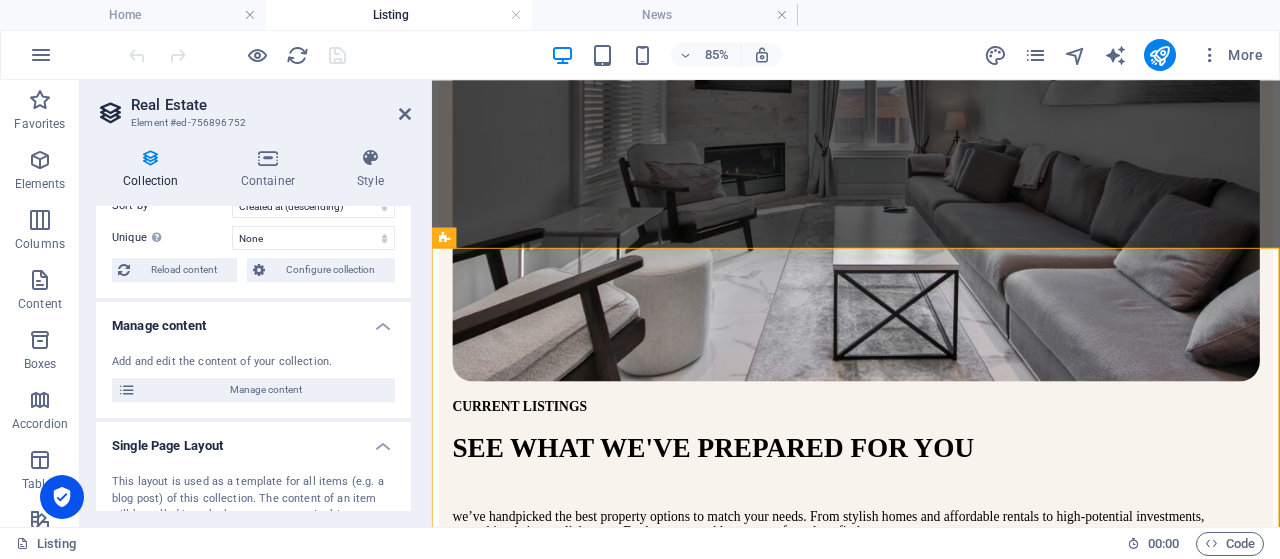 scroll, scrollTop: 0, scrollLeft: 0, axis: both 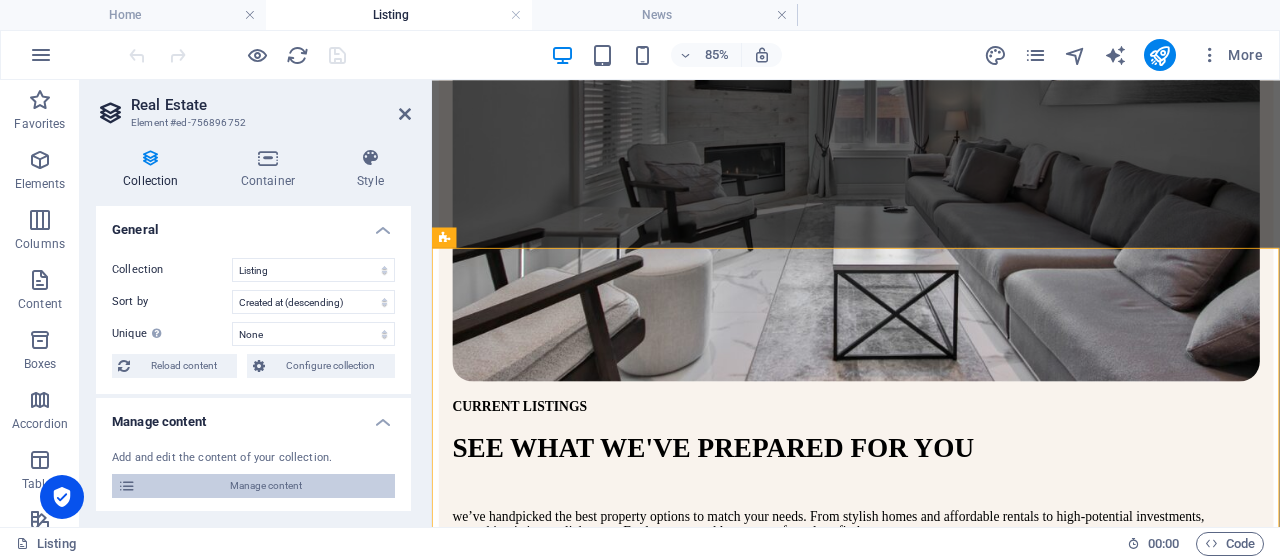 click on "Manage content" at bounding box center [265, 486] 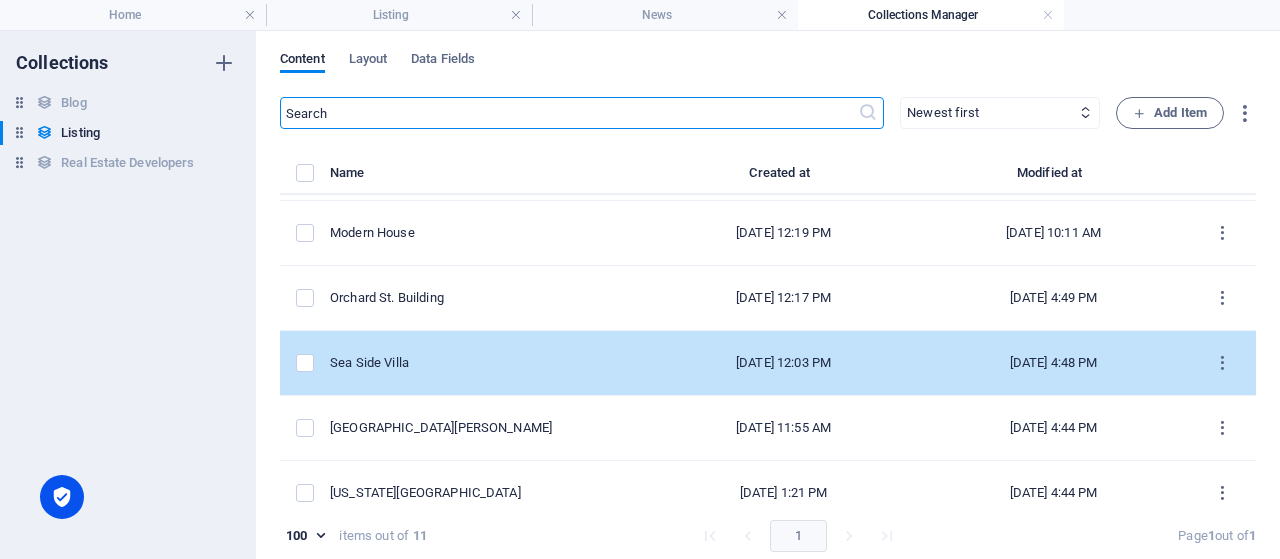 scroll, scrollTop: 402, scrollLeft: 0, axis: vertical 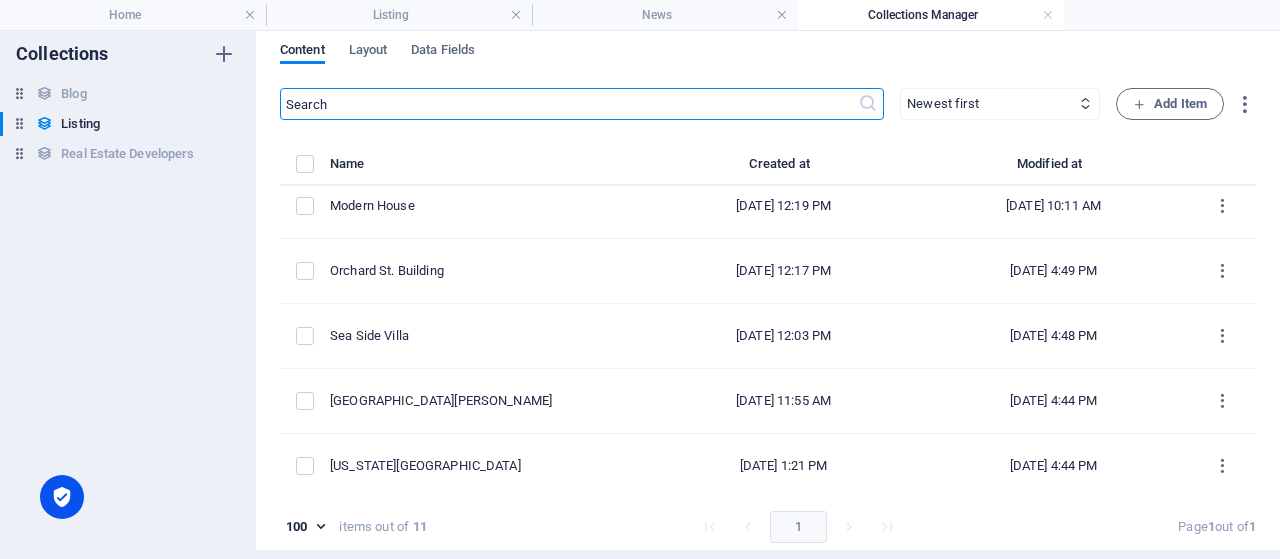 click on "[DOMAIN_NAME] Home Listing News Collections Manager Favorites Elements Columns Content Boxes Accordion Tables Features Images Slider Header Footer Forms Marketing Collections
Drag here to replace the existing content. Press “Ctrl” if you want to create a new element.
H1   Banner   Banner   Container   Text   Spacer   Banner   Menu Bar   Menu + + 100% More Home 00 : 00 Code Favorites Elements Columns Content Boxes Accordion Tables Features Images Slider Header Footer Forms Marketing Collections Real Estate Element #ed-756896752
Collection Container Style General Collection Blog Listing Real Estate Developers Sort by Created at (ascending) Created at (descending) Updated at (ascending) Updated at (descending) Name (ascending) Name (descending) Slug (ascending) Slug (descending) Property Type (ascending) Property Type (descending) Price (ascending) Price (descending) Size (ascending)" at bounding box center [640, 279] 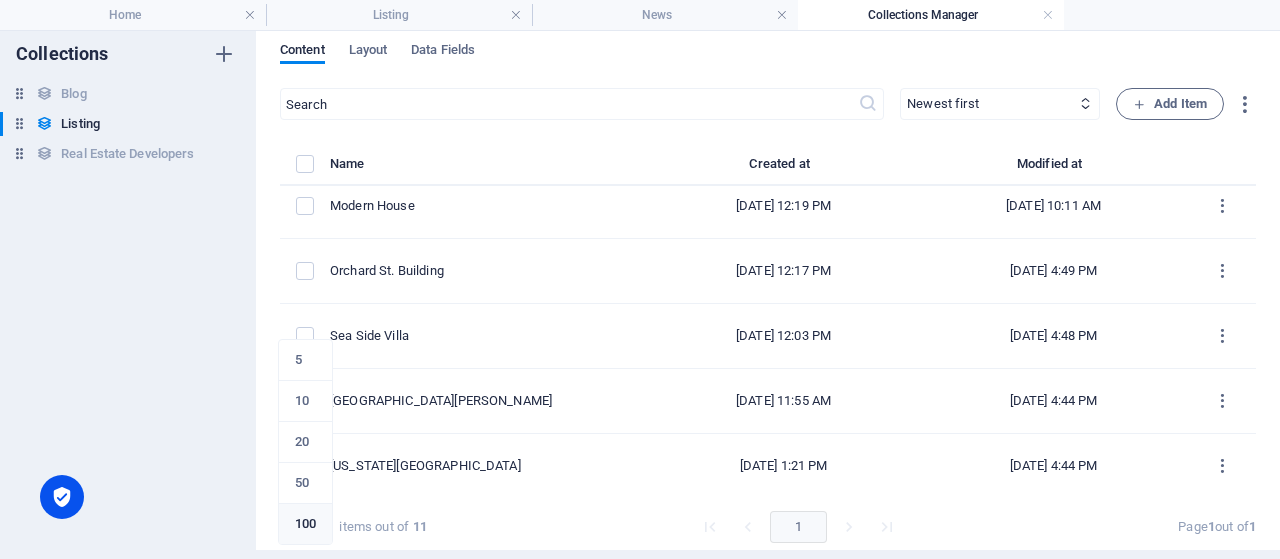 click on "100" at bounding box center [305, 524] 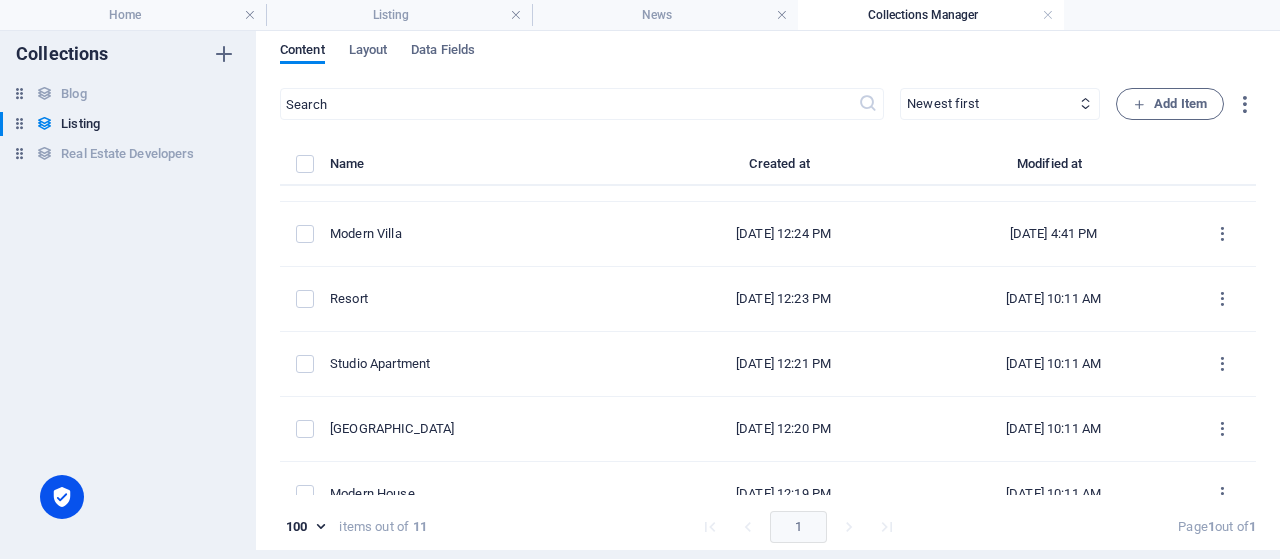 scroll, scrollTop: 0, scrollLeft: 0, axis: both 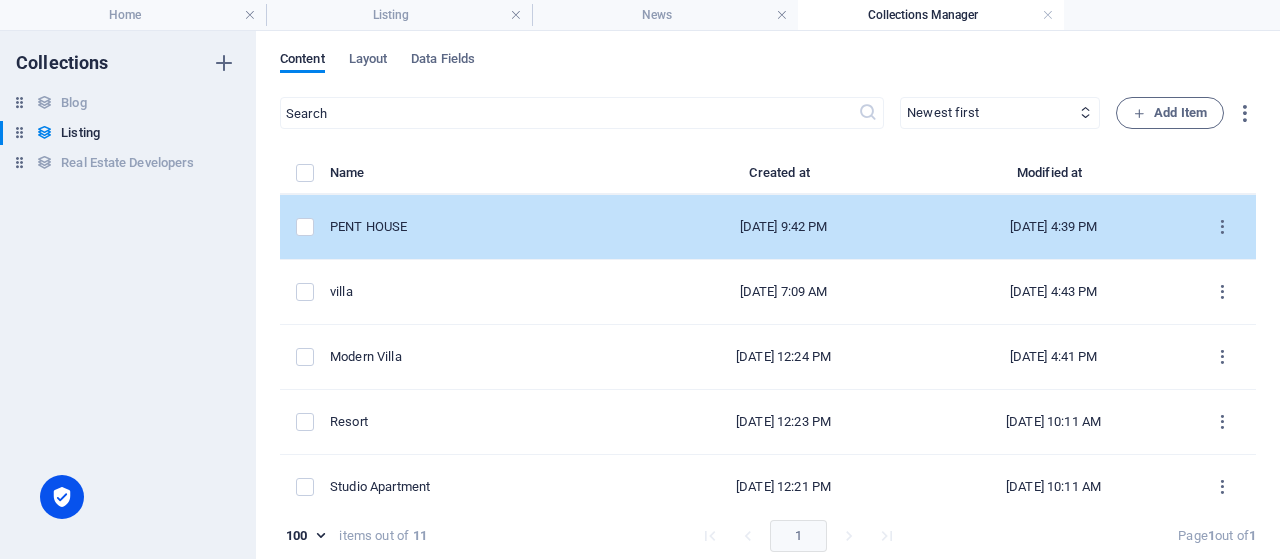 click on "PENT HOUSE" at bounding box center [481, 227] 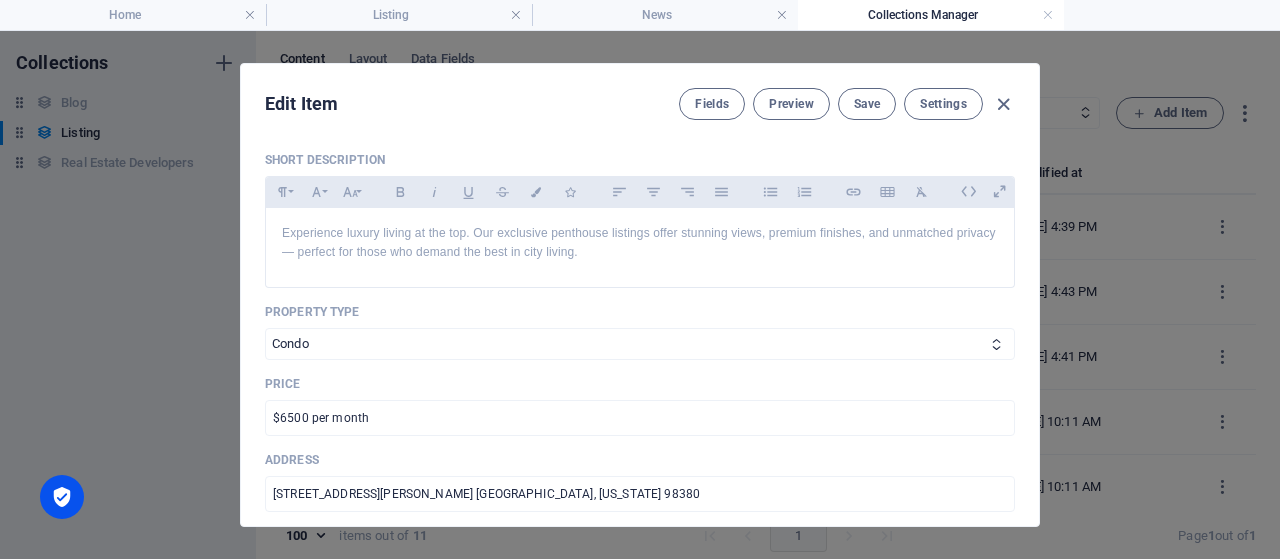 scroll, scrollTop: 480, scrollLeft: 0, axis: vertical 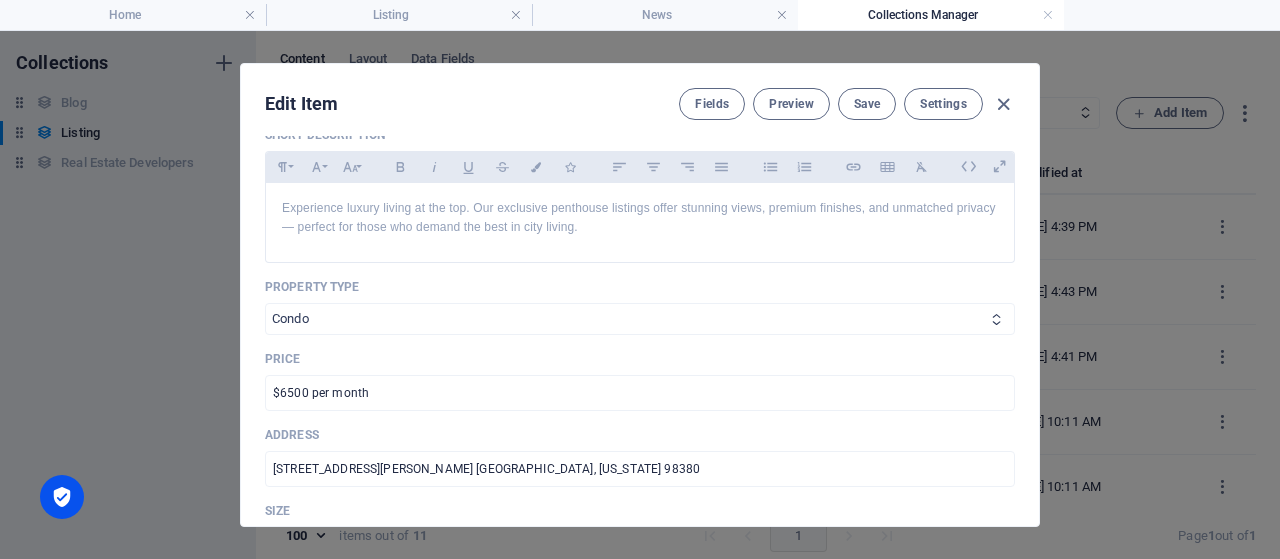 click on "[GEOGRAPHIC_DATA] Building Condo Rentals" at bounding box center [640, 319] 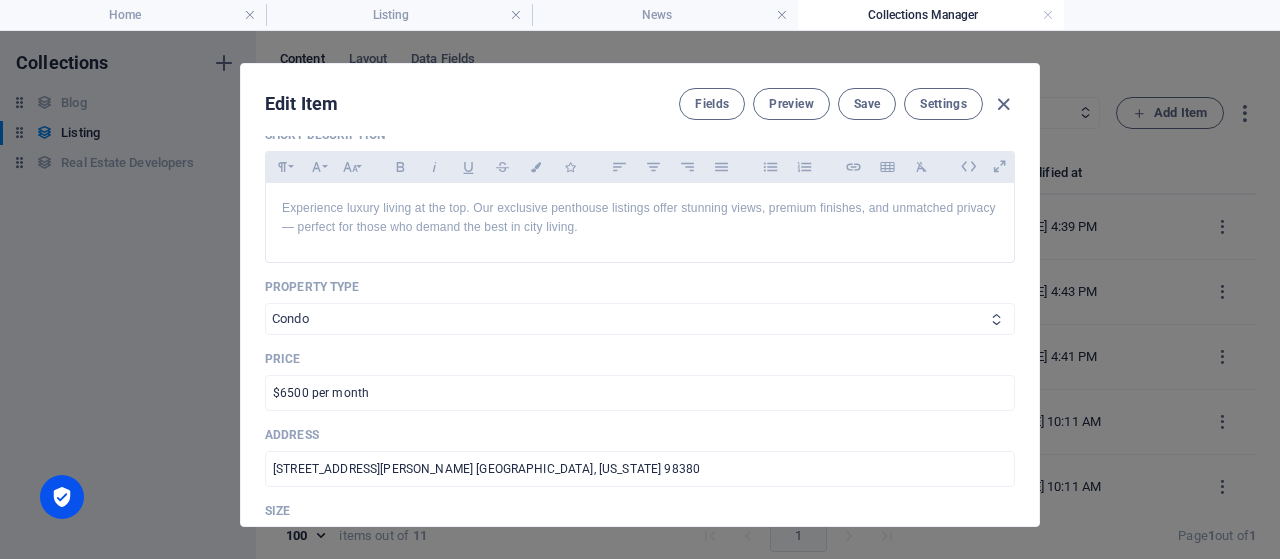 click on "[GEOGRAPHIC_DATA] Building Condo Rentals" at bounding box center [640, 319] 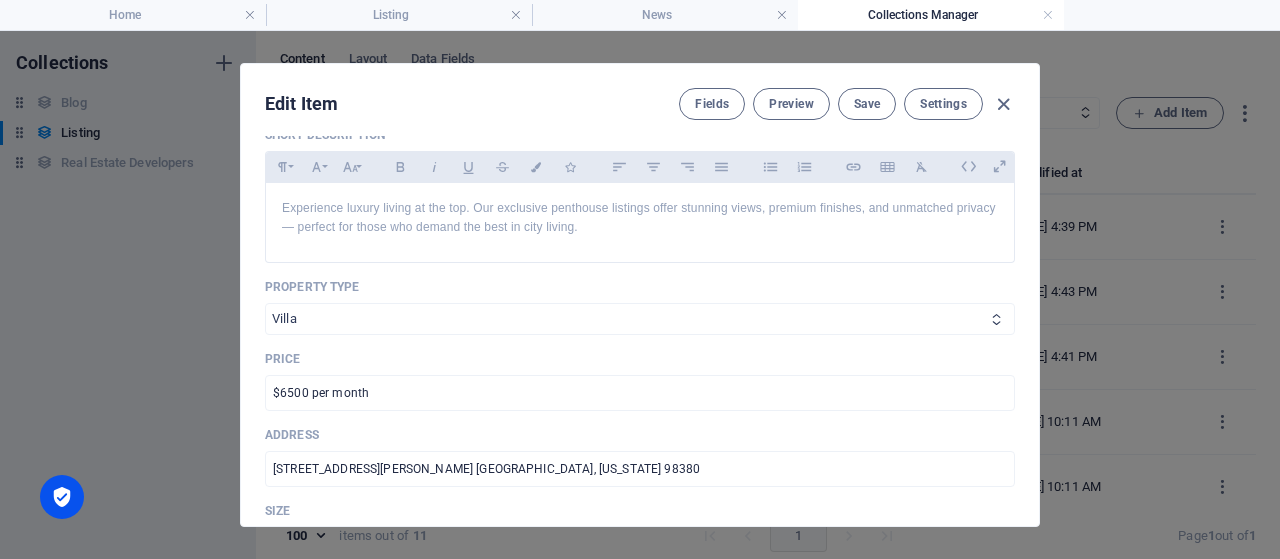 click on "Villa" at bounding box center (0, 0) 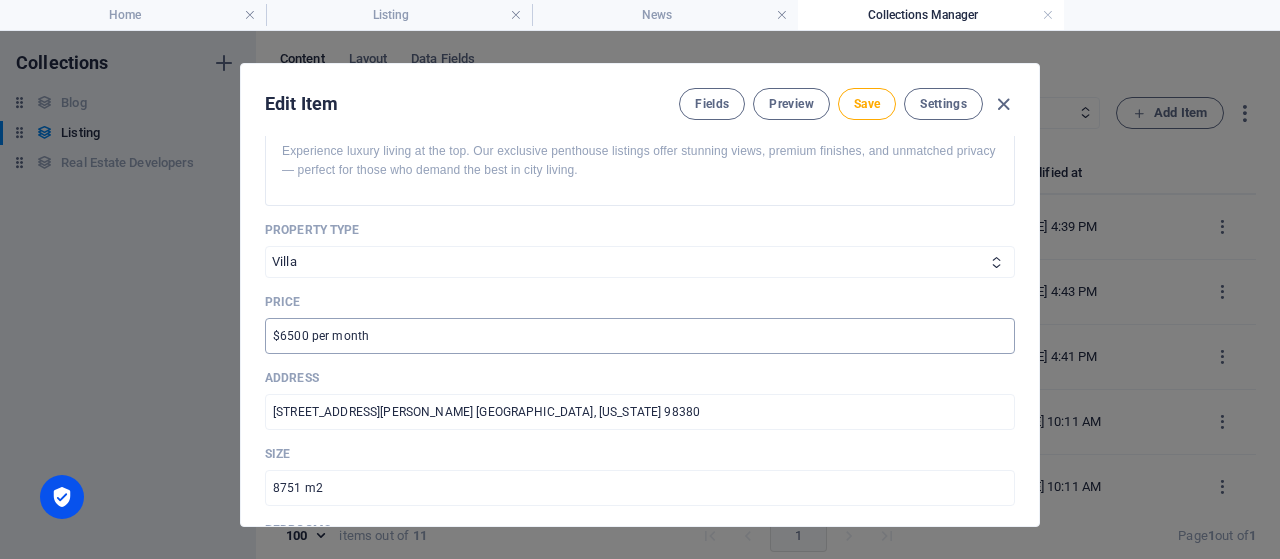 scroll, scrollTop: 576, scrollLeft: 0, axis: vertical 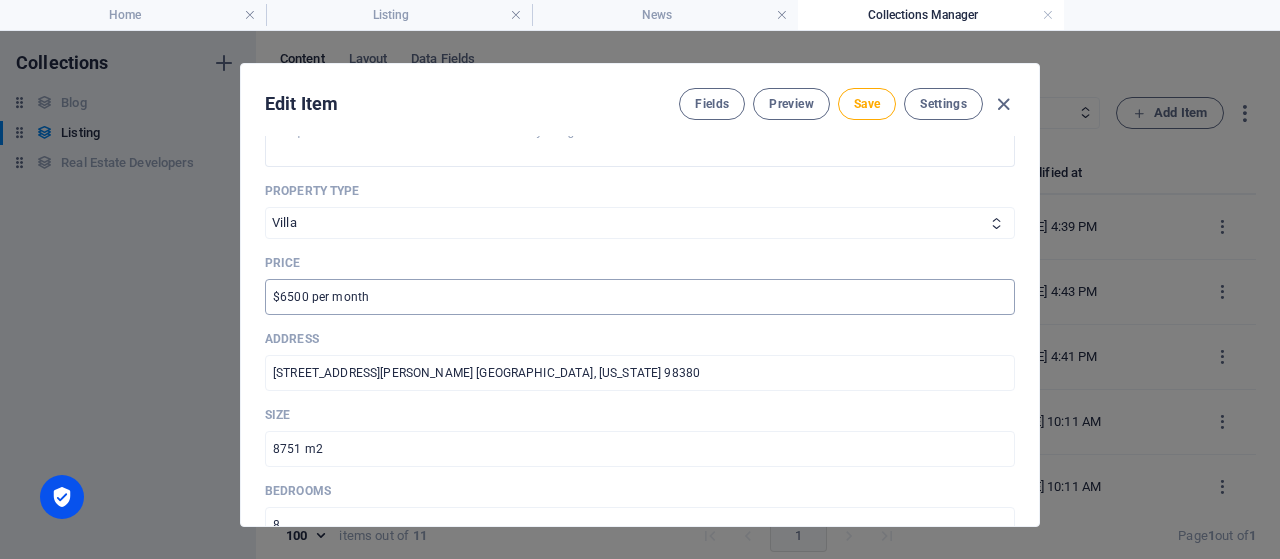 click on "$6500 per month" at bounding box center [640, 297] 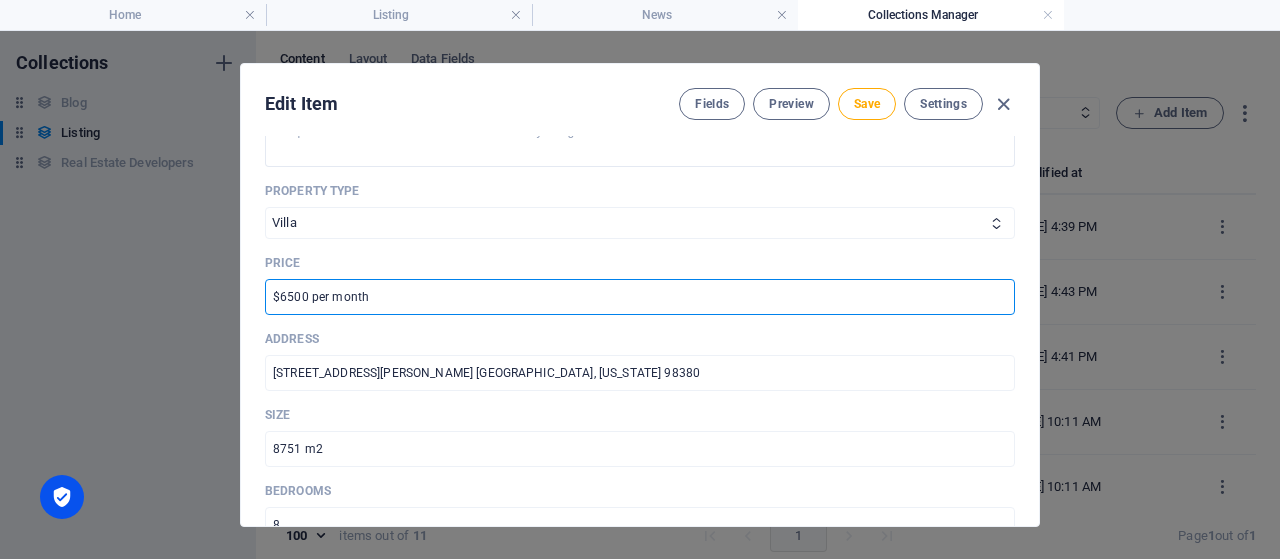 drag, startPoint x: 276, startPoint y: 296, endPoint x: 374, endPoint y: 292, distance: 98.0816 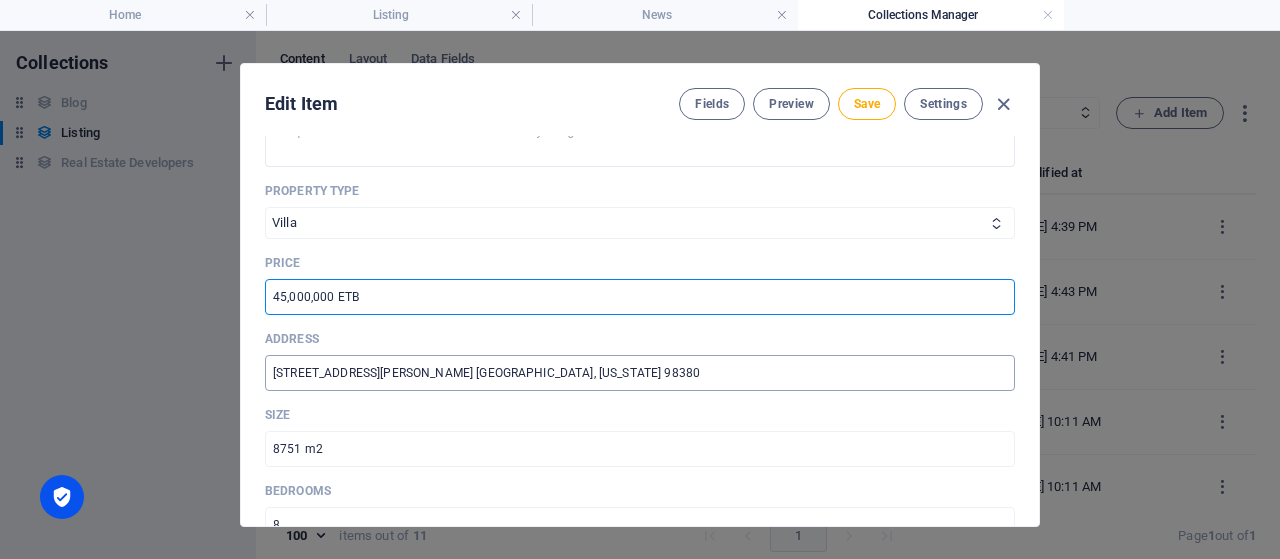 type on "45,000,000 ETB" 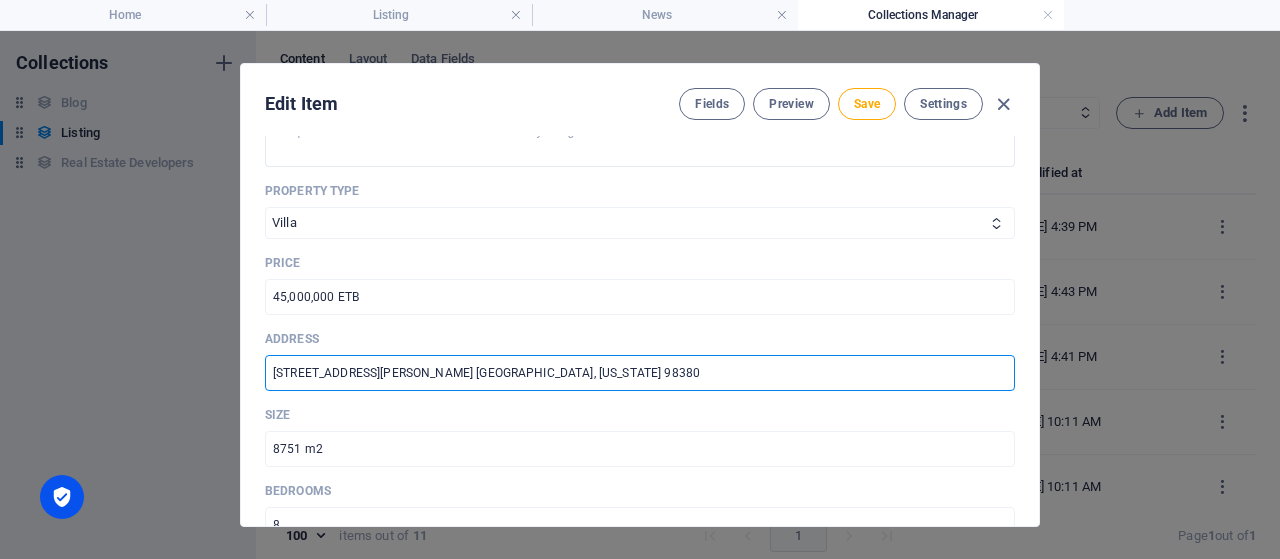 click on "[STREET_ADDRESS][PERSON_NAME] [GEOGRAPHIC_DATA], [US_STATE] 98380" at bounding box center (640, 373) 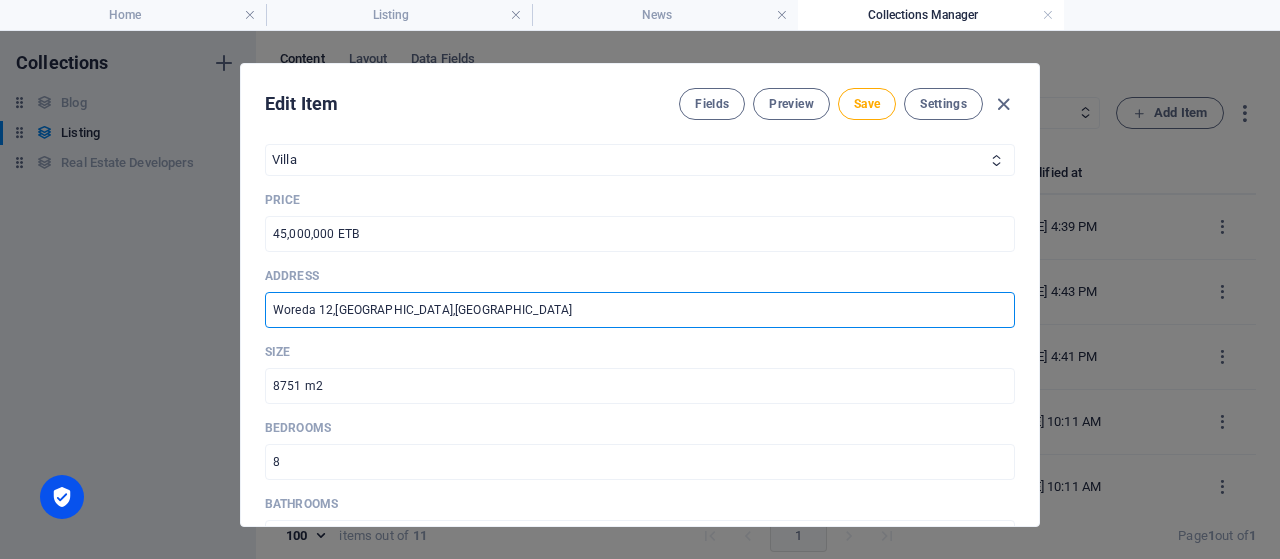 scroll, scrollTop: 672, scrollLeft: 0, axis: vertical 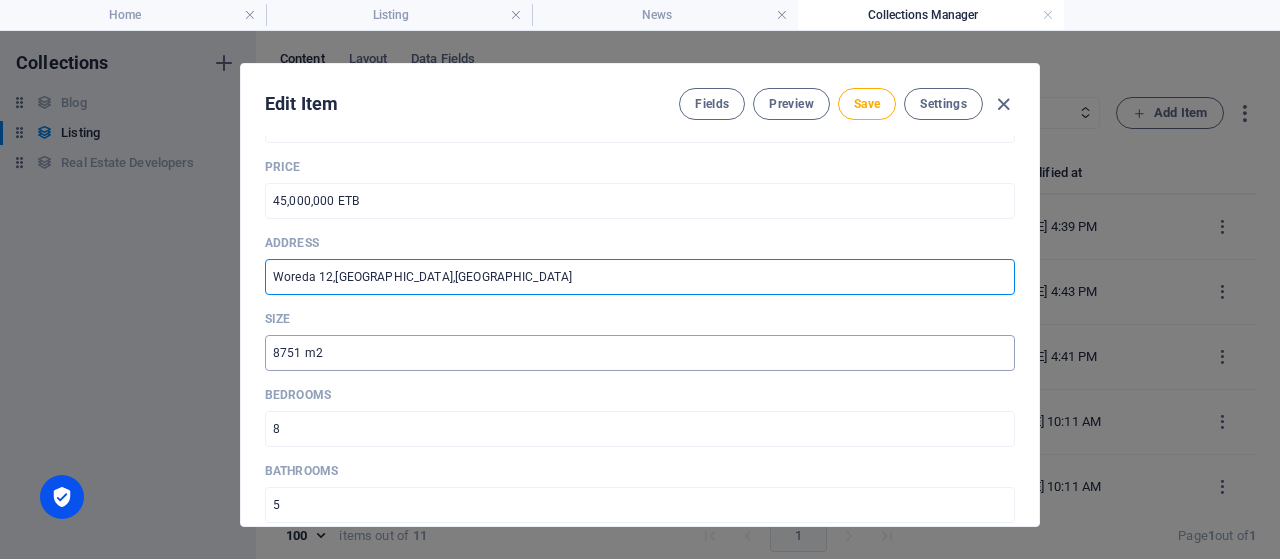 type on "Woreda 12,[GEOGRAPHIC_DATA],[GEOGRAPHIC_DATA]" 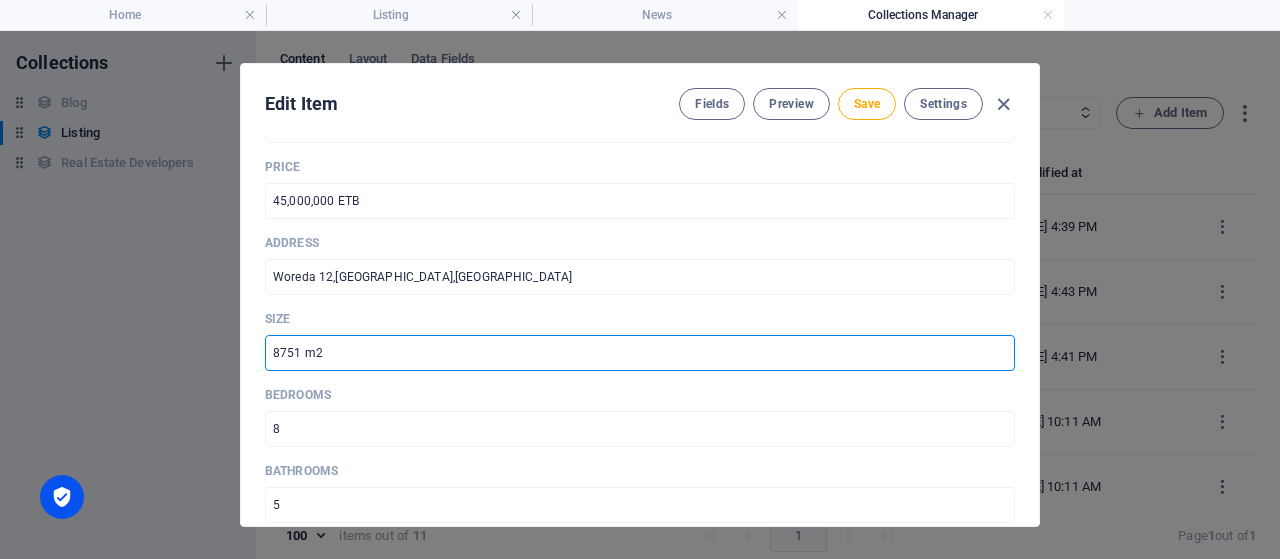 click on "8751 m2" at bounding box center [640, 353] 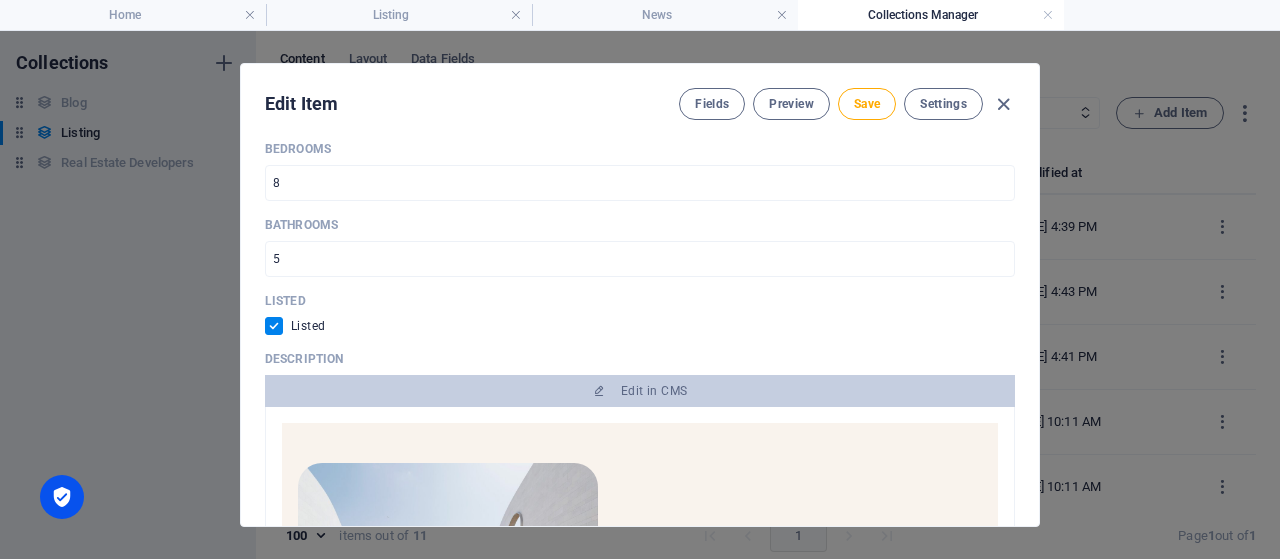 scroll, scrollTop: 960, scrollLeft: 0, axis: vertical 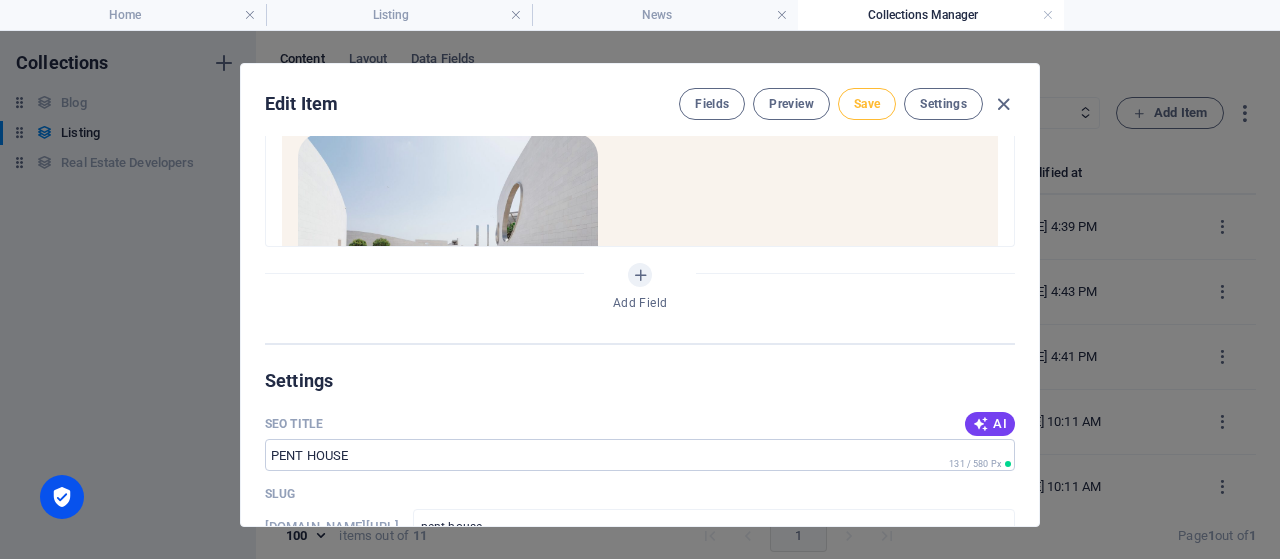 type on "589 m2" 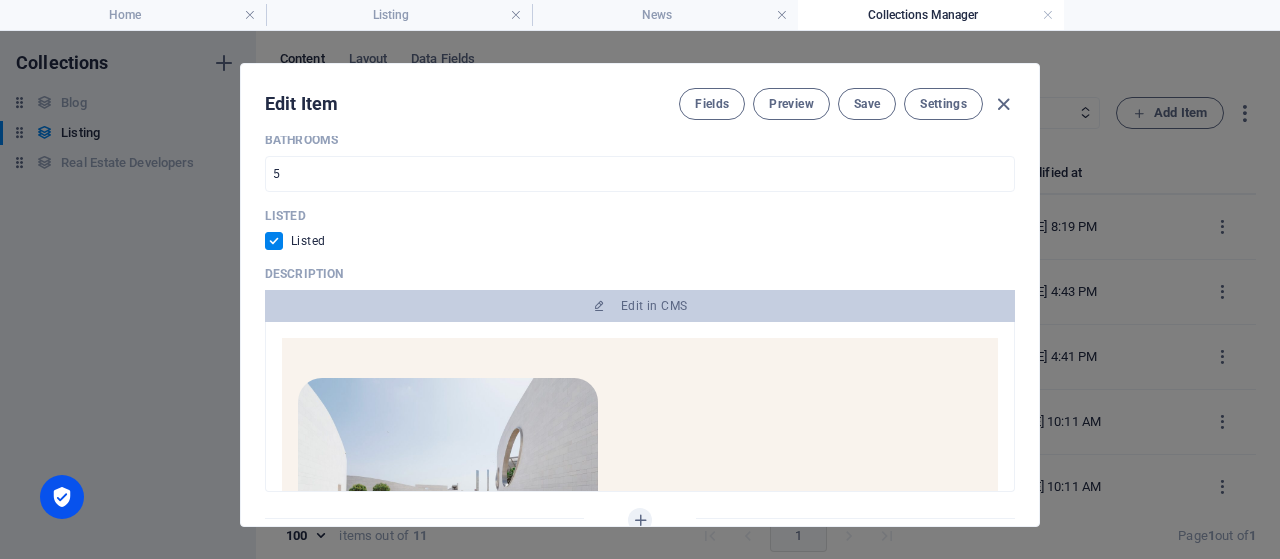 scroll, scrollTop: 960, scrollLeft: 0, axis: vertical 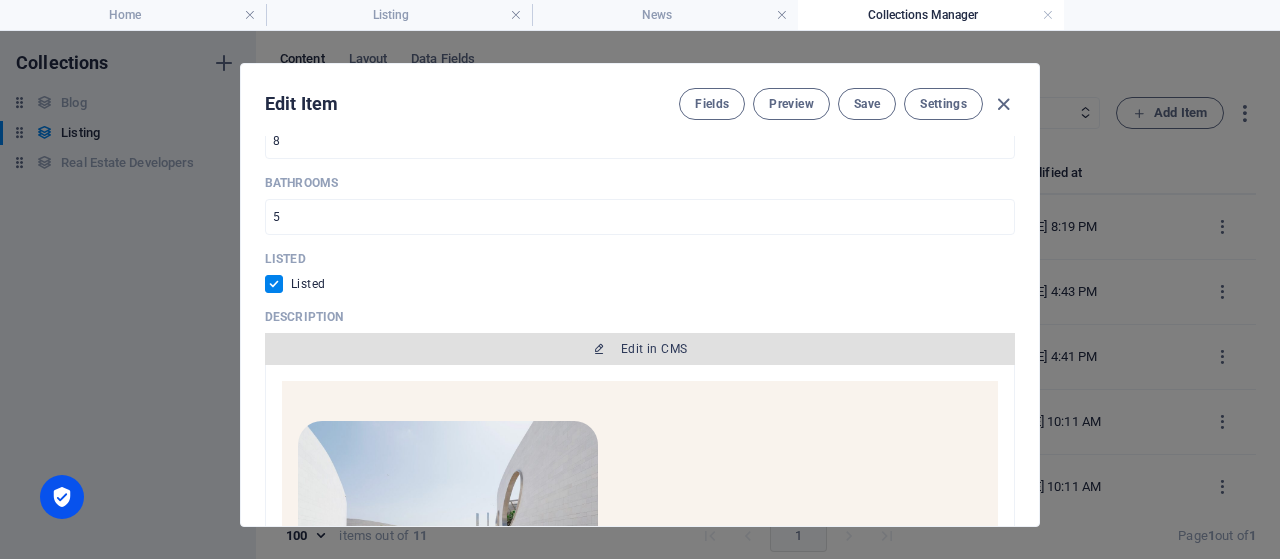 click on "Edit in CMS" at bounding box center (640, 349) 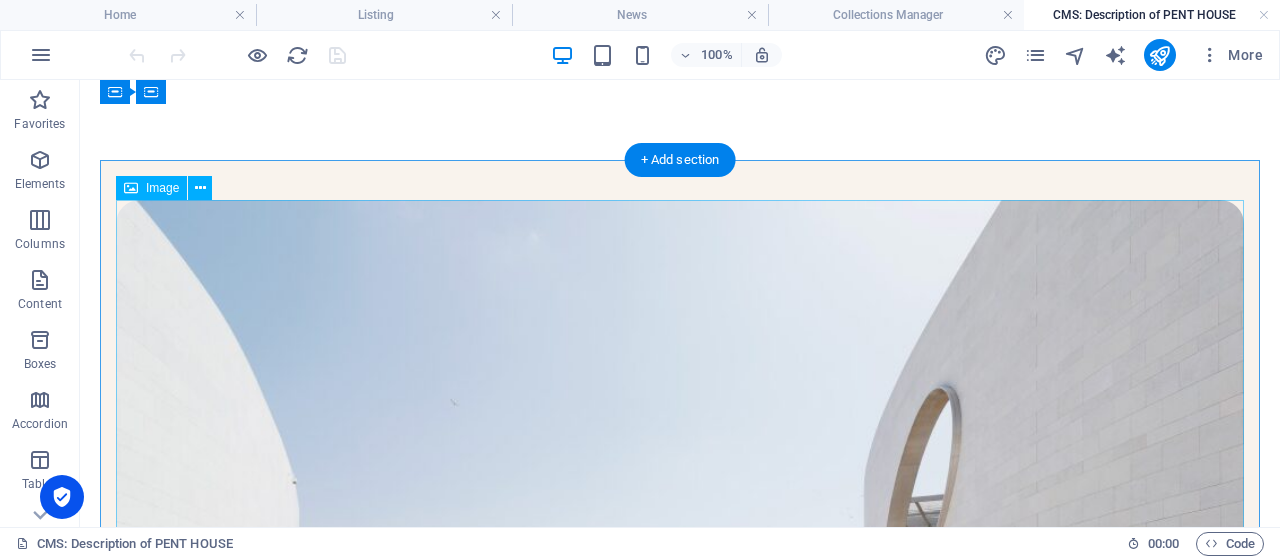 scroll, scrollTop: 0, scrollLeft: 0, axis: both 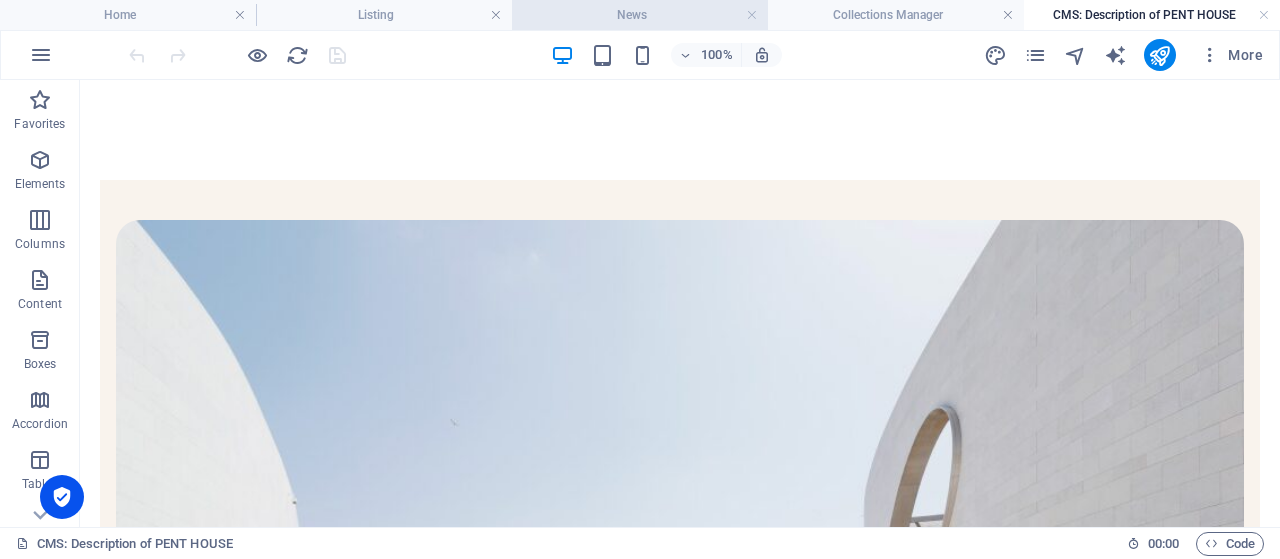 click on "News" at bounding box center (640, 15) 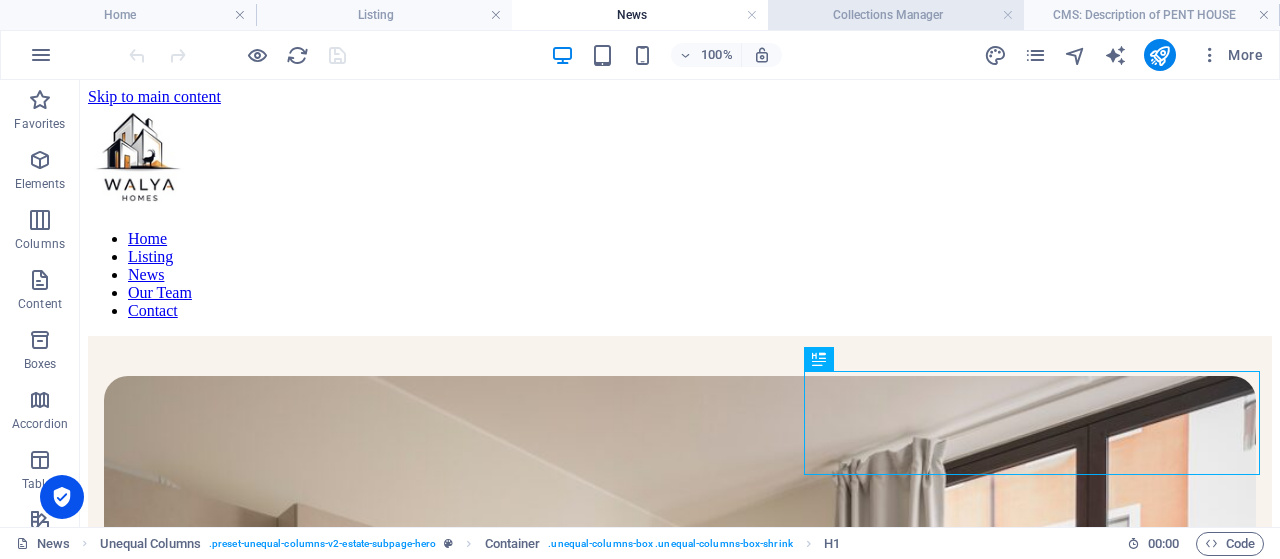 click on "Collections Manager" at bounding box center (896, 15) 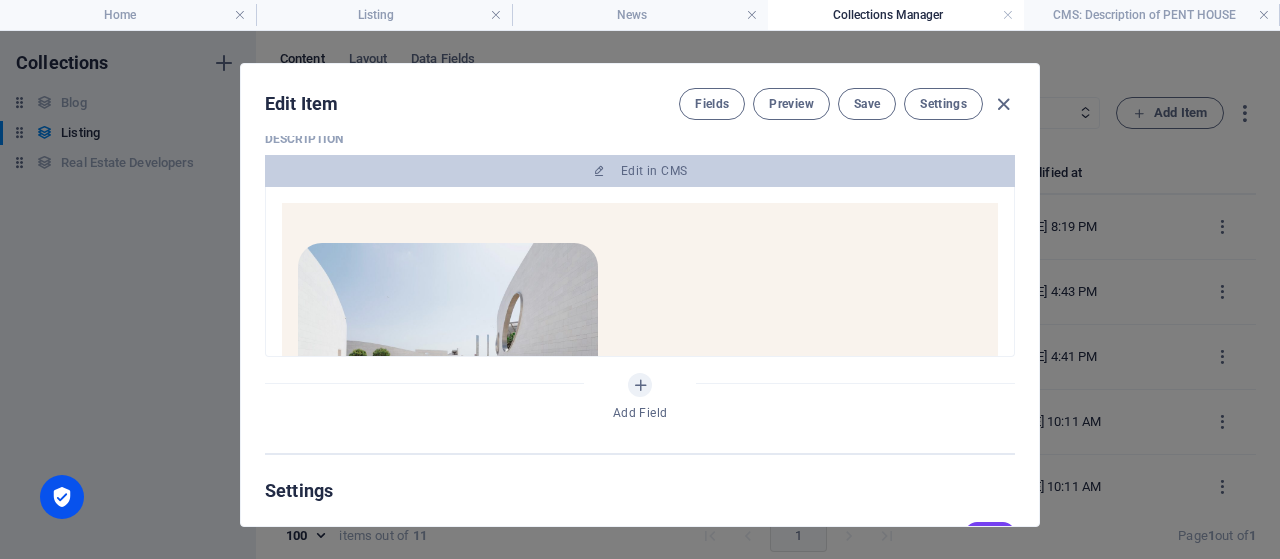 scroll, scrollTop: 1152, scrollLeft: 0, axis: vertical 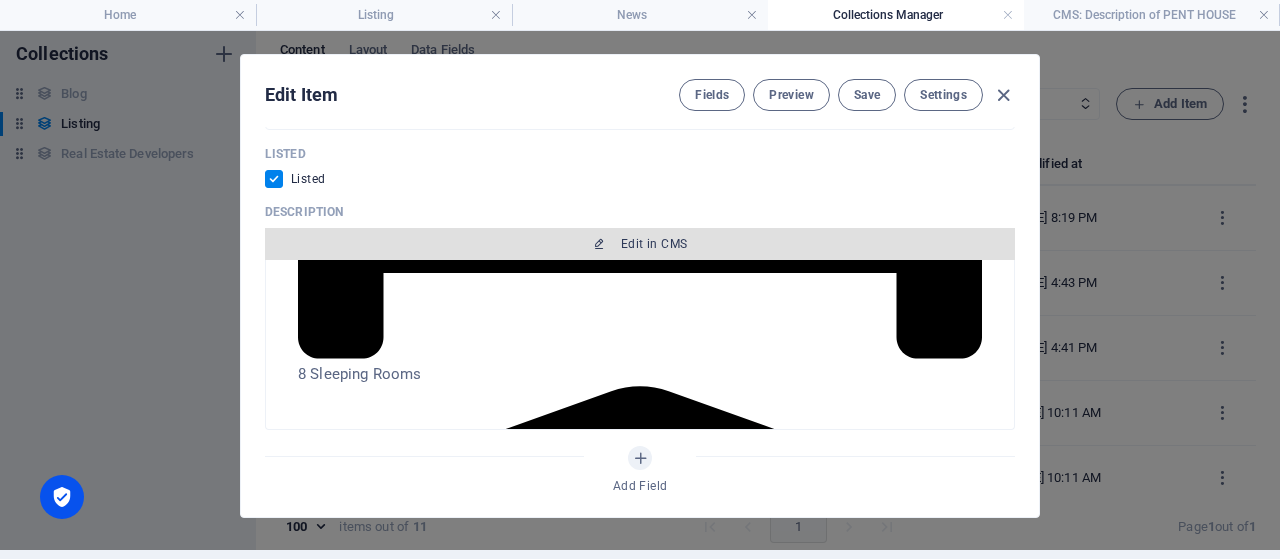 click on "Edit in CMS" at bounding box center [640, 244] 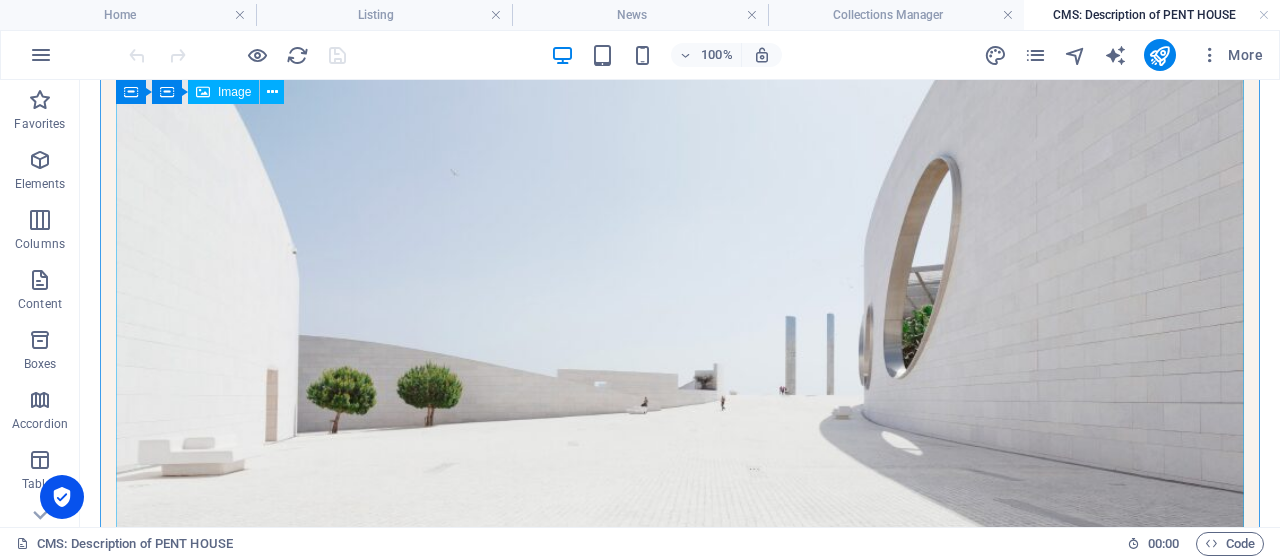 scroll, scrollTop: 208, scrollLeft: 0, axis: vertical 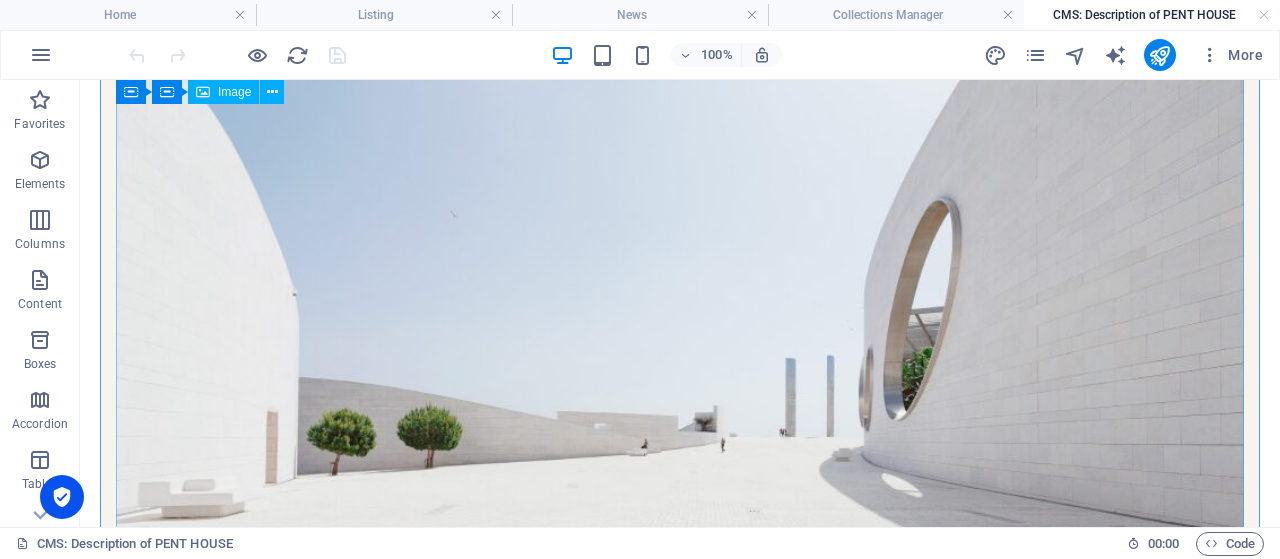 click at bounding box center (680, 389) 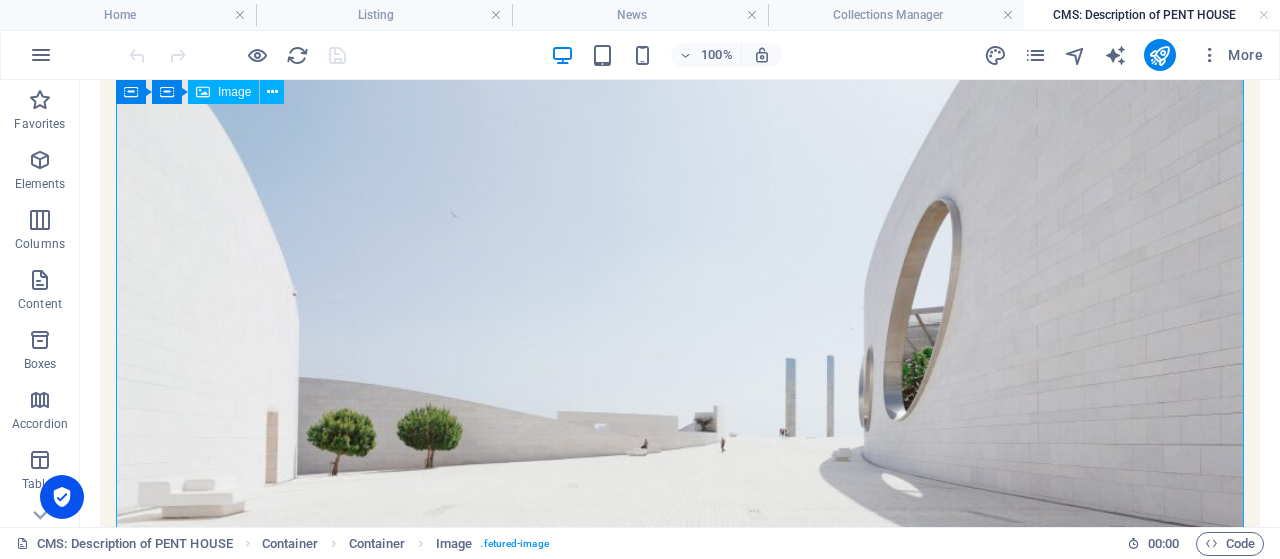 click at bounding box center (680, 389) 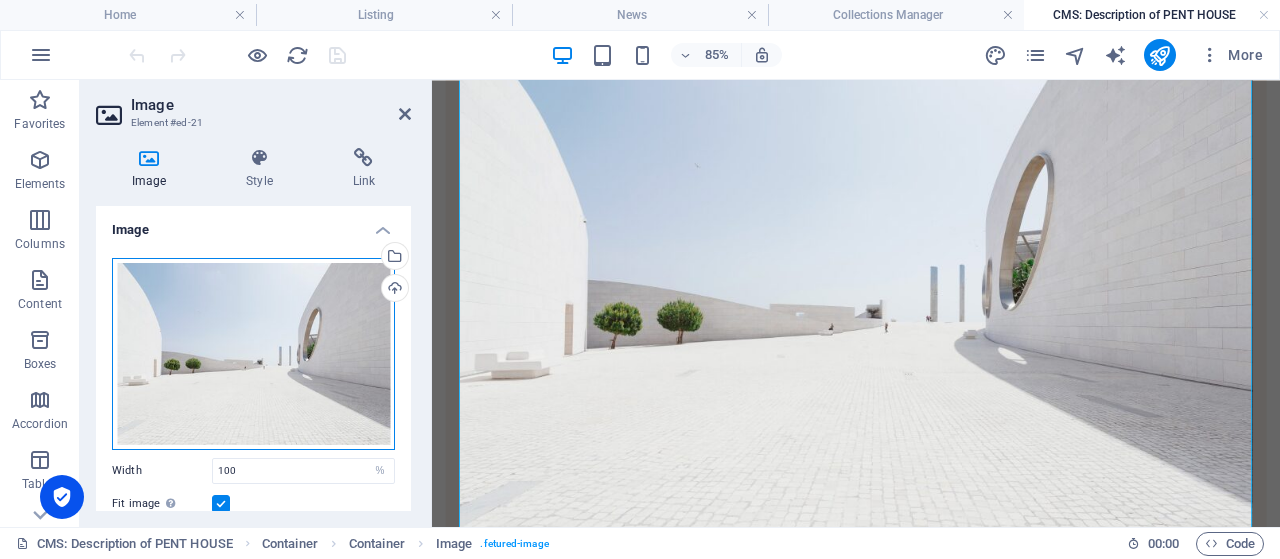 click on "Drag files here, click to choose files or select files from Files or our free stock photos & videos" at bounding box center [253, 354] 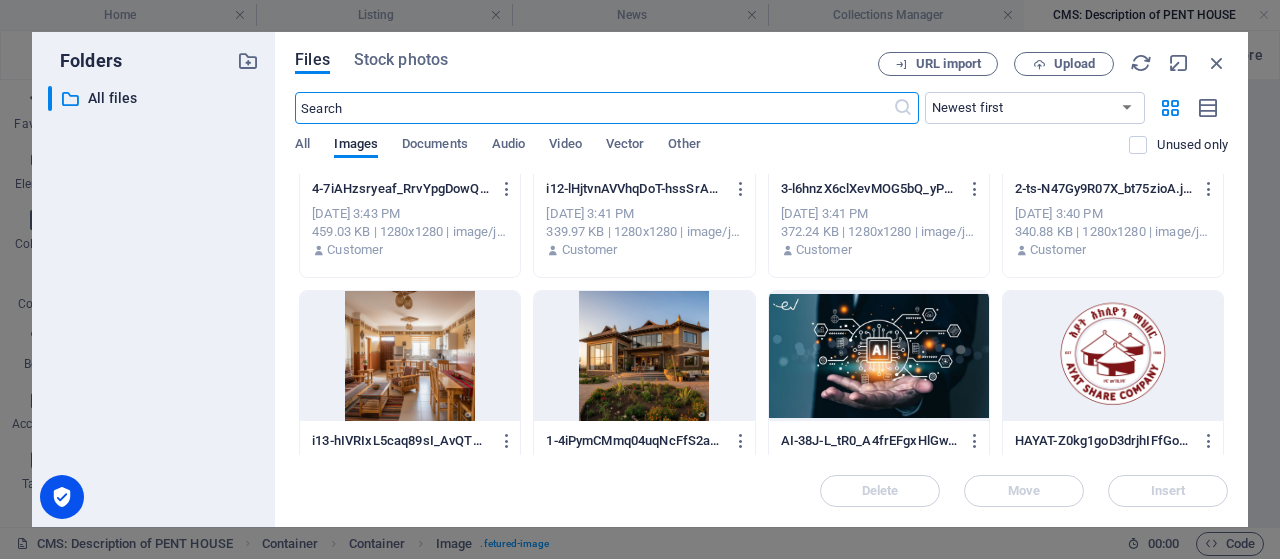 scroll, scrollTop: 672, scrollLeft: 0, axis: vertical 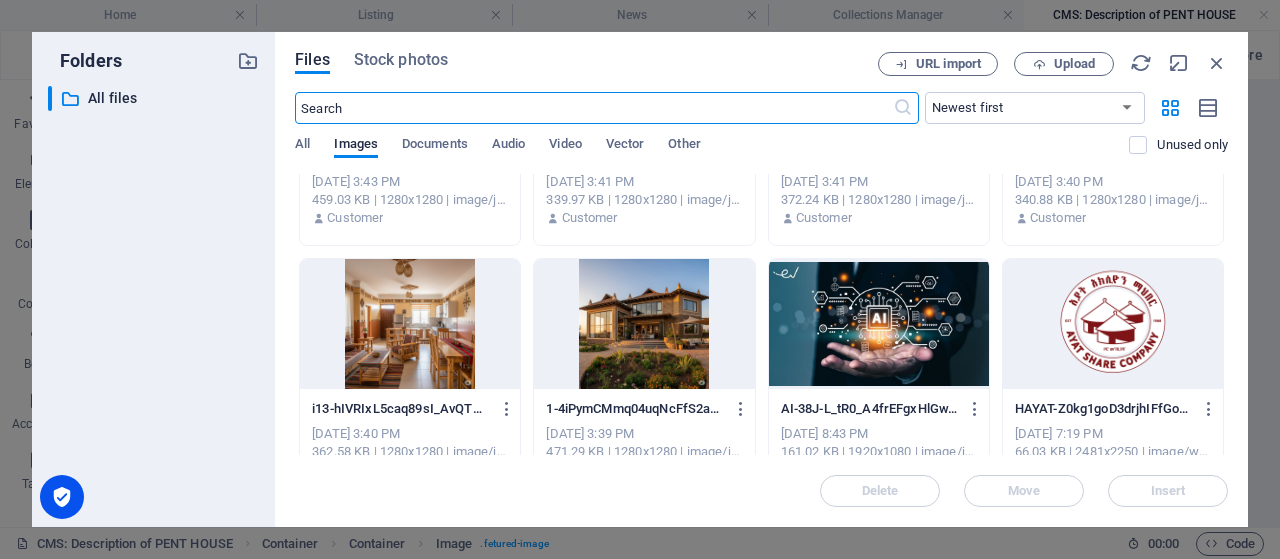 click at bounding box center (644, 324) 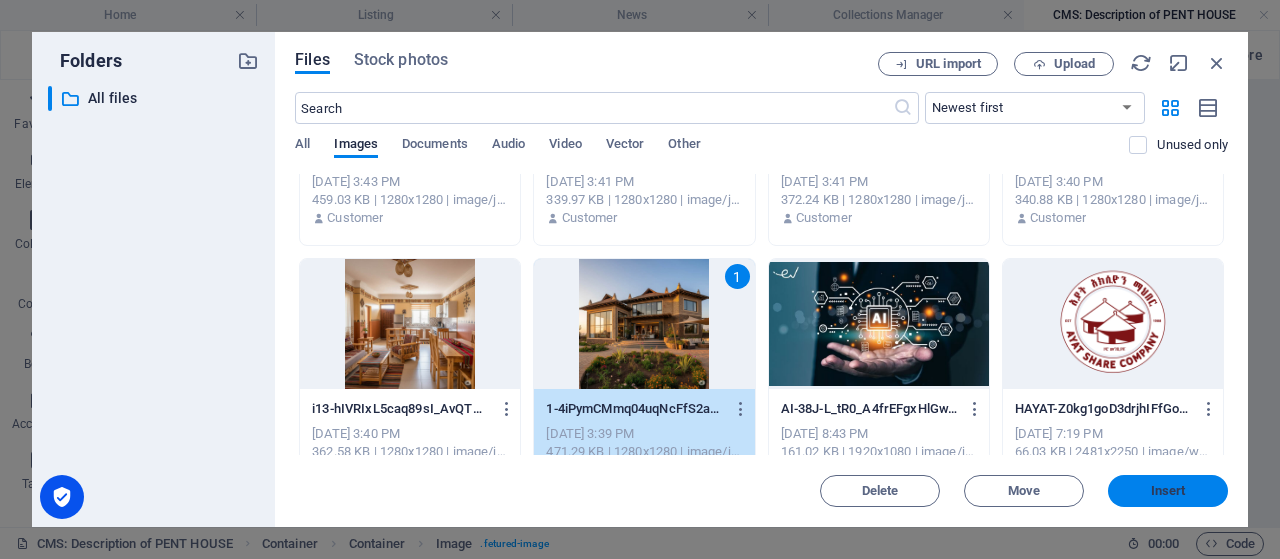 click on "Insert" at bounding box center (1168, 491) 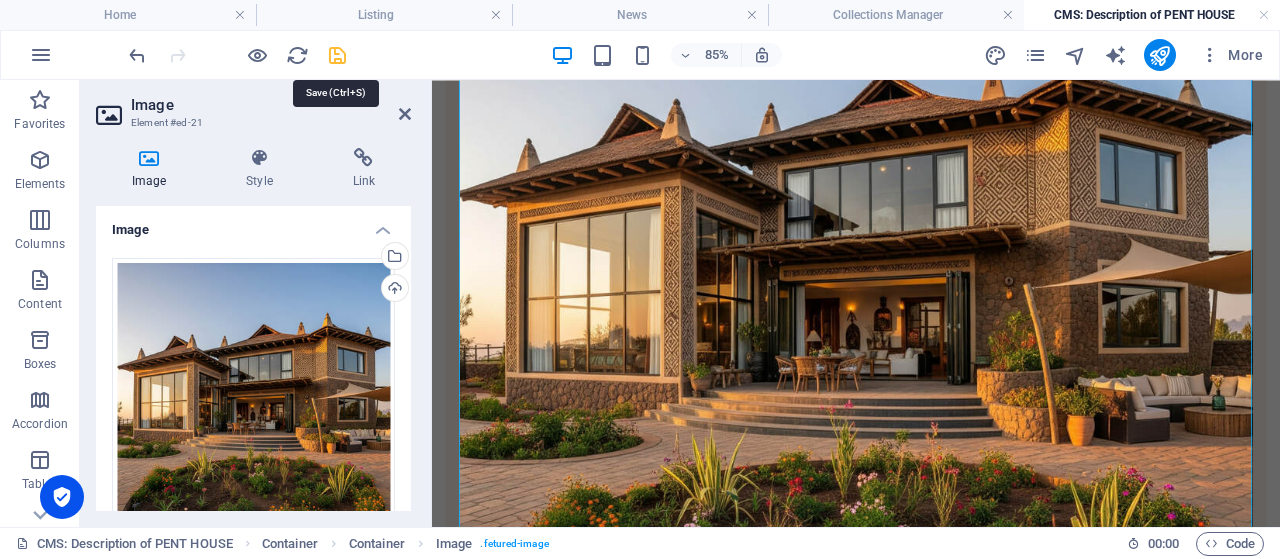 click at bounding box center (337, 55) 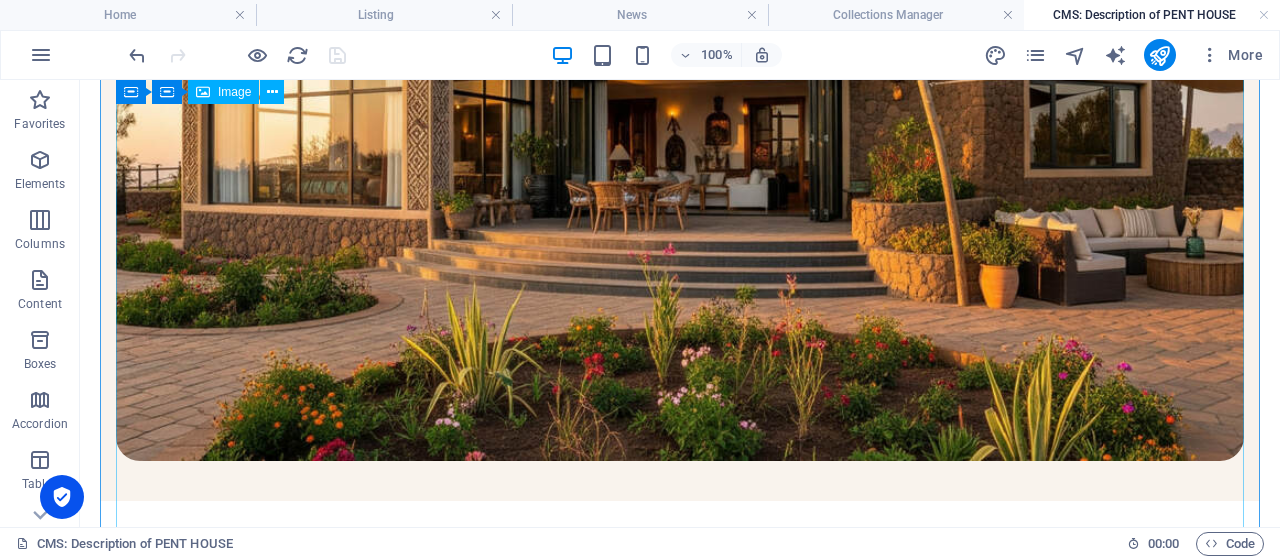 scroll, scrollTop: 520, scrollLeft: 0, axis: vertical 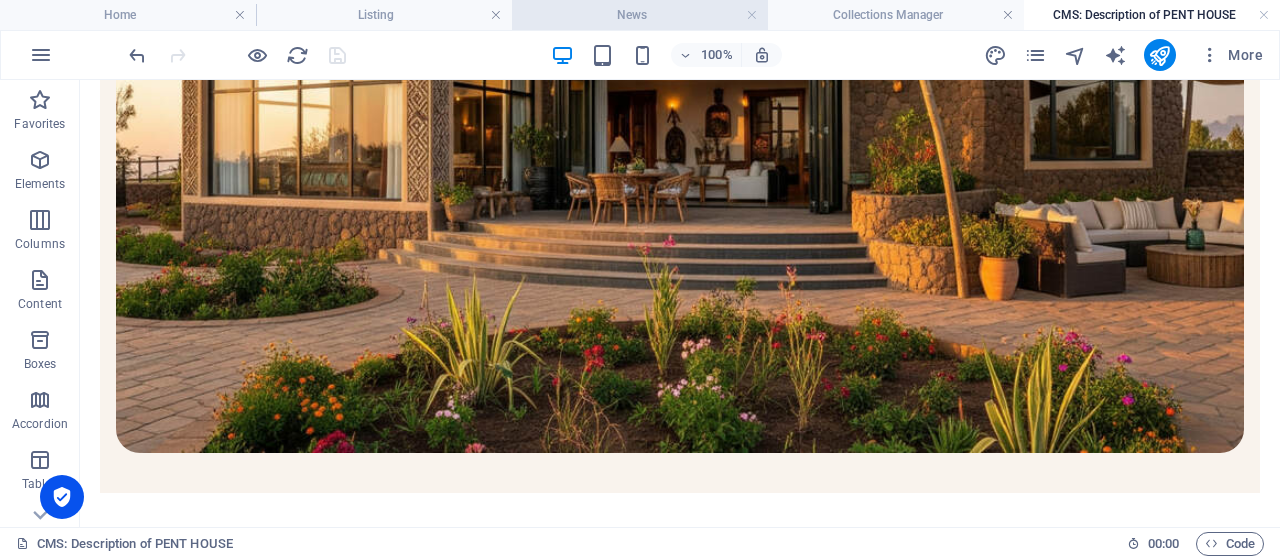 click on "News" at bounding box center [640, 15] 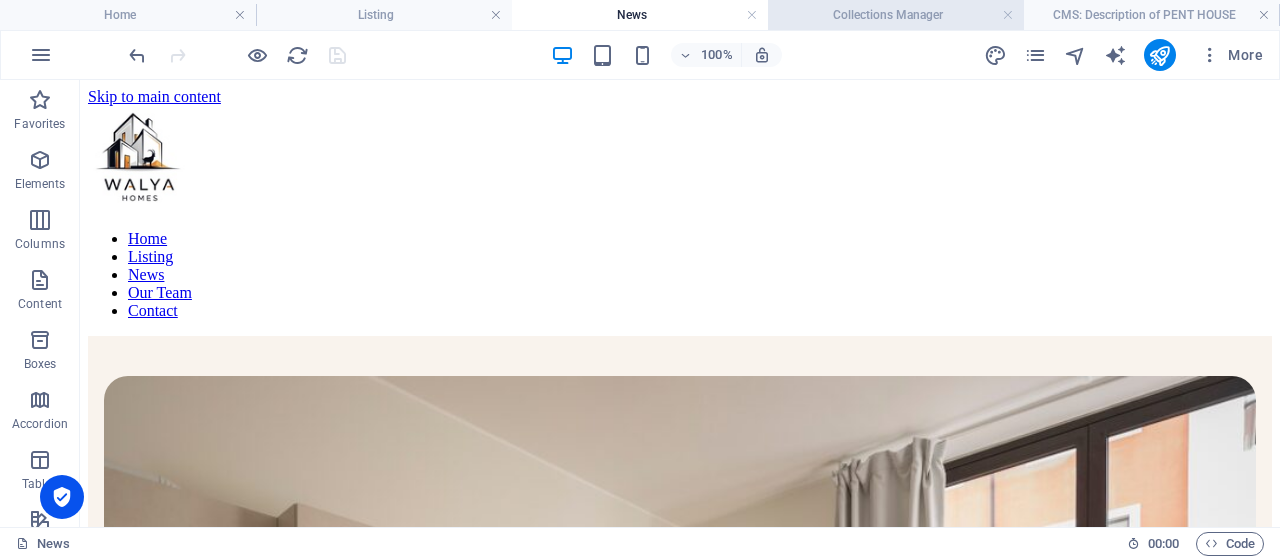 click on "Collections Manager" at bounding box center (896, 15) 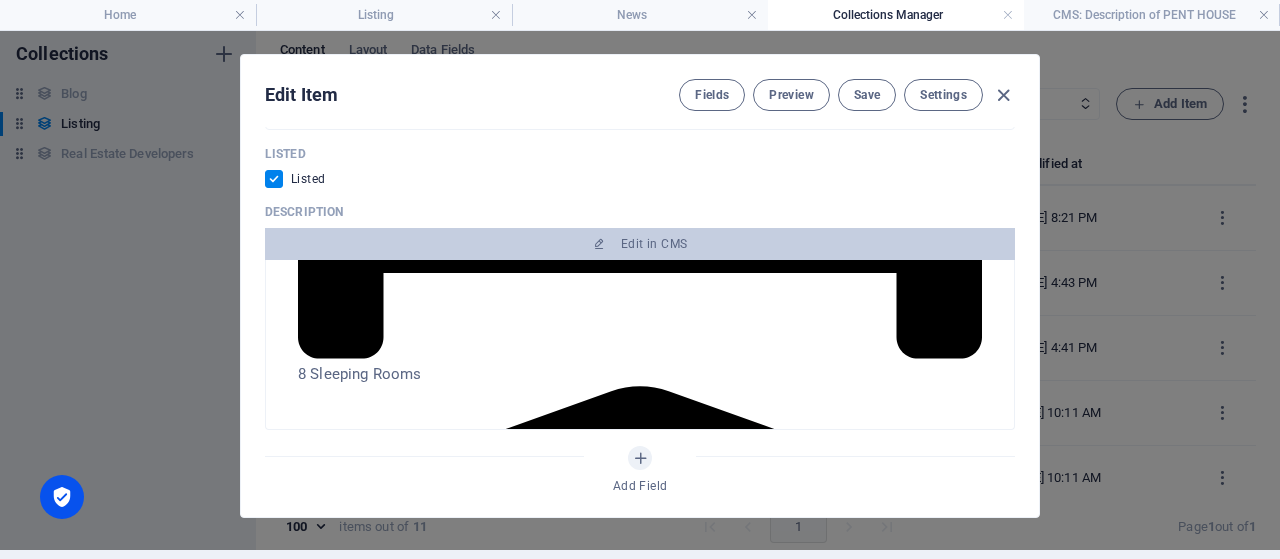 scroll, scrollTop: 1600, scrollLeft: 0, axis: vertical 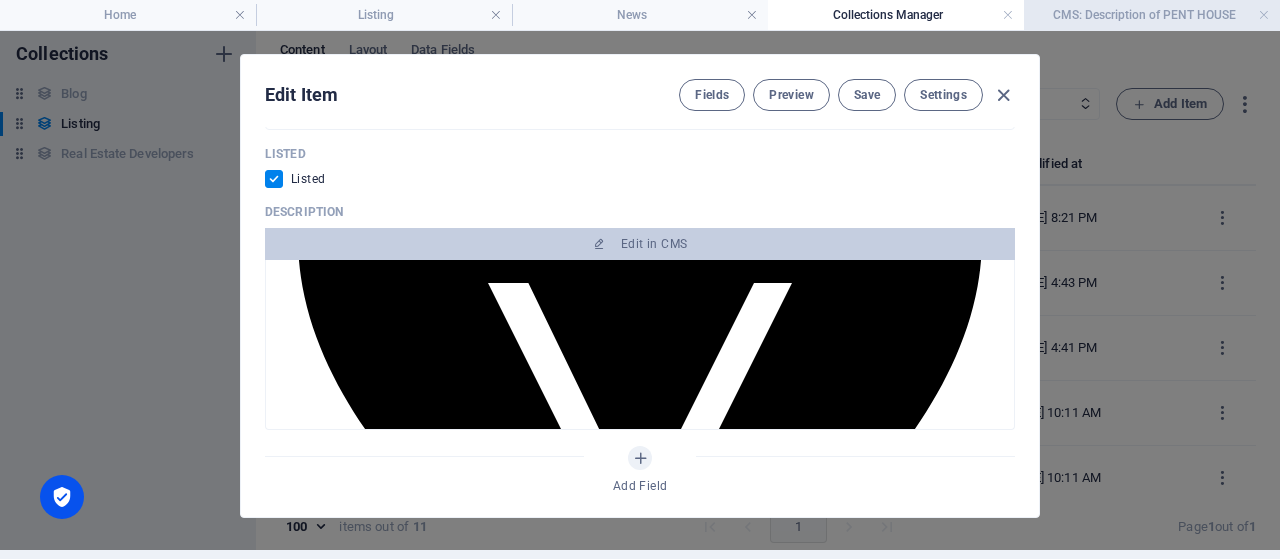 click on "CMS: Description of PENT HOUSE" at bounding box center (1152, 15) 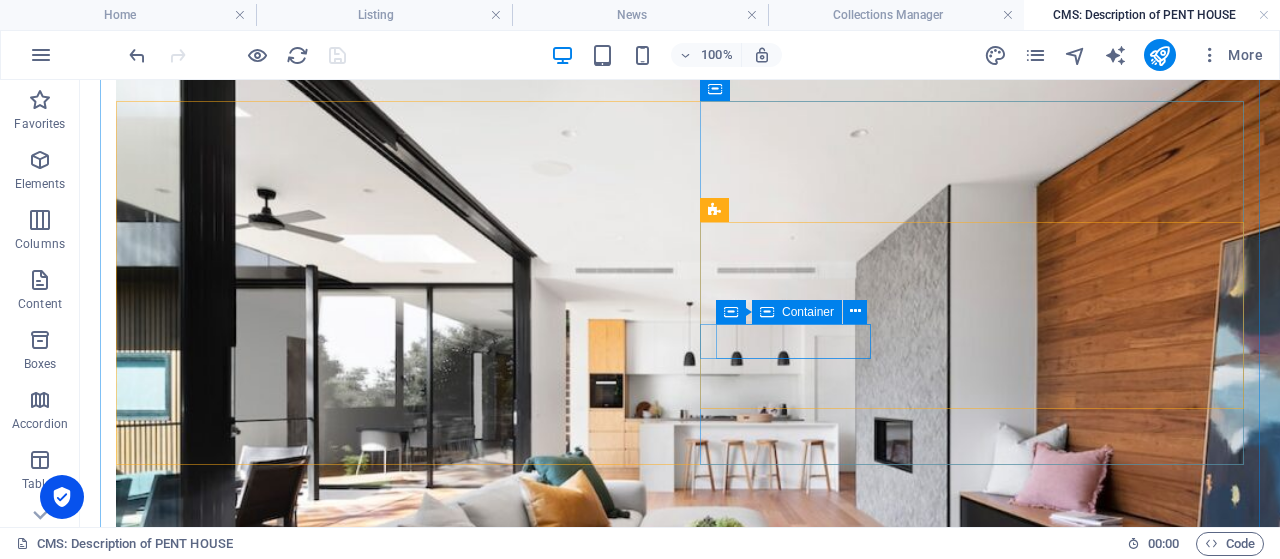 scroll, scrollTop: 1664, scrollLeft: 0, axis: vertical 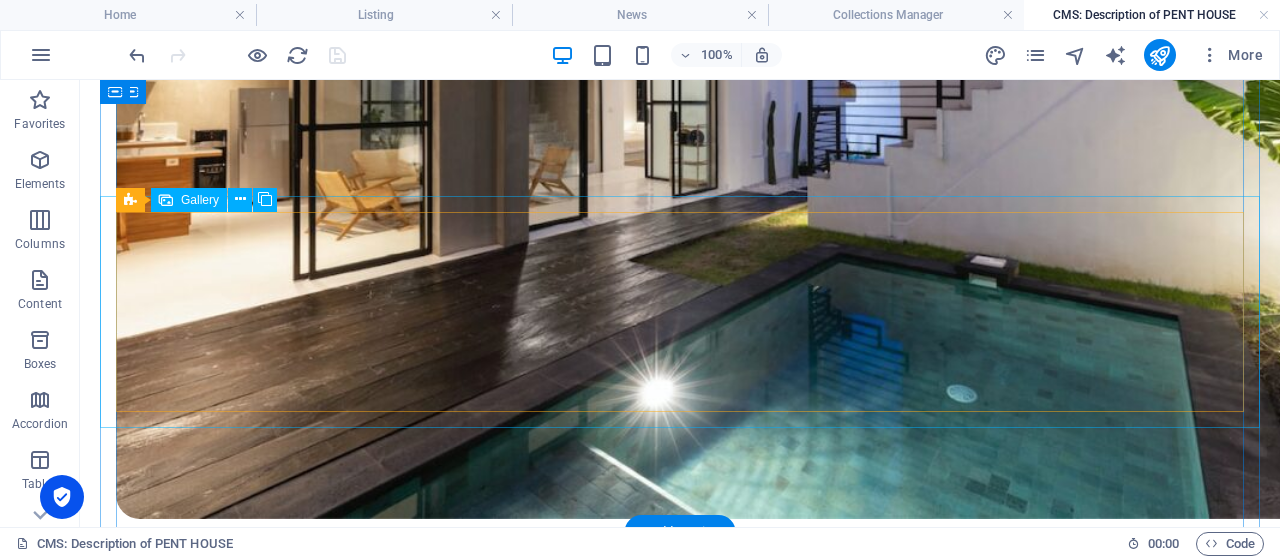 click at bounding box center (680, 2910) 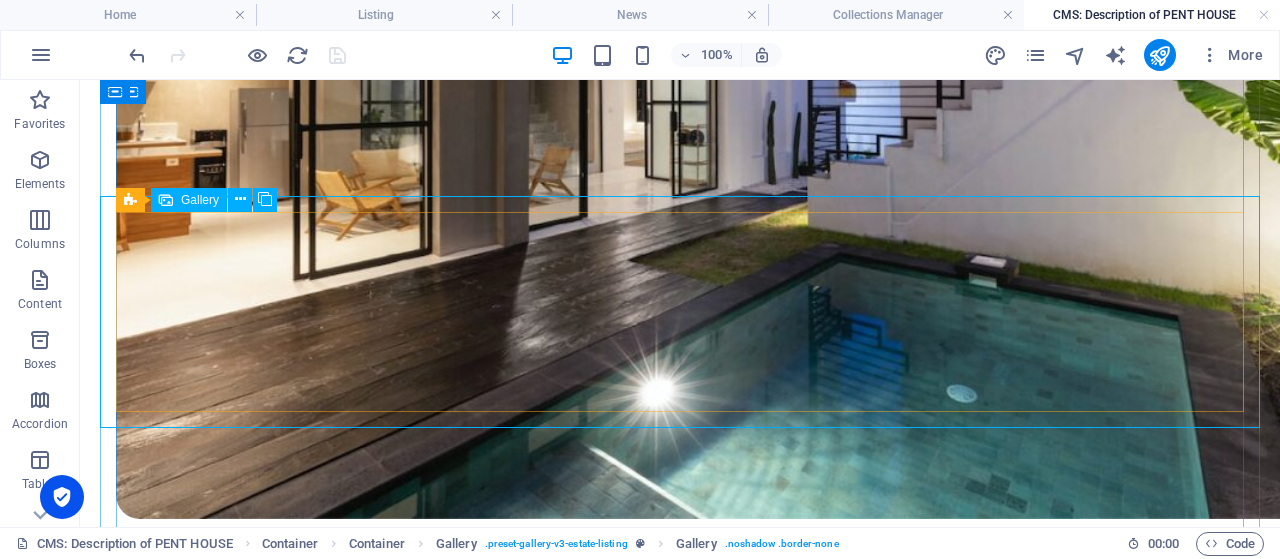 click on "Gallery" at bounding box center (200, 200) 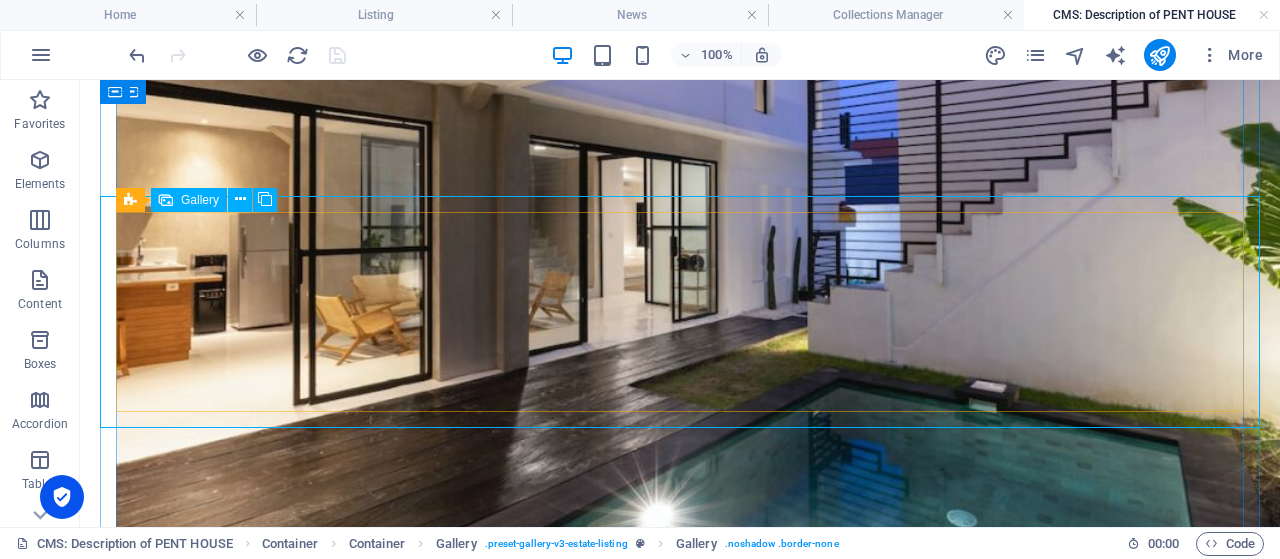 select on "4" 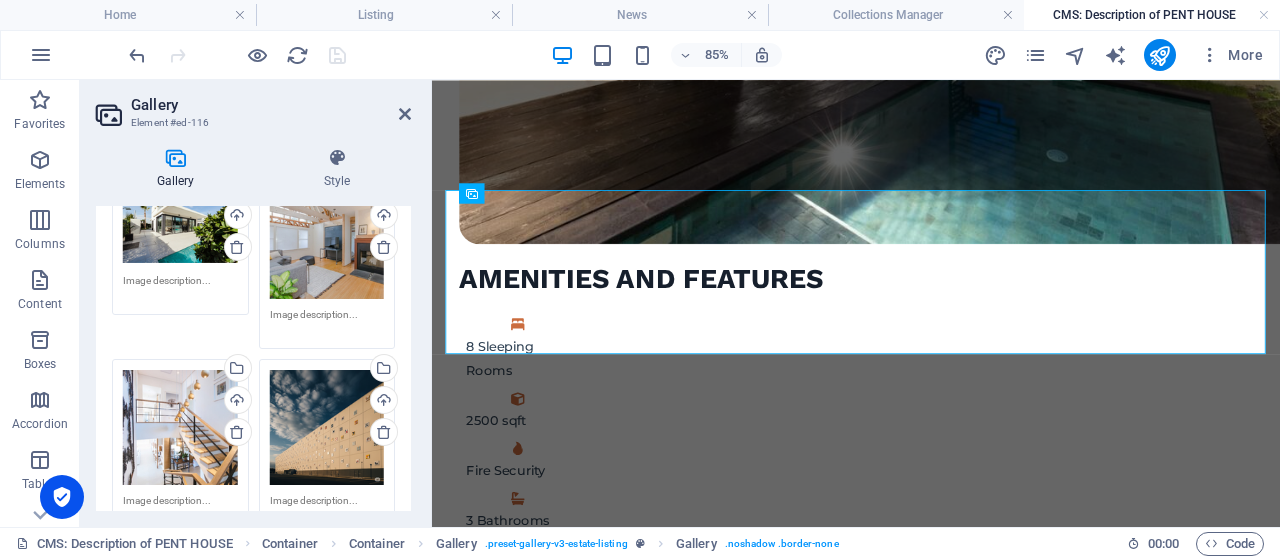 scroll, scrollTop: 0, scrollLeft: 0, axis: both 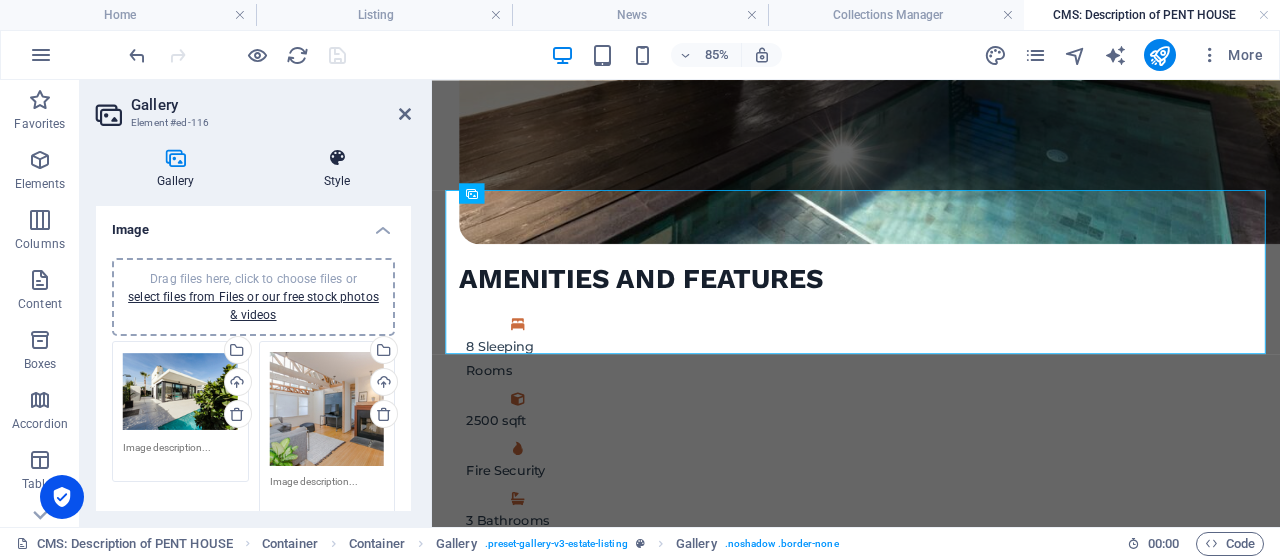 click on "Style" at bounding box center (337, 169) 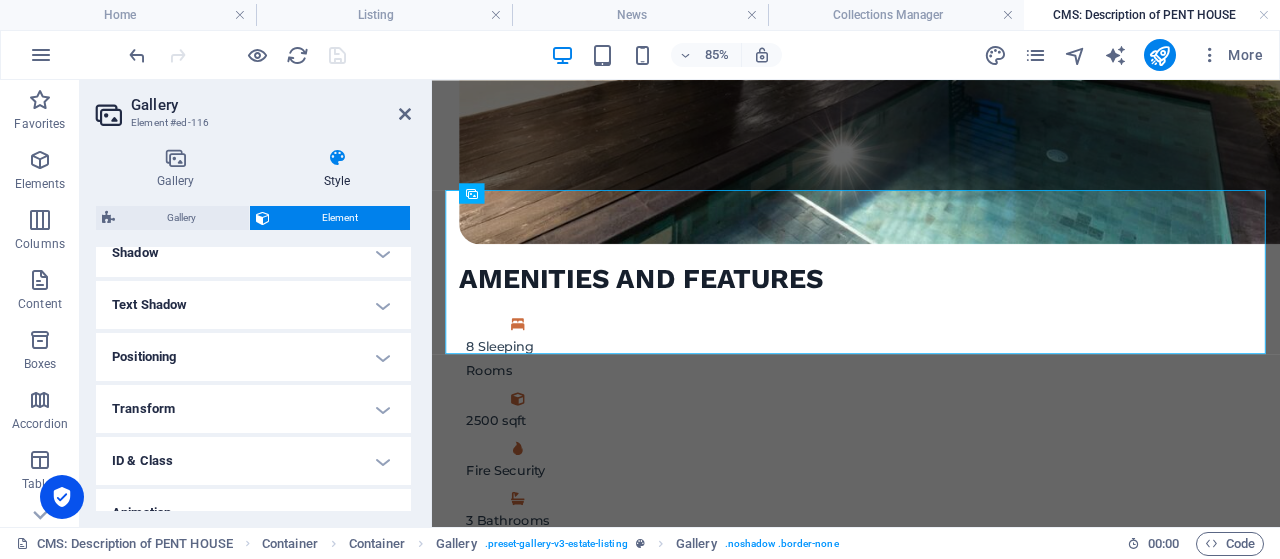 scroll, scrollTop: 576, scrollLeft: 0, axis: vertical 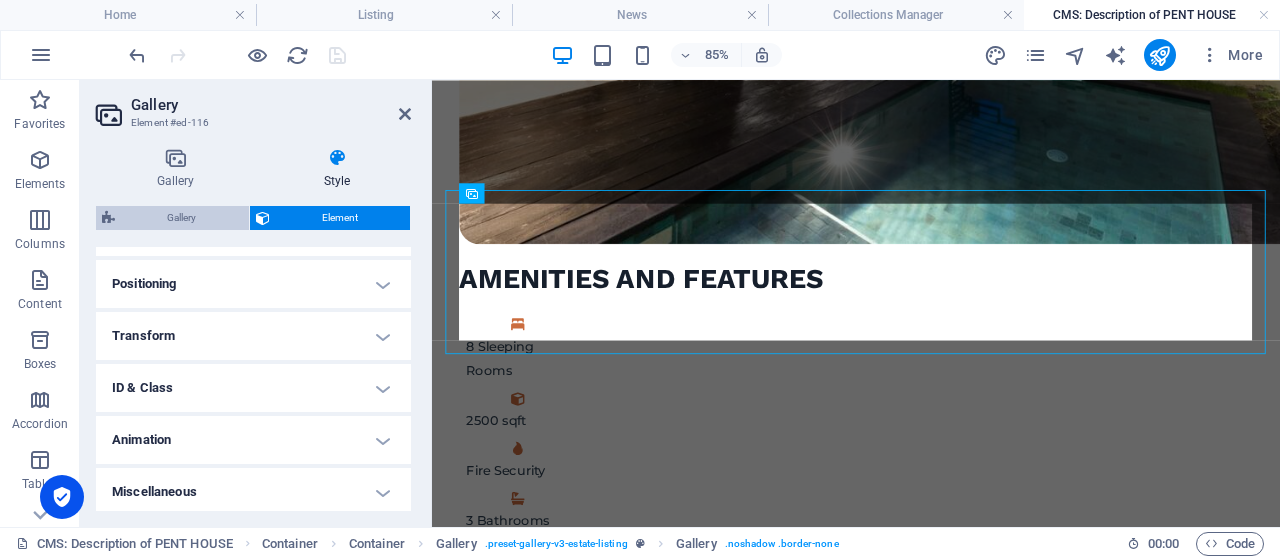 click on "Gallery" at bounding box center (182, 218) 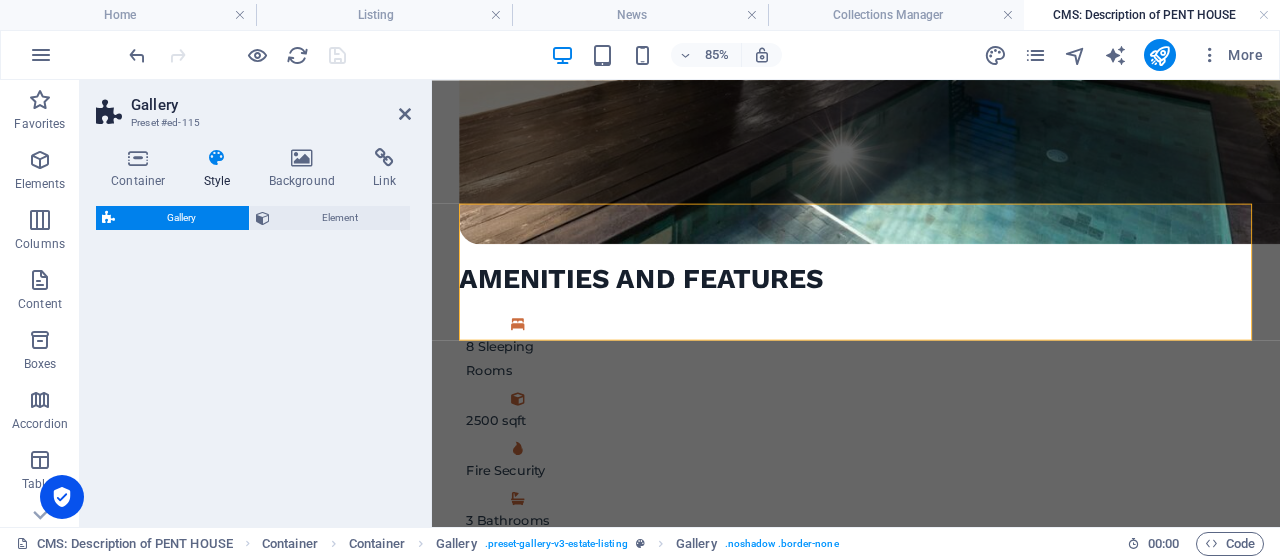 select on "rem" 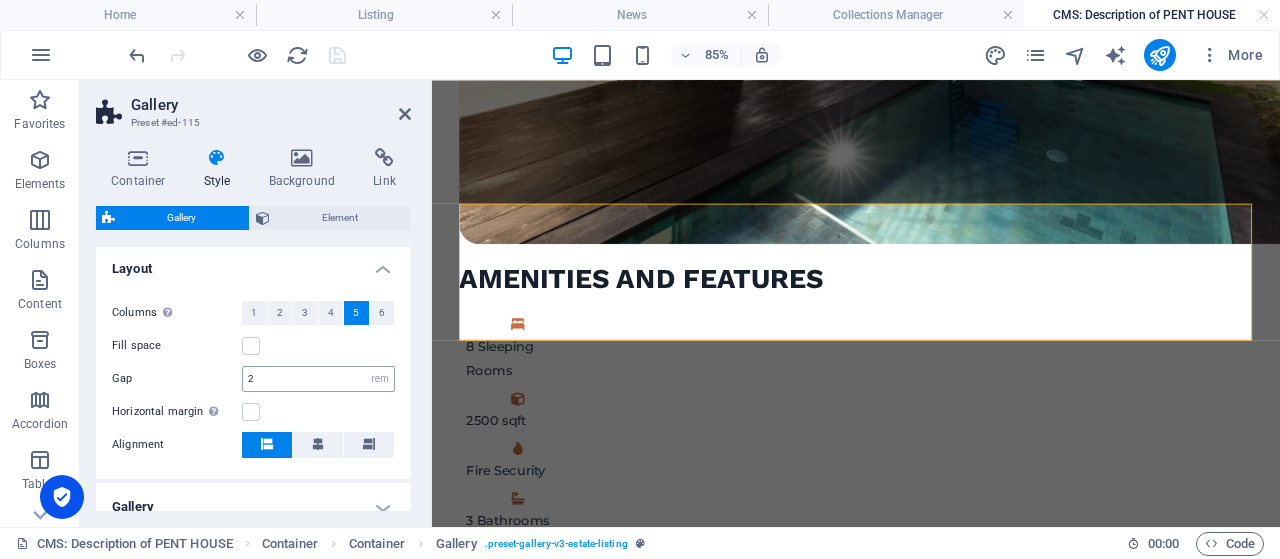 scroll, scrollTop: 384, scrollLeft: 0, axis: vertical 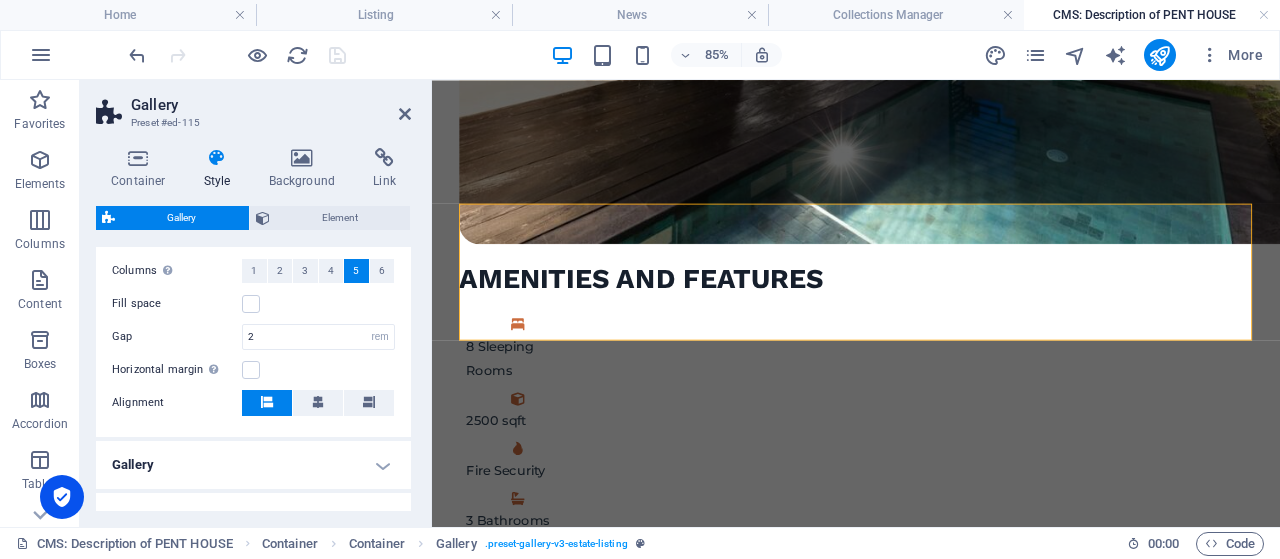 click on "Gallery" at bounding box center (271, 105) 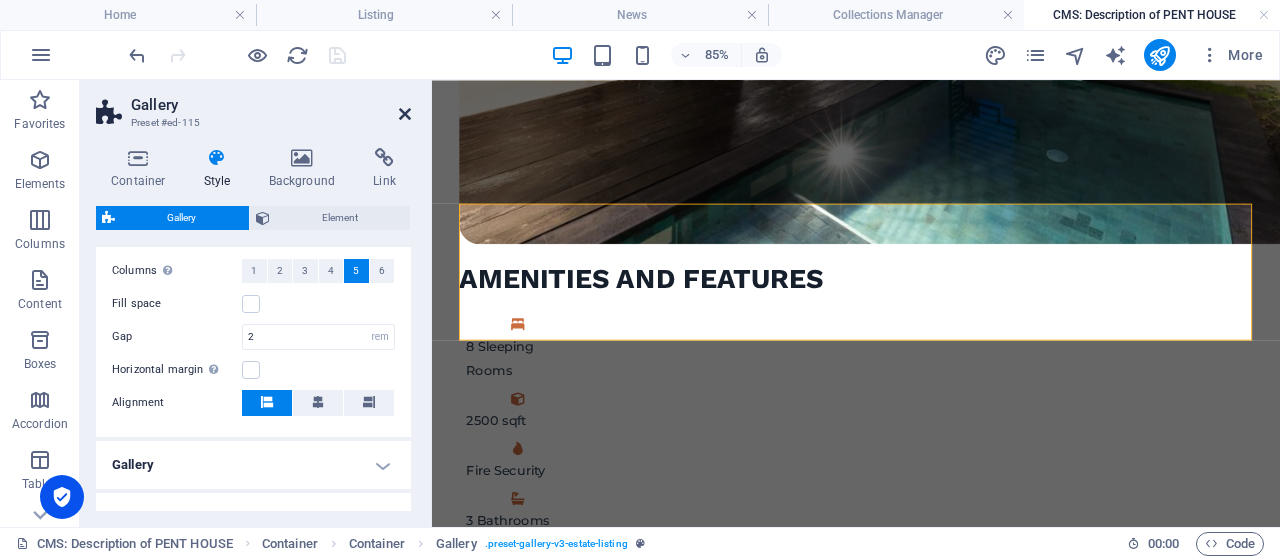 drag, startPoint x: 402, startPoint y: 113, endPoint x: 714, endPoint y: 151, distance: 314.30557 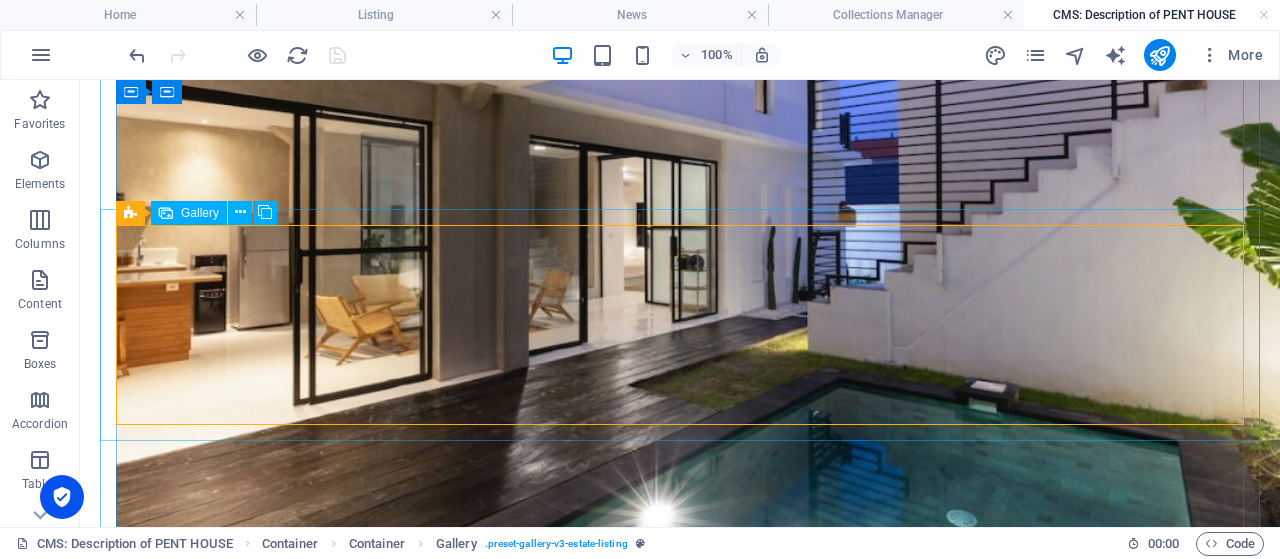 scroll, scrollTop: 2677, scrollLeft: 0, axis: vertical 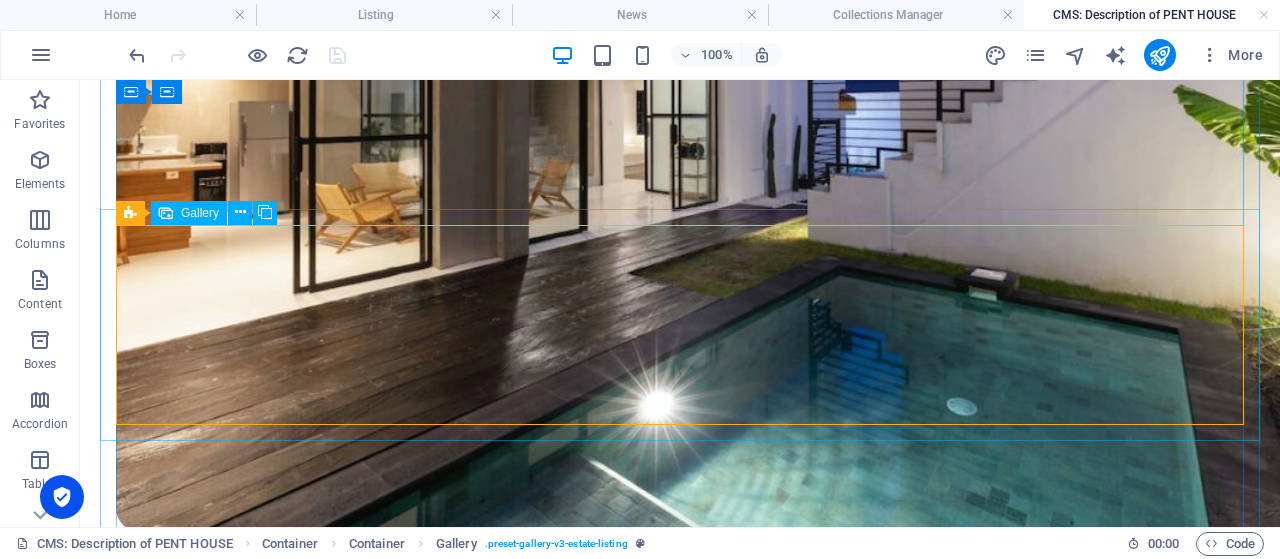 click at bounding box center (912, 2923) 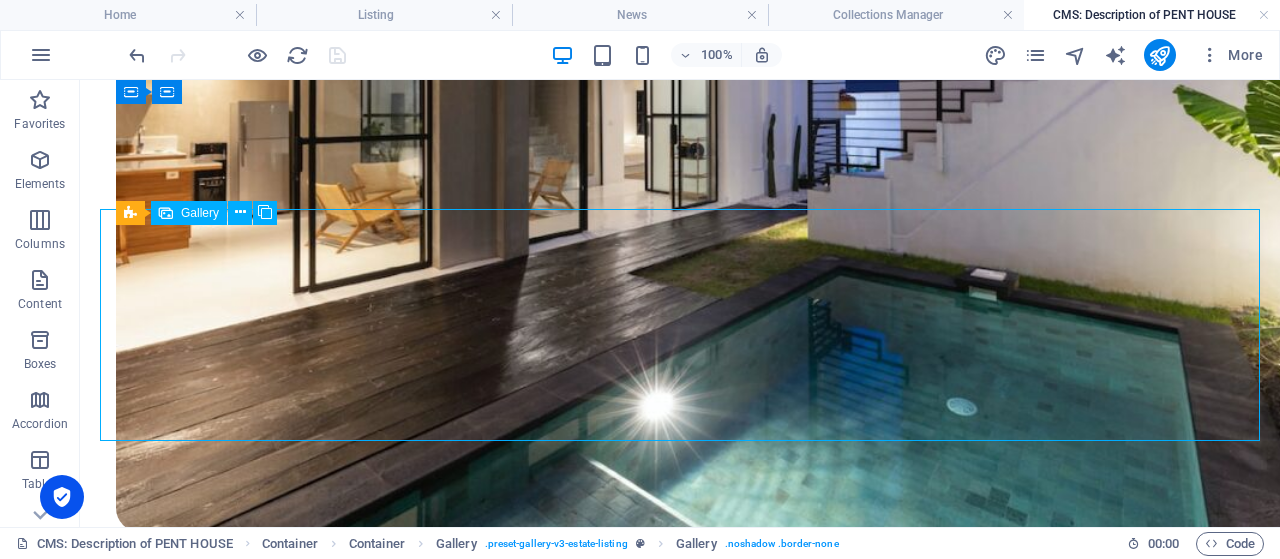 click at bounding box center [912, 2923] 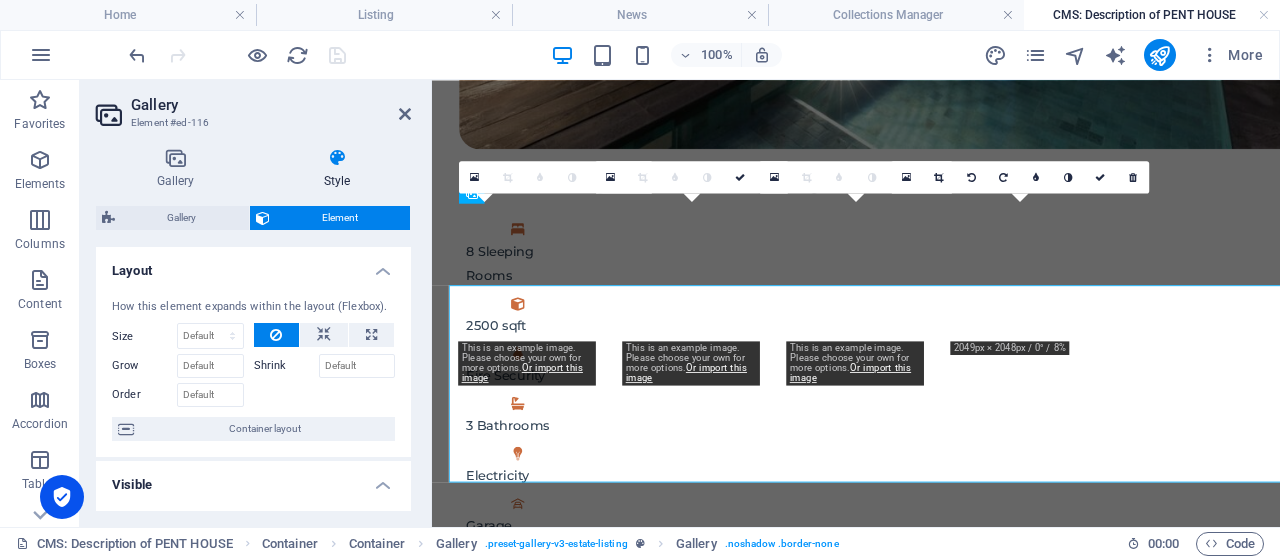scroll, scrollTop: 2565, scrollLeft: 0, axis: vertical 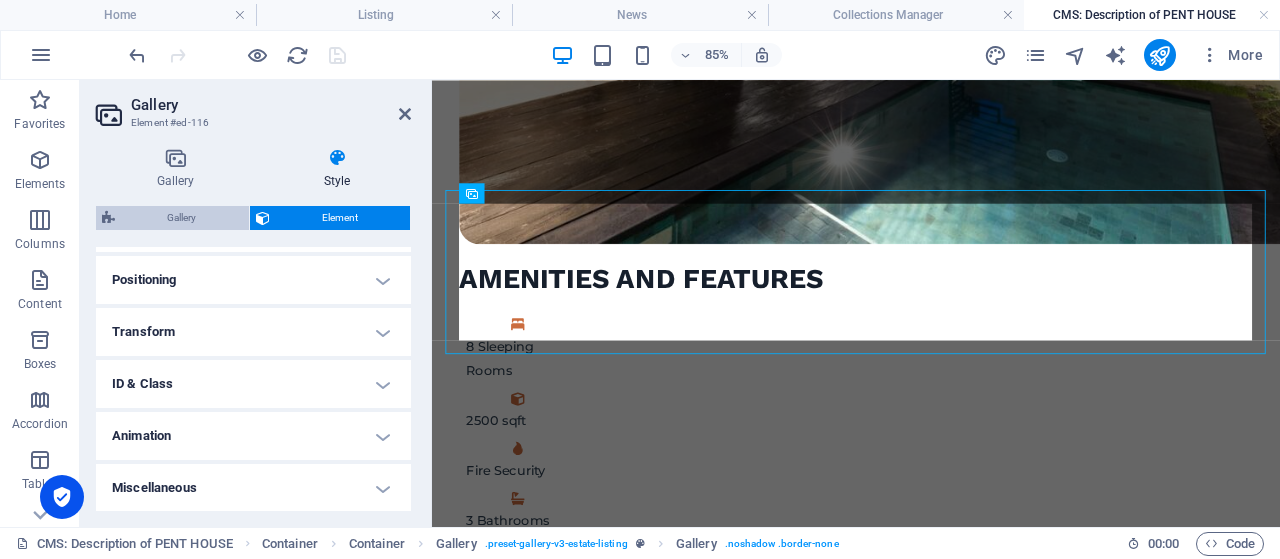 click on "Gallery" at bounding box center (182, 218) 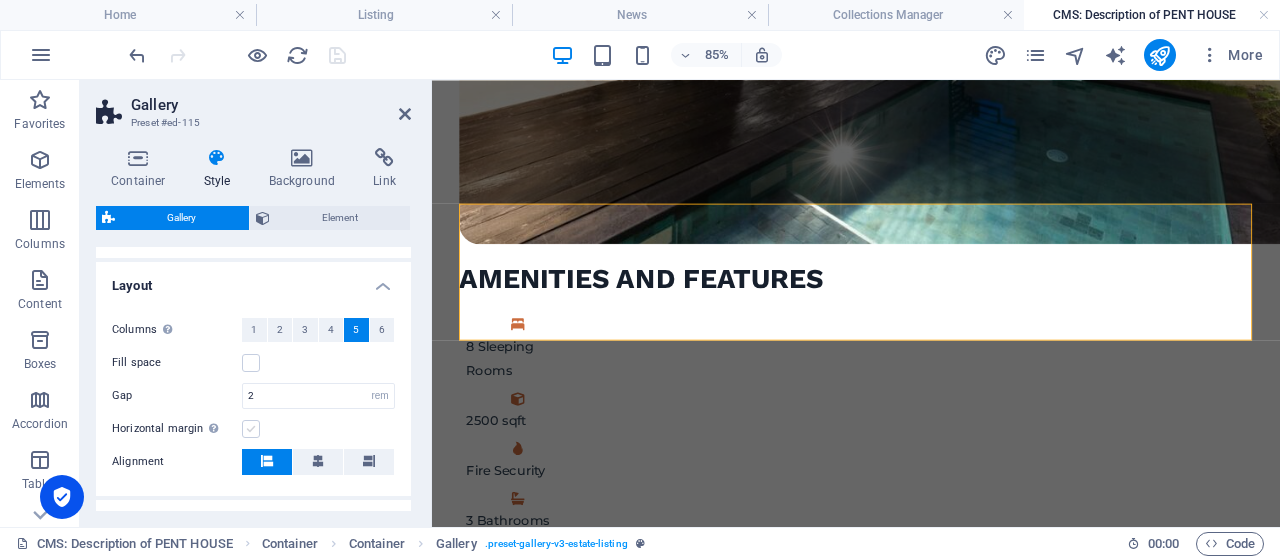 scroll, scrollTop: 384, scrollLeft: 0, axis: vertical 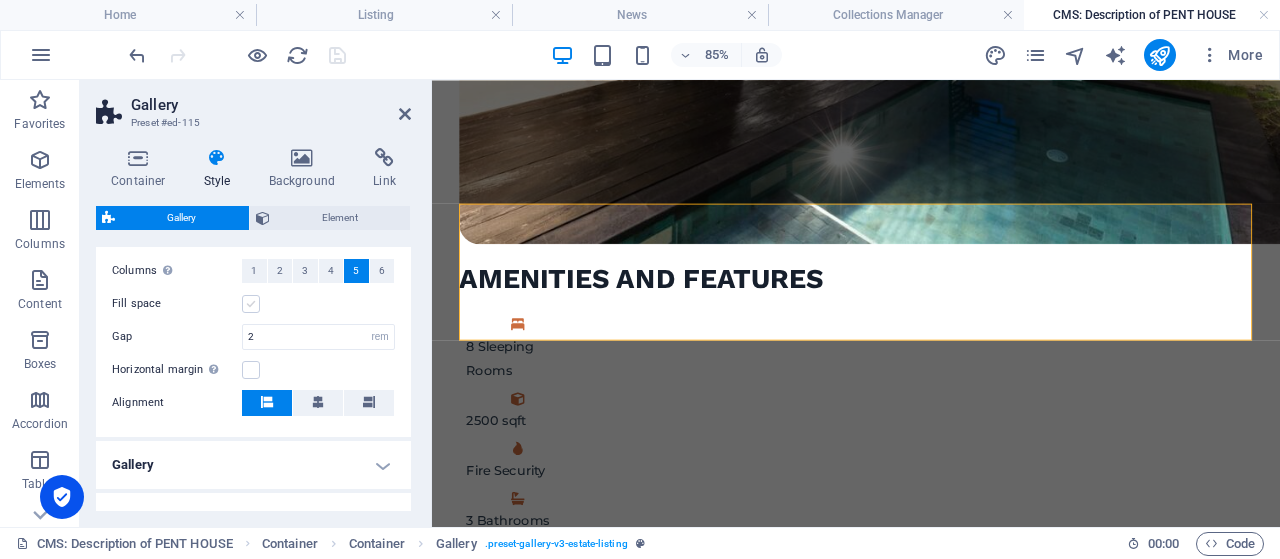 click at bounding box center [251, 304] 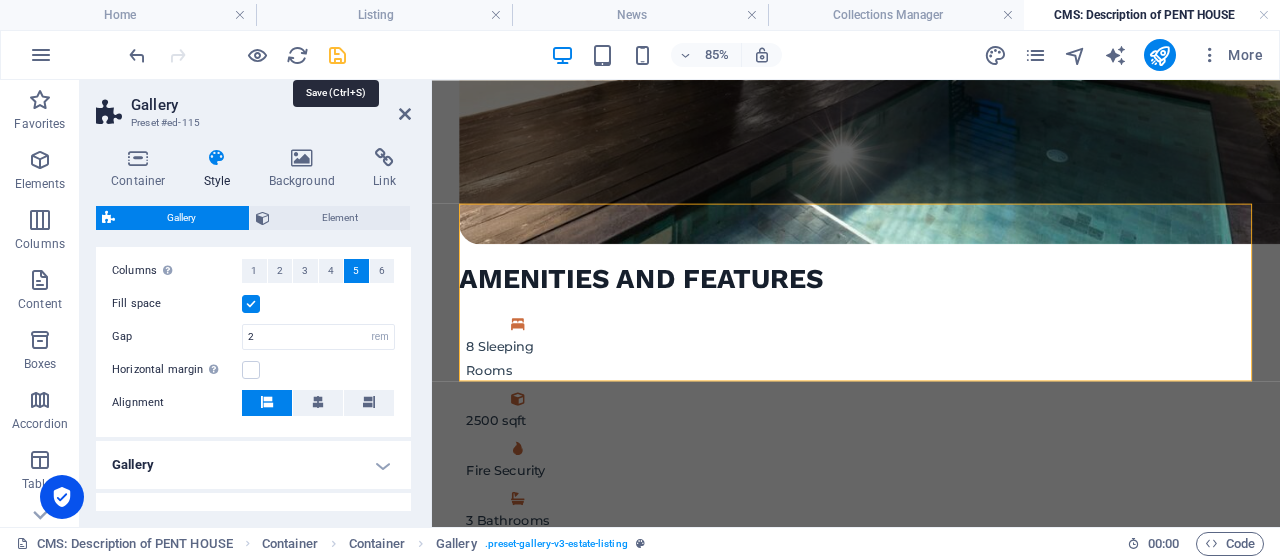 click at bounding box center (337, 55) 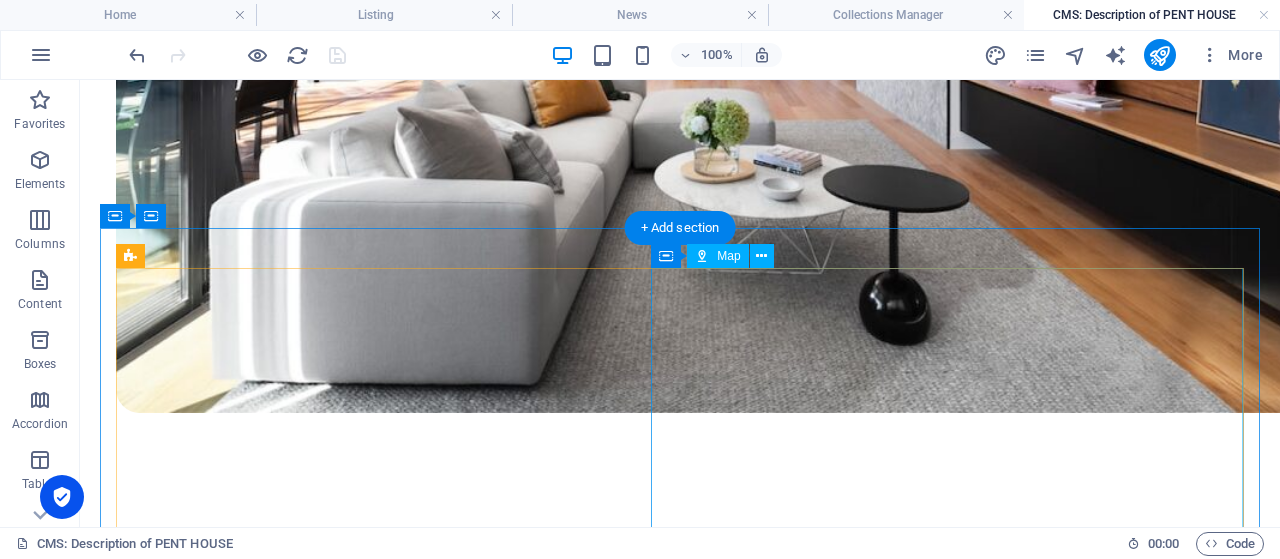 scroll, scrollTop: 1916, scrollLeft: 0, axis: vertical 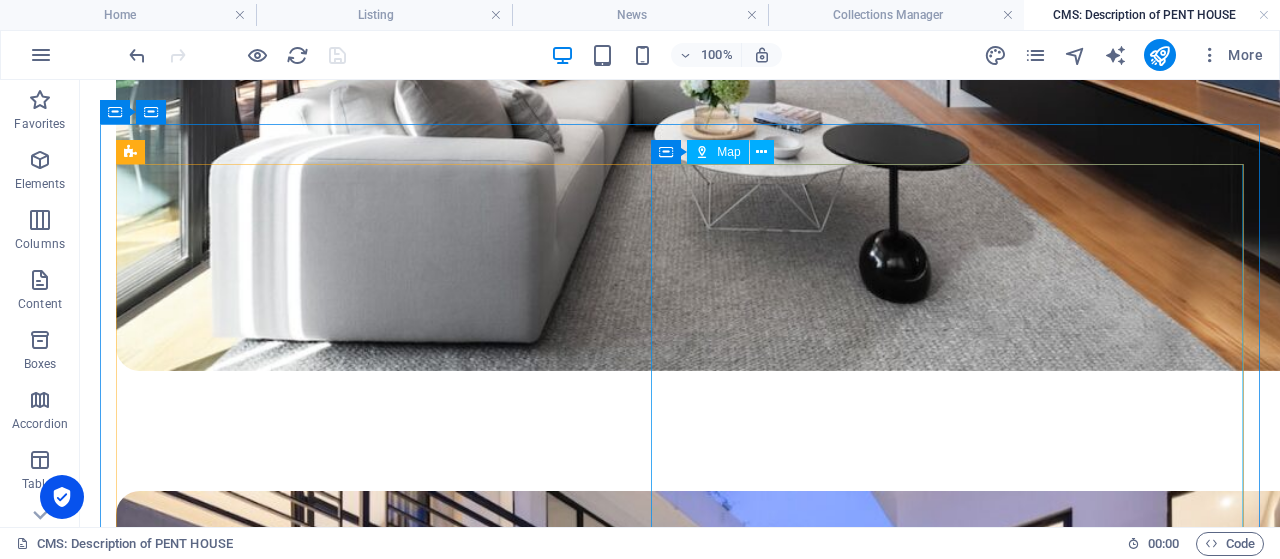 click on "Map" at bounding box center (728, 152) 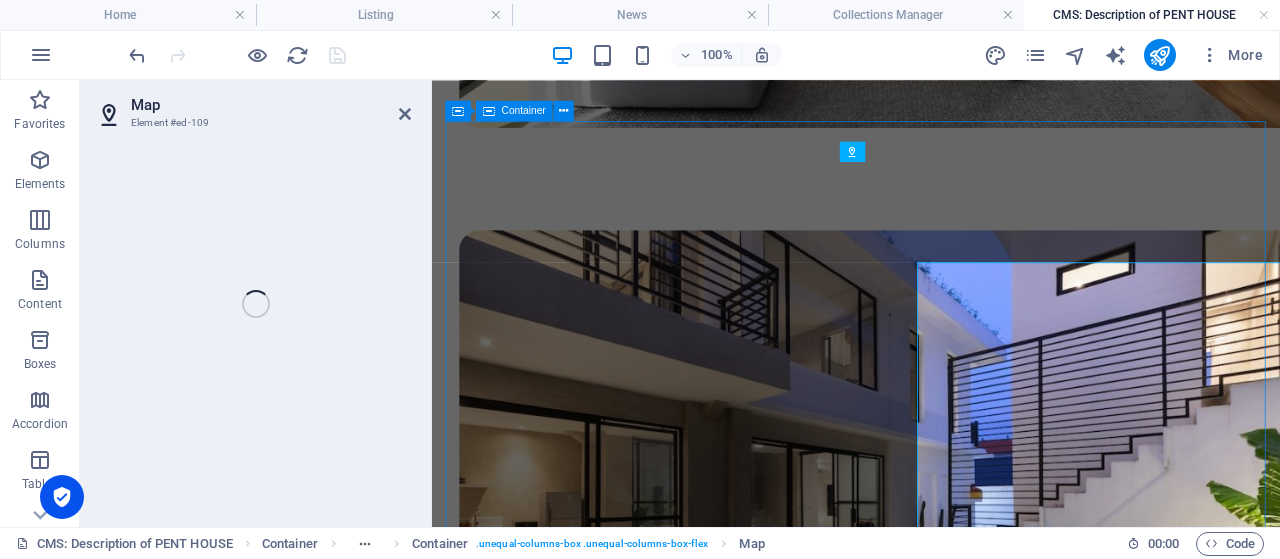 scroll, scrollTop: 1786, scrollLeft: 0, axis: vertical 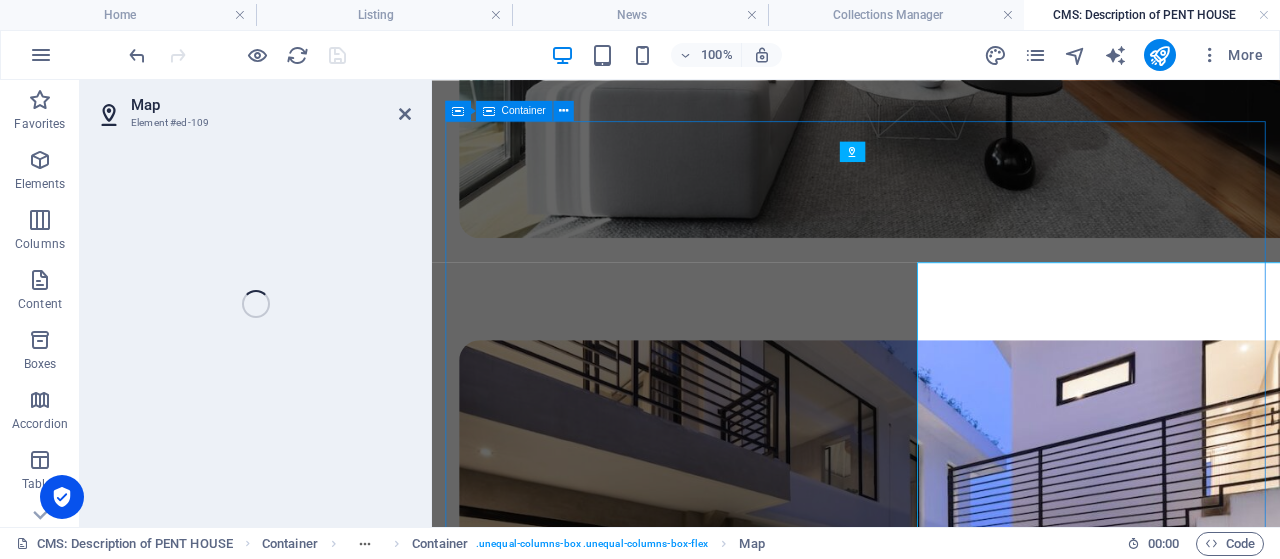 select on "1" 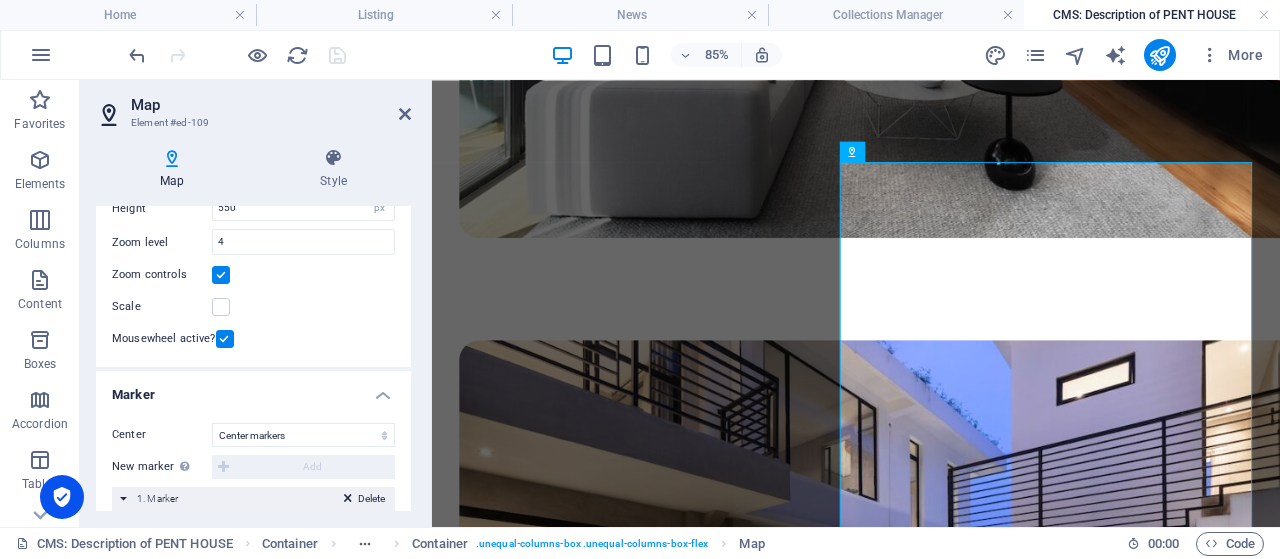 scroll, scrollTop: 384, scrollLeft: 0, axis: vertical 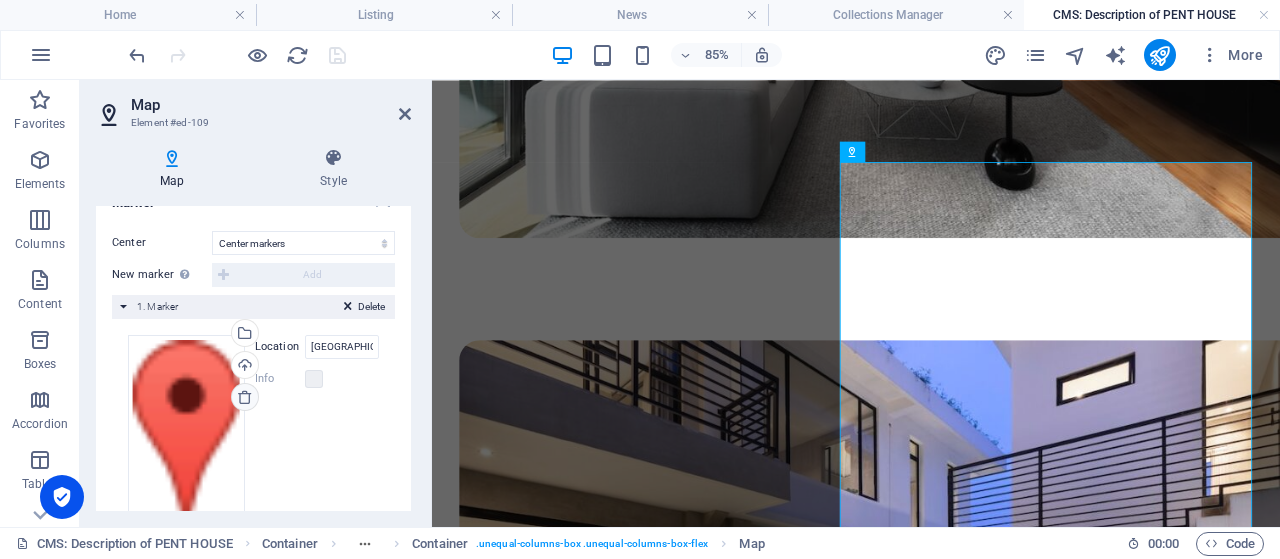 click at bounding box center [245, 397] 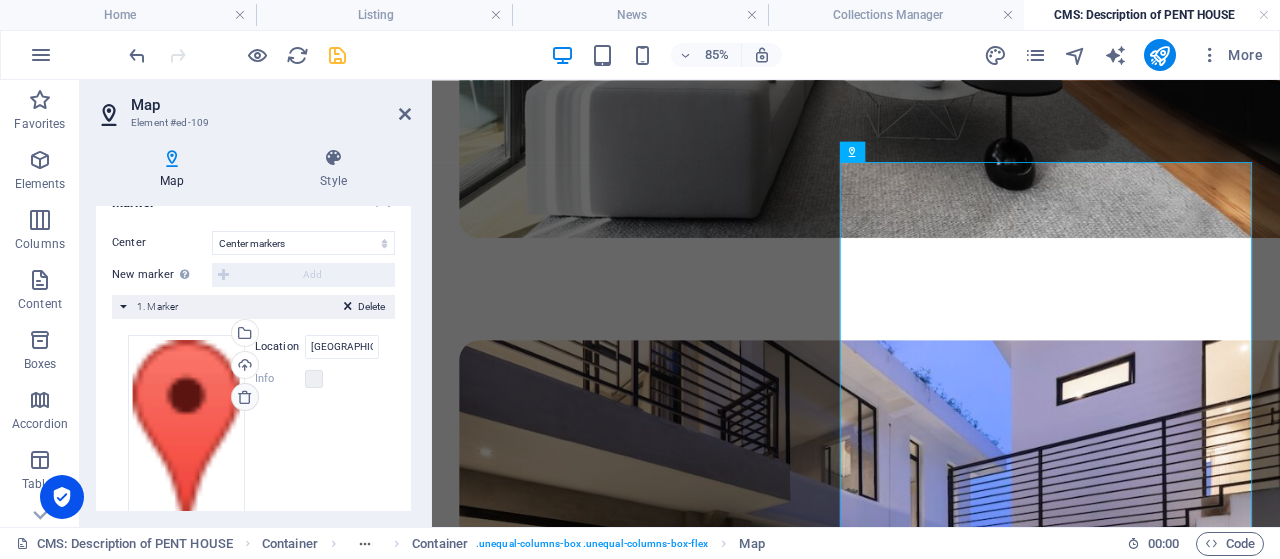 click at bounding box center (245, 397) 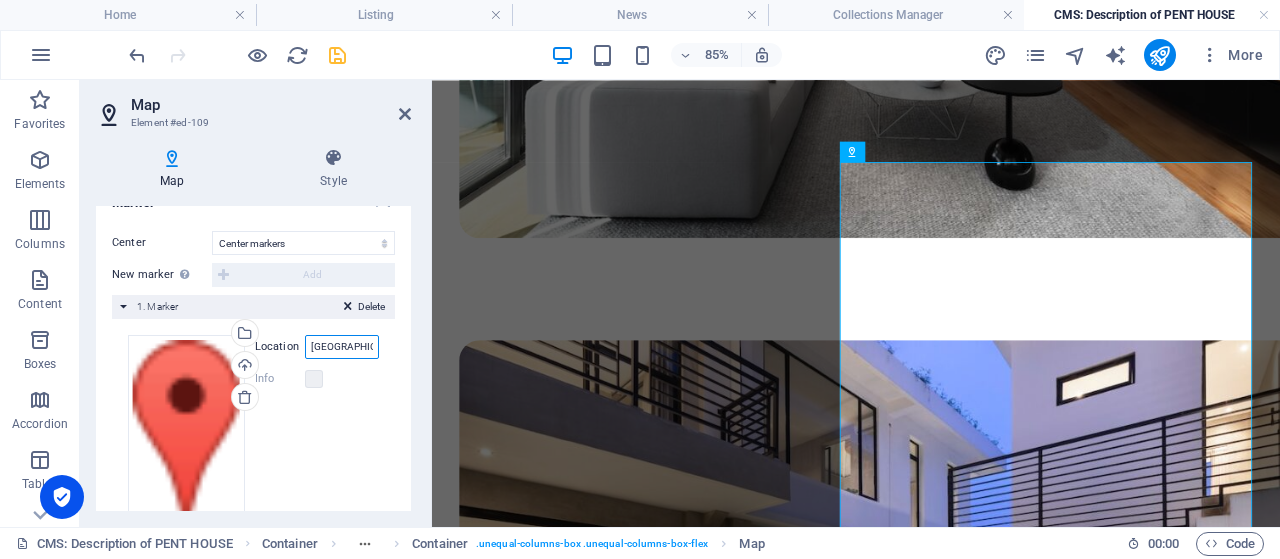 click on "[GEOGRAPHIC_DATA]" at bounding box center [342, 347] 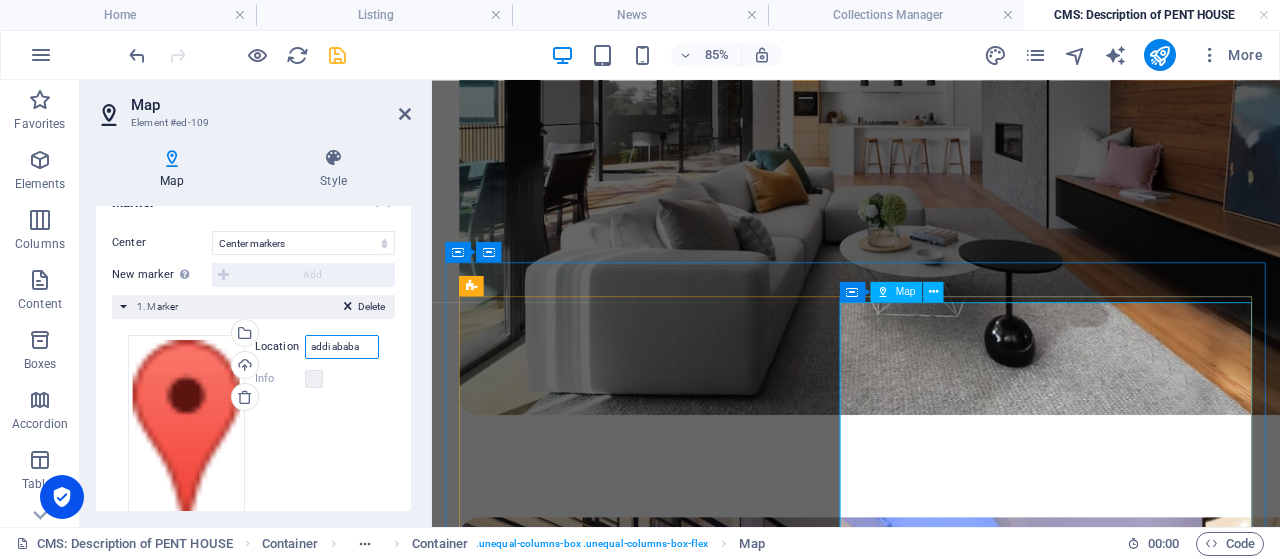scroll, scrollTop: 1682, scrollLeft: 0, axis: vertical 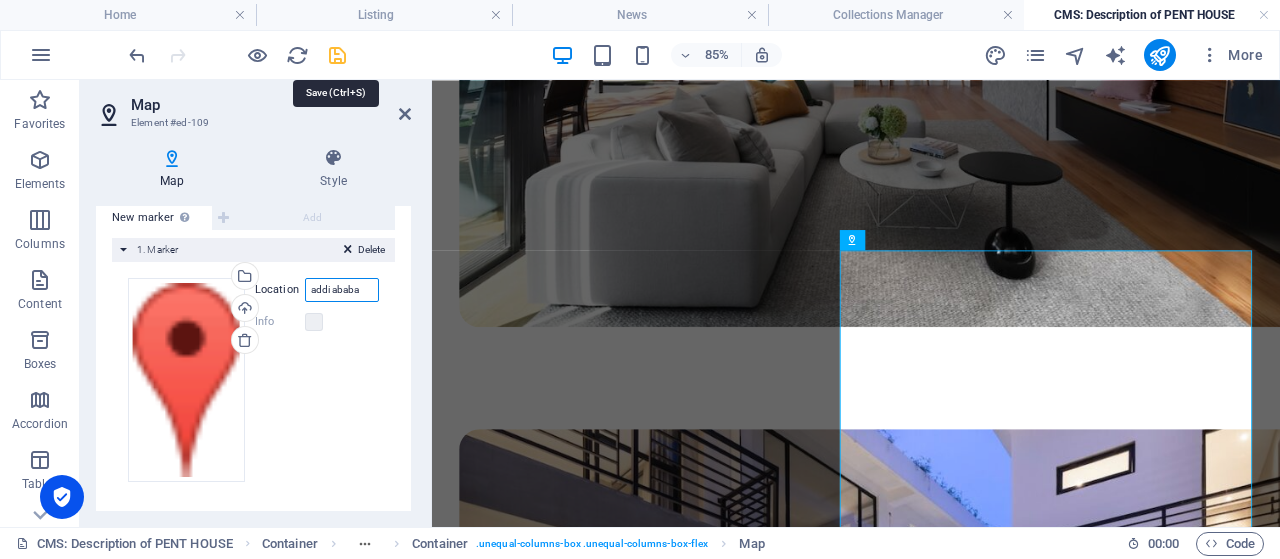 type on "addi ababa" 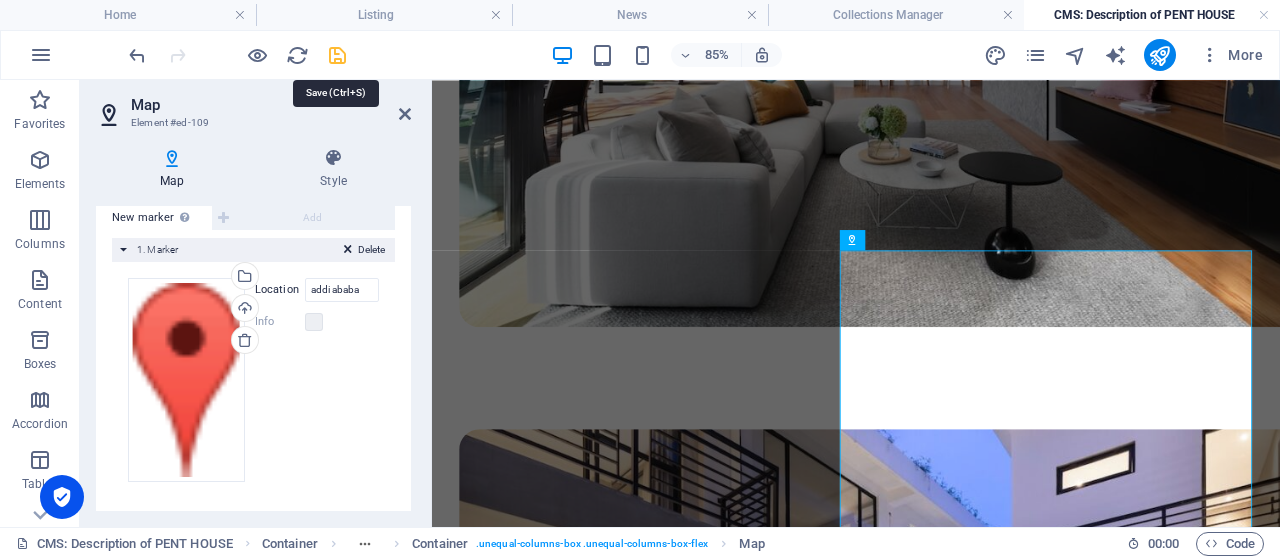 click at bounding box center (337, 55) 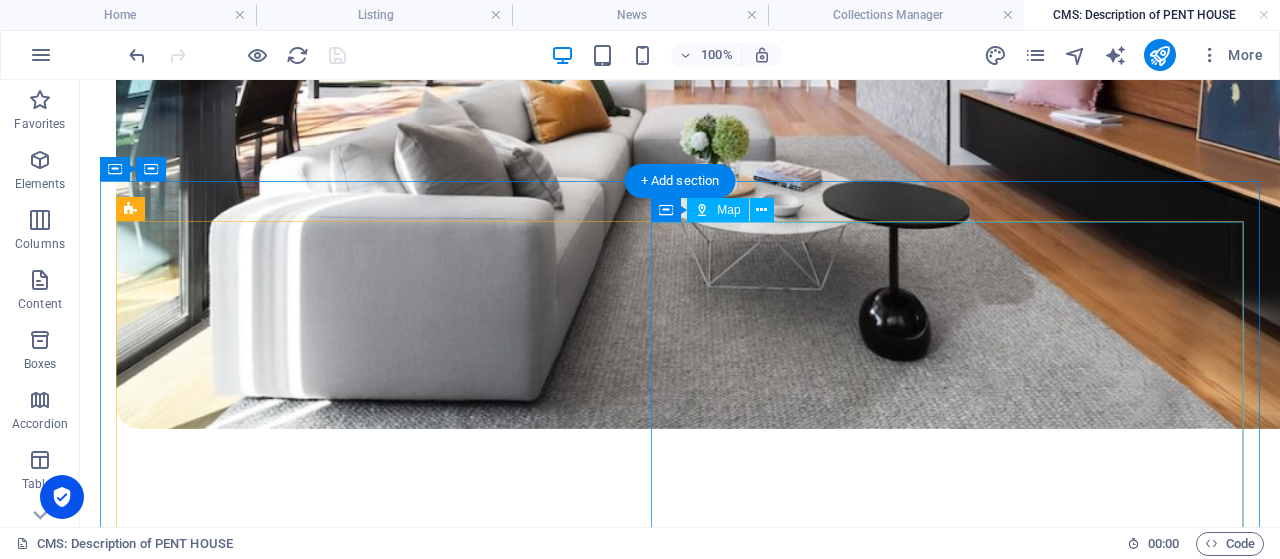 scroll, scrollTop: 2066, scrollLeft: 0, axis: vertical 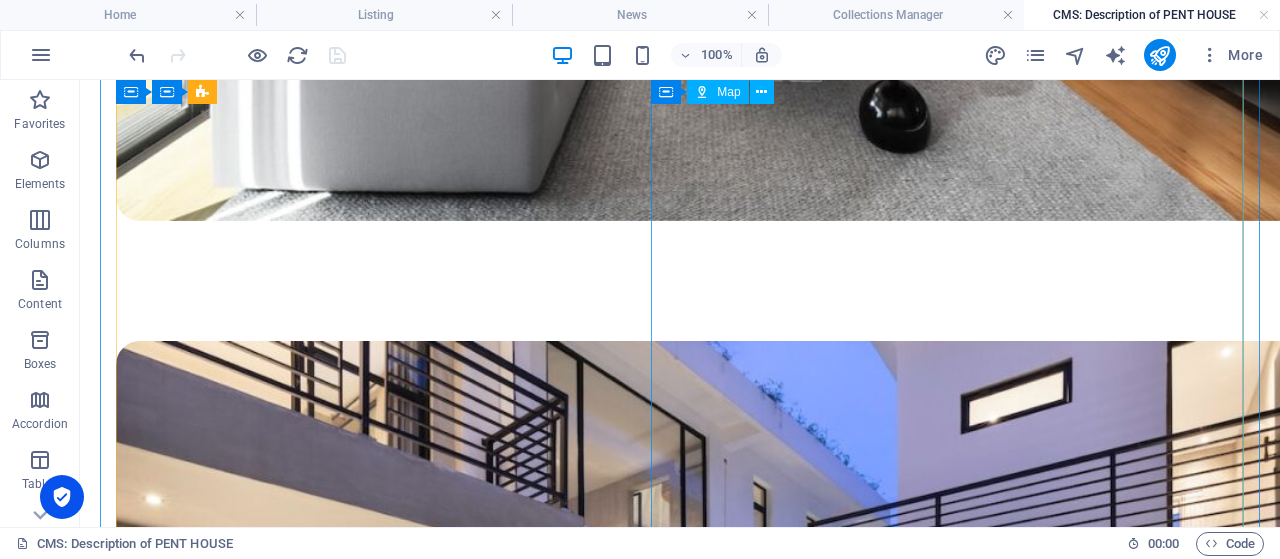 click at bounding box center [680, 2887] 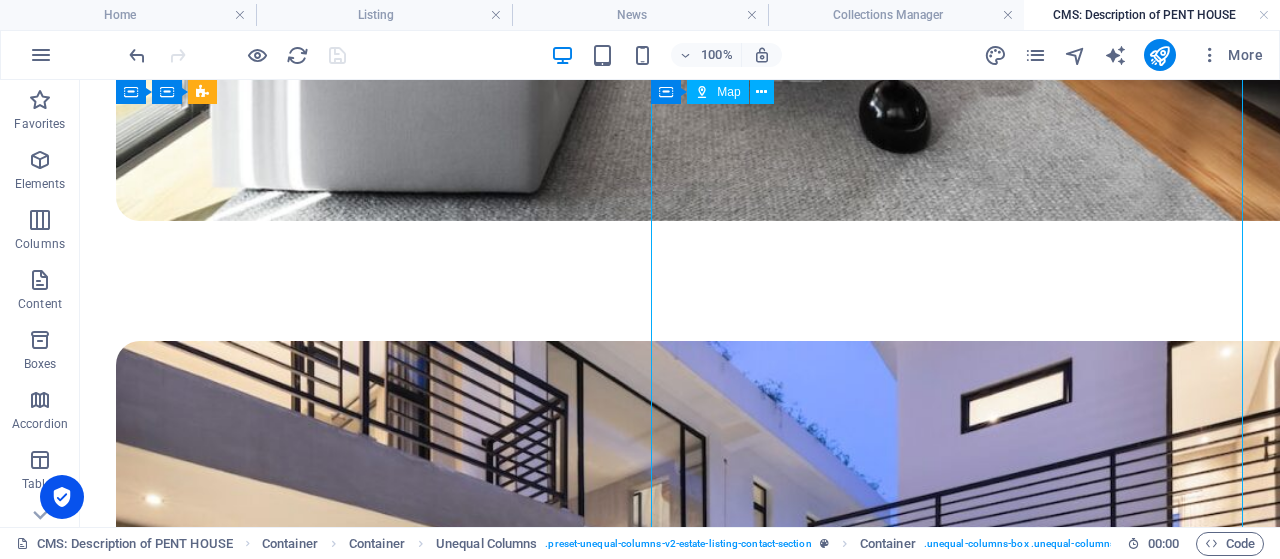 click at bounding box center (680, 2887) 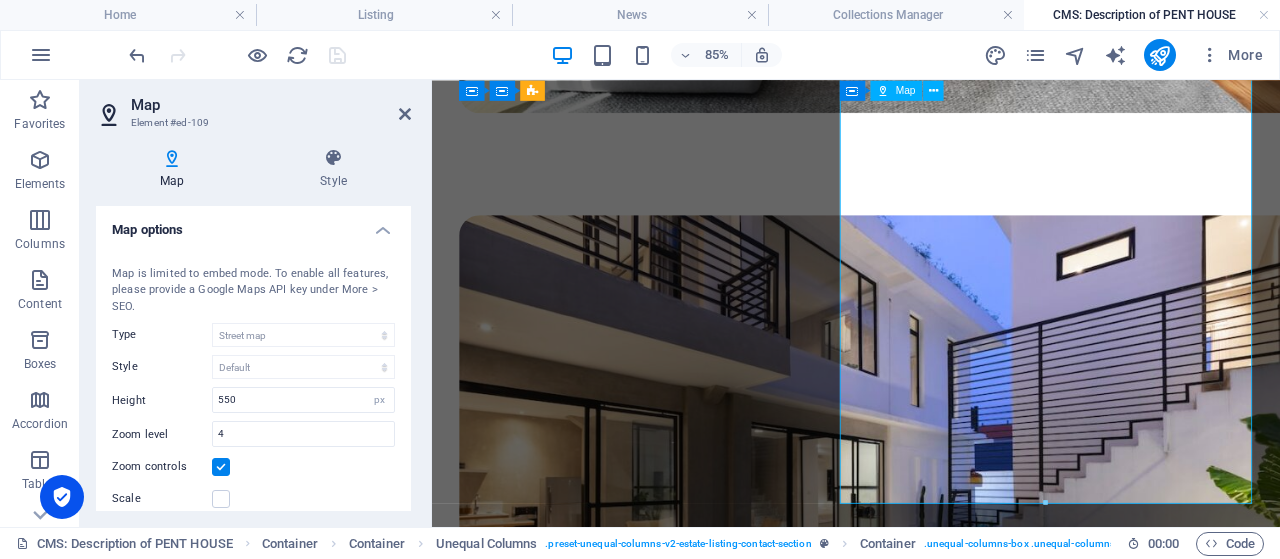 click at bounding box center [931, 2678] 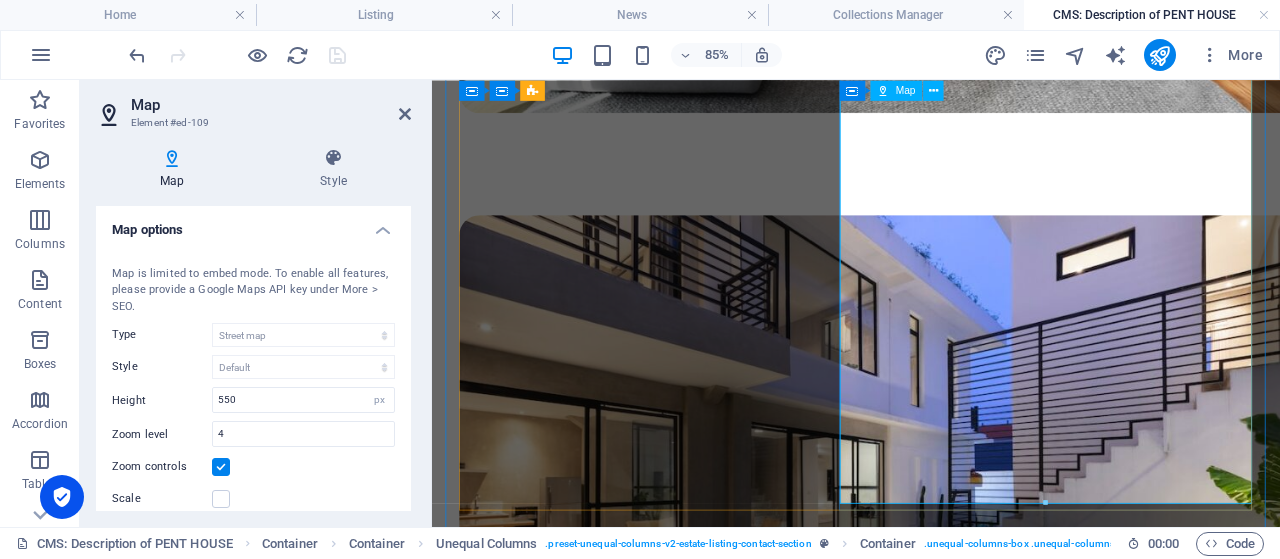 click on "Map" at bounding box center [906, 90] 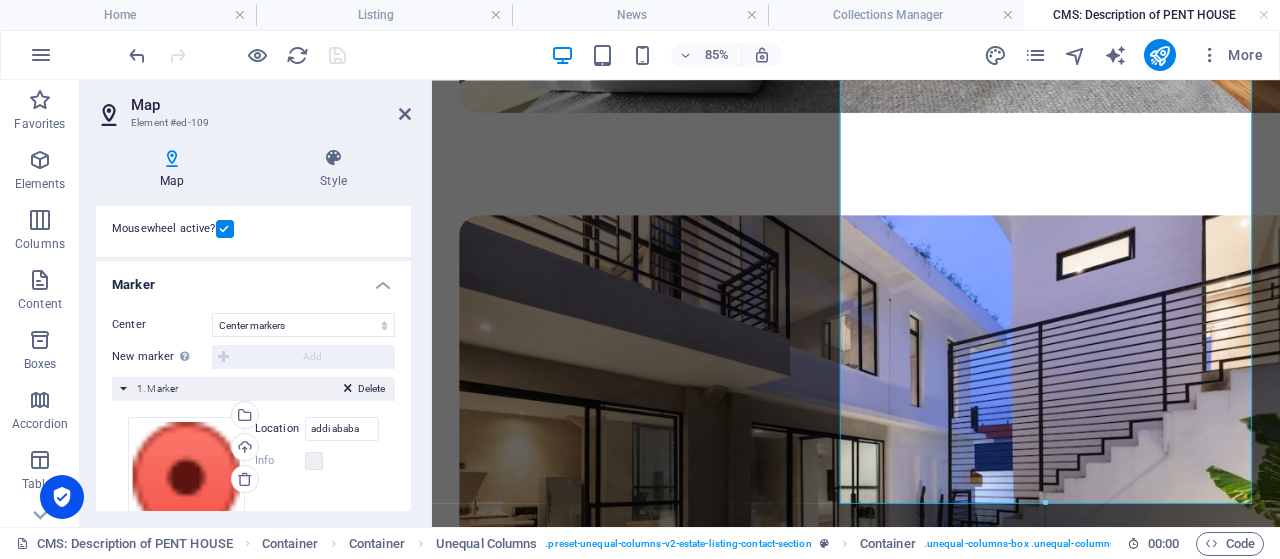 scroll, scrollTop: 249, scrollLeft: 0, axis: vertical 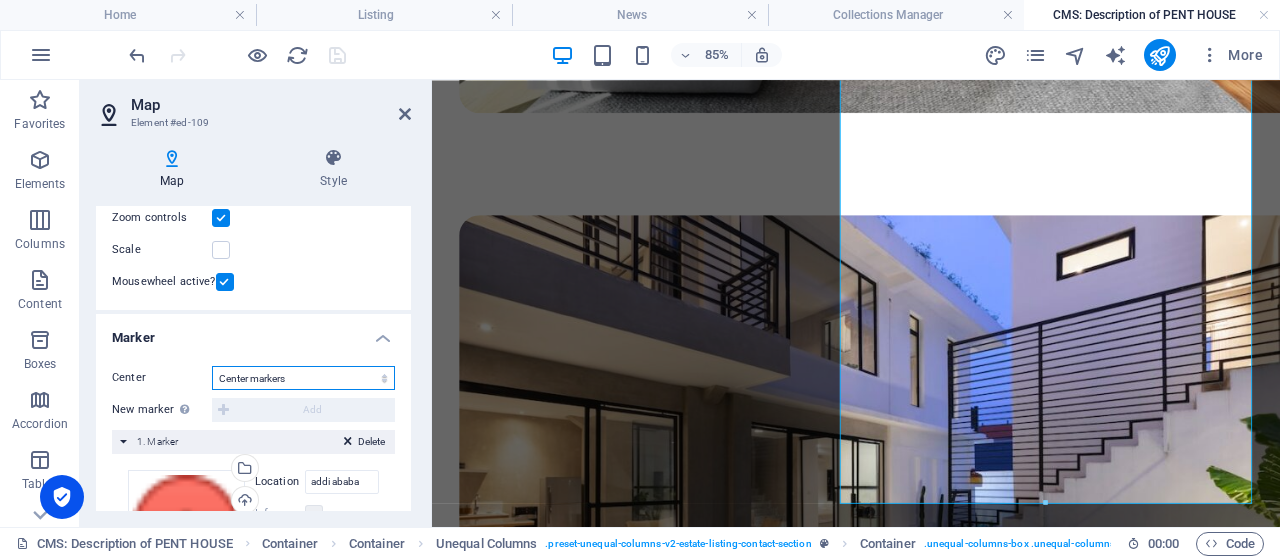 click on "Don't center Center markers Center and zoom markers" at bounding box center [303, 378] 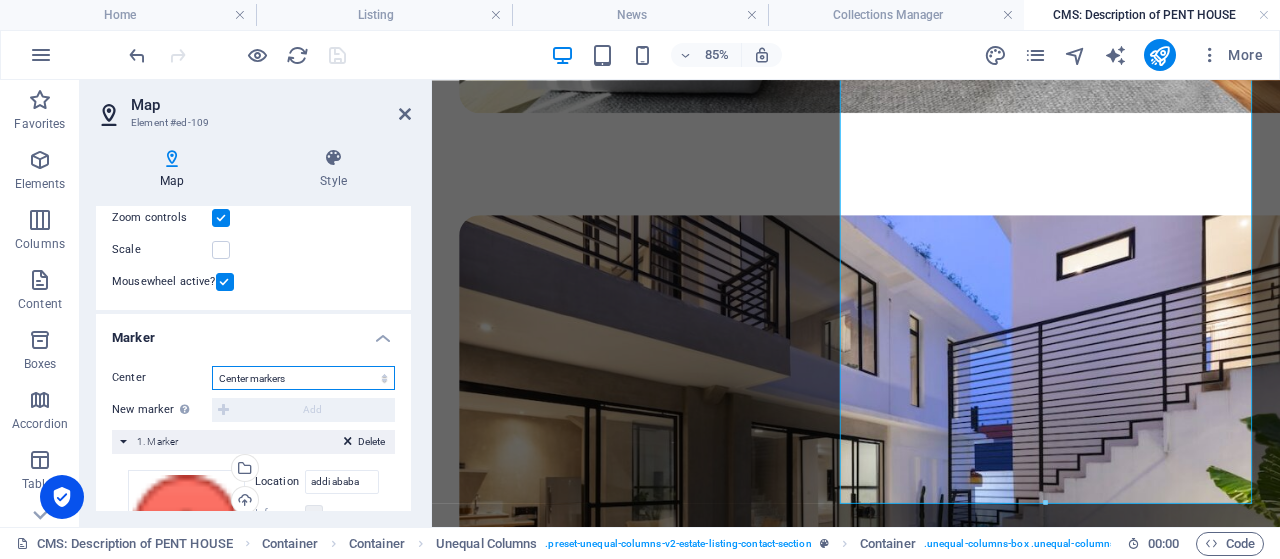 select on "2" 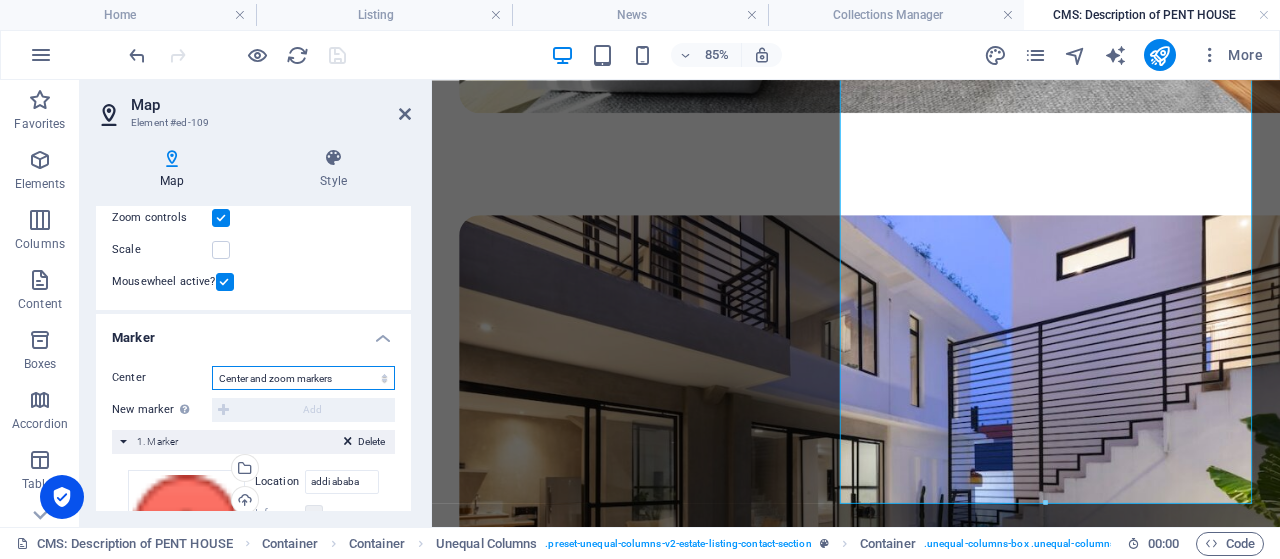 click on "Center and zoom markers" at bounding box center [0, 0] 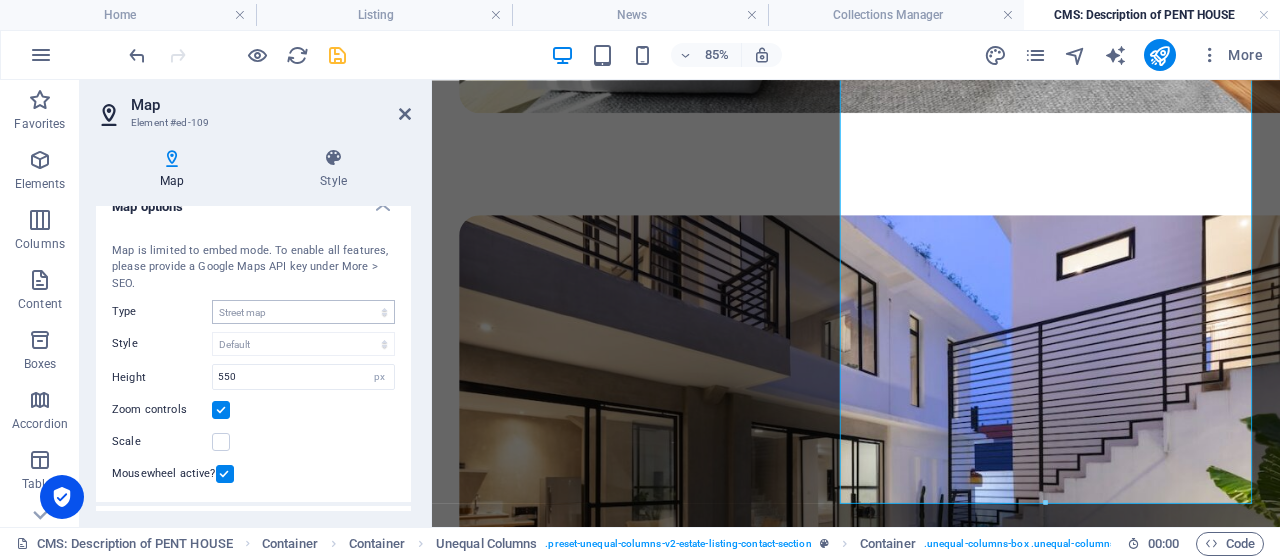 scroll, scrollTop: 0, scrollLeft: 0, axis: both 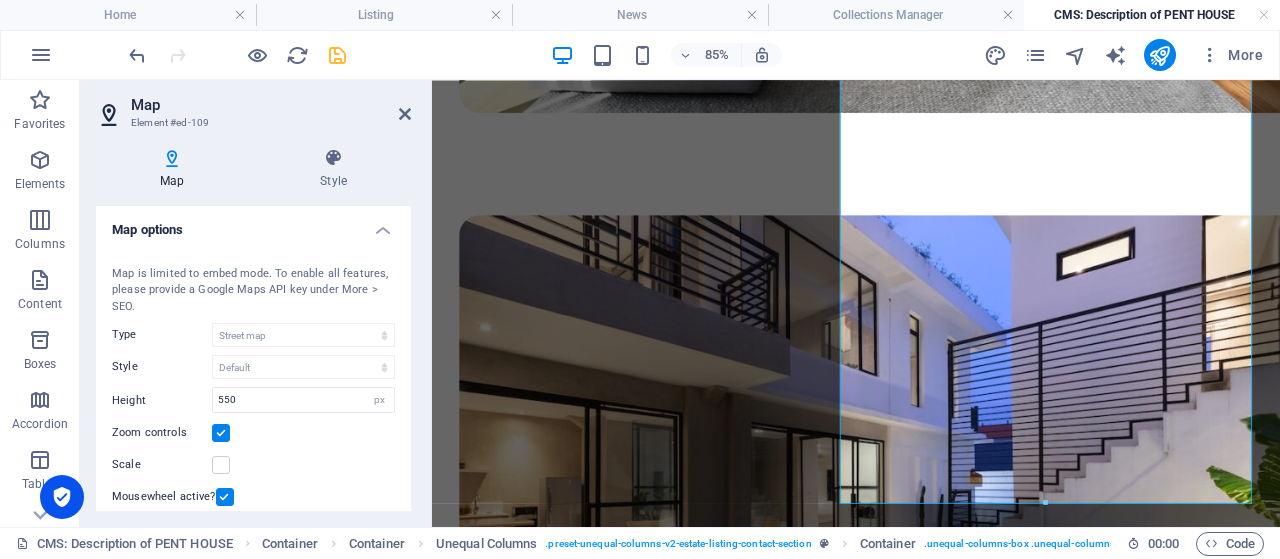 click on "Map options" at bounding box center [253, 224] 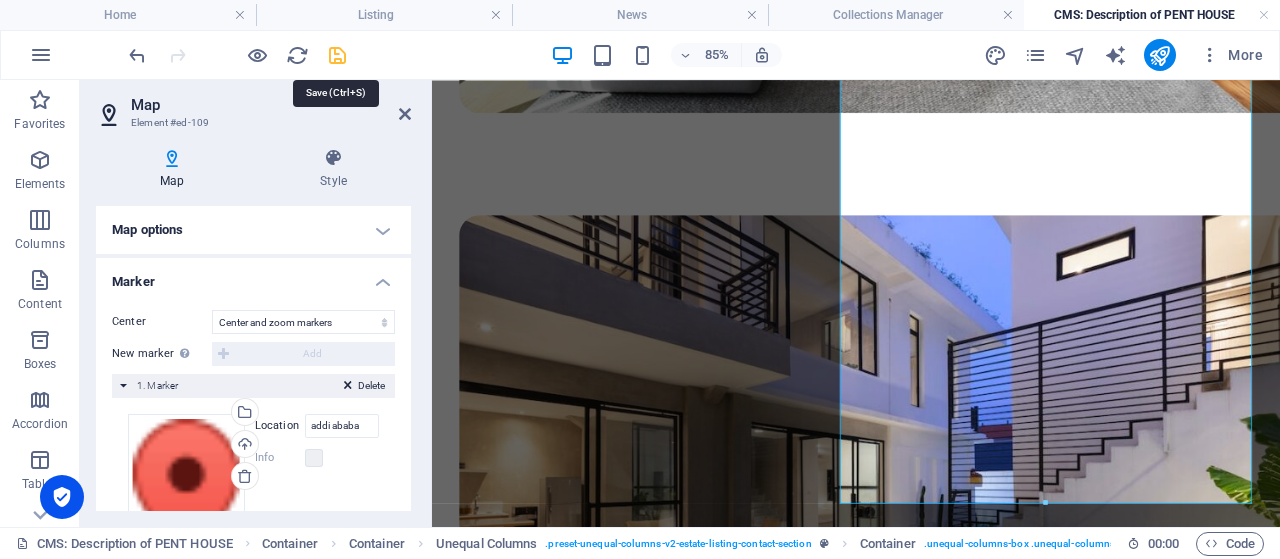 drag, startPoint x: 343, startPoint y: 53, endPoint x: 292, endPoint y: 129, distance: 91.525955 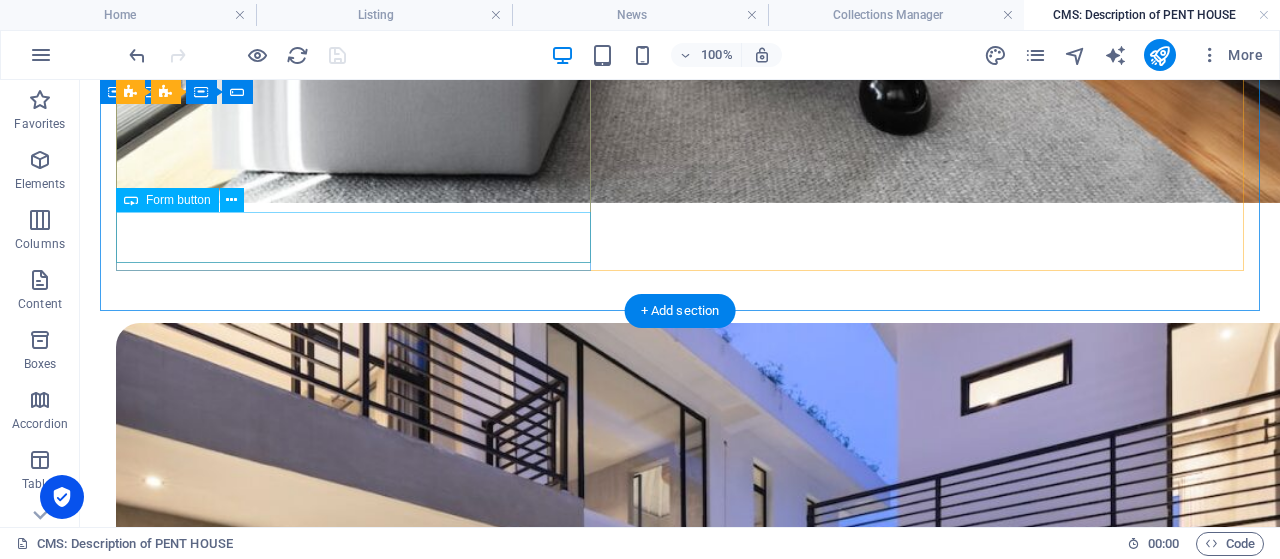 scroll, scrollTop: 2066, scrollLeft: 0, axis: vertical 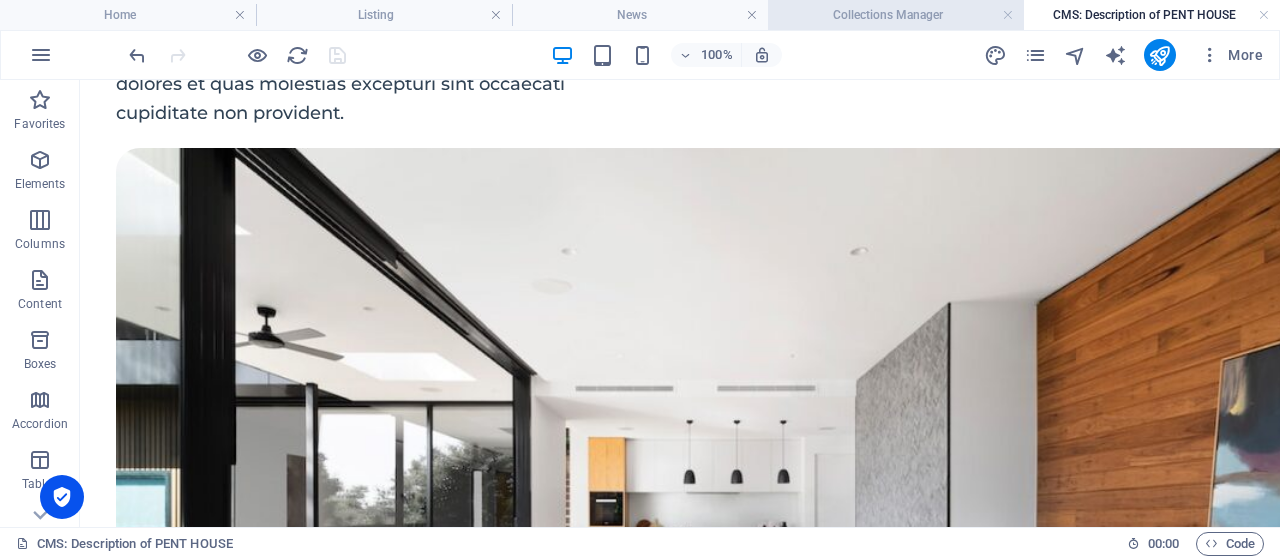 click on "Collections Manager" at bounding box center (896, 15) 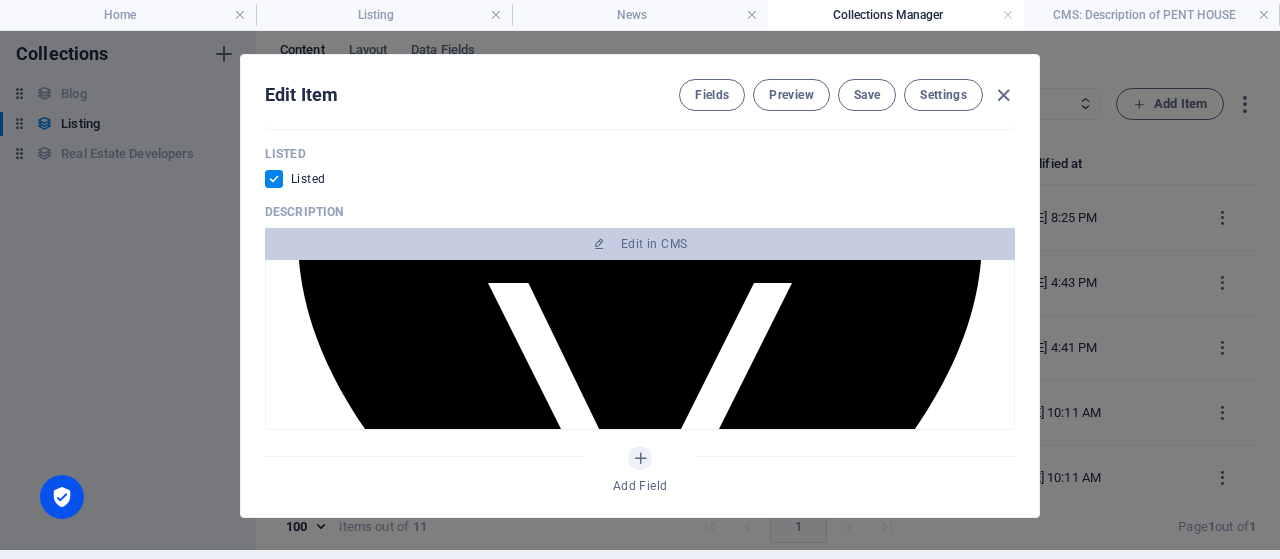 scroll, scrollTop: 4480, scrollLeft: 0, axis: vertical 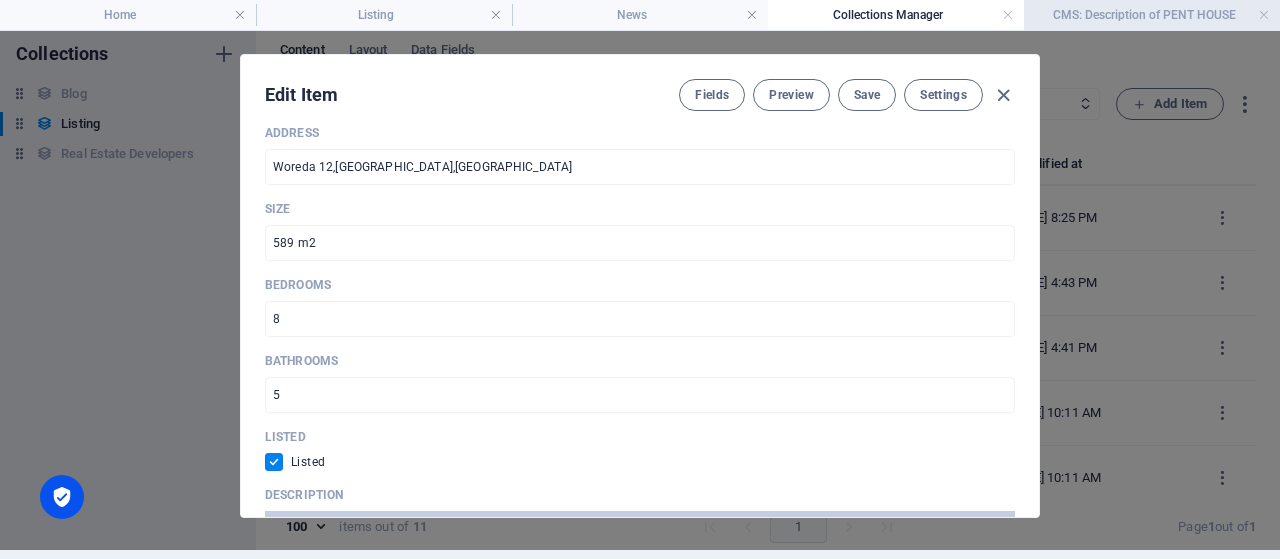 click on "CMS: Description of PENT HOUSE" at bounding box center [1152, 15] 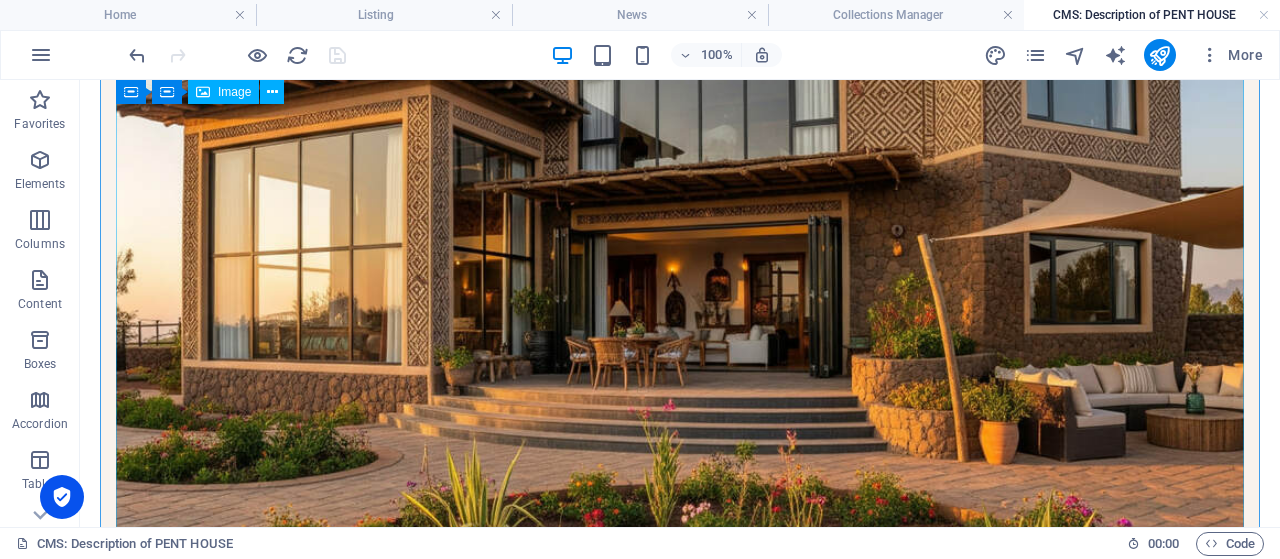scroll, scrollTop: 44, scrollLeft: 0, axis: vertical 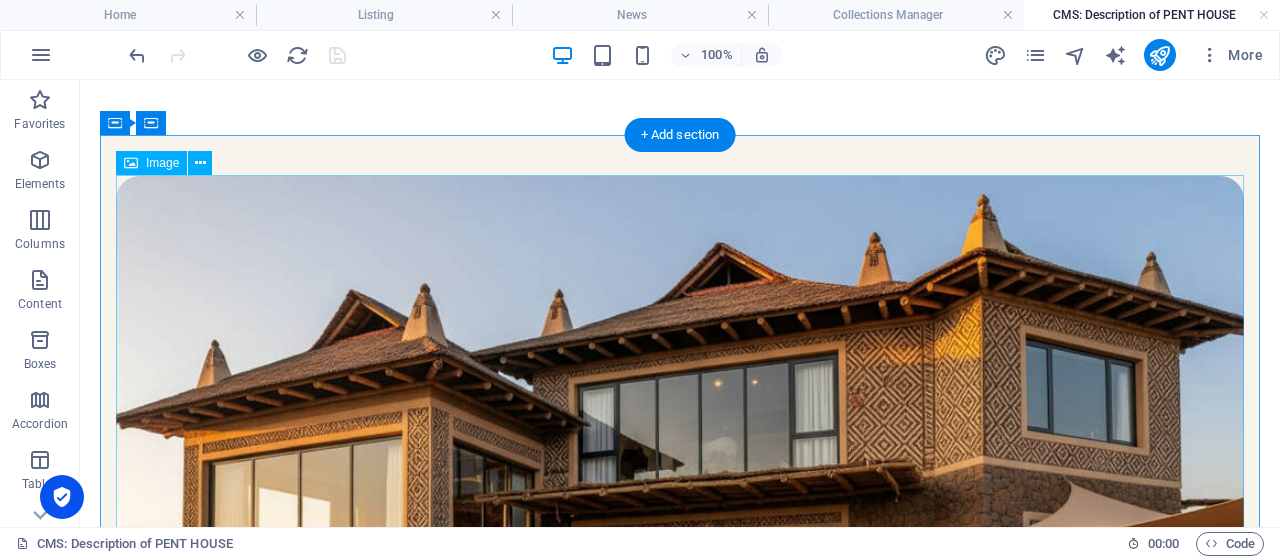 click at bounding box center (680, 552) 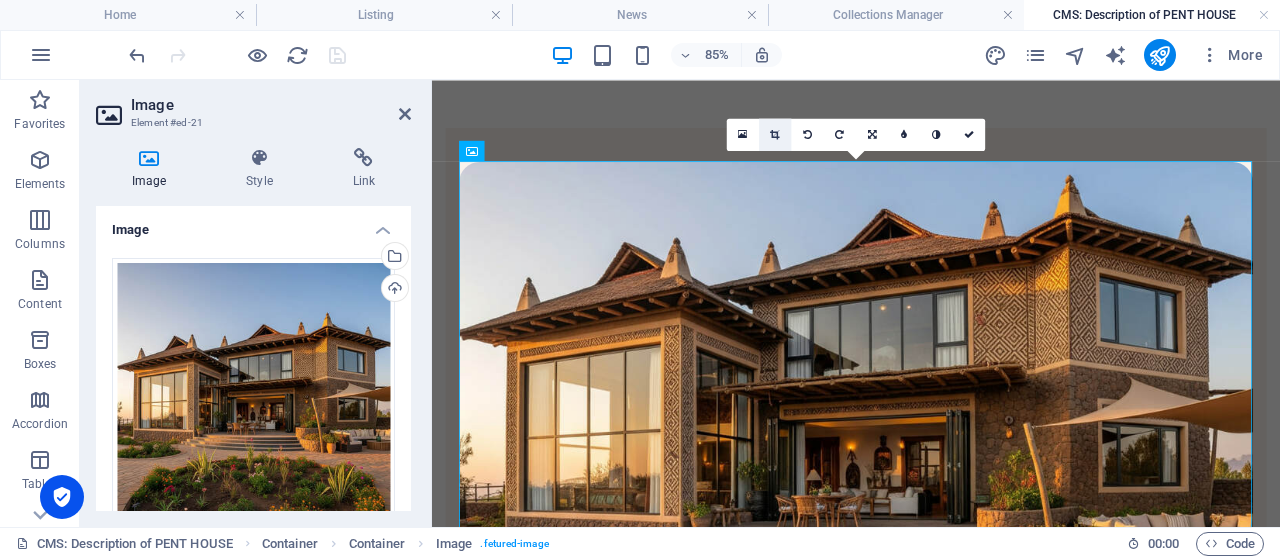 click at bounding box center [775, 135] 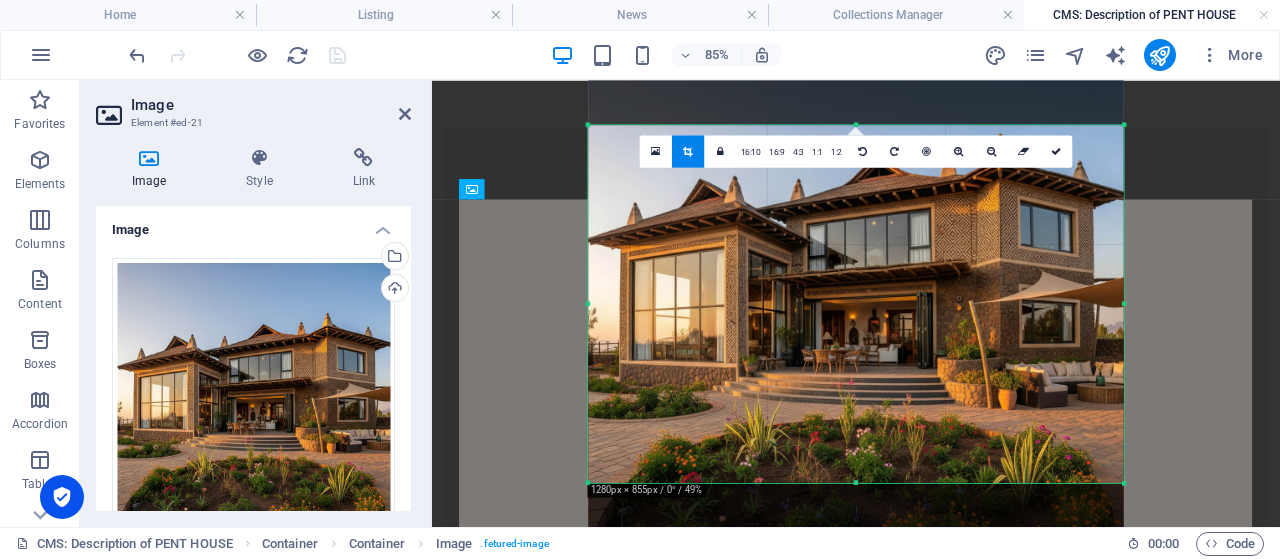 drag, startPoint x: 855, startPoint y: 485, endPoint x: 860, endPoint y: 544, distance: 59.211487 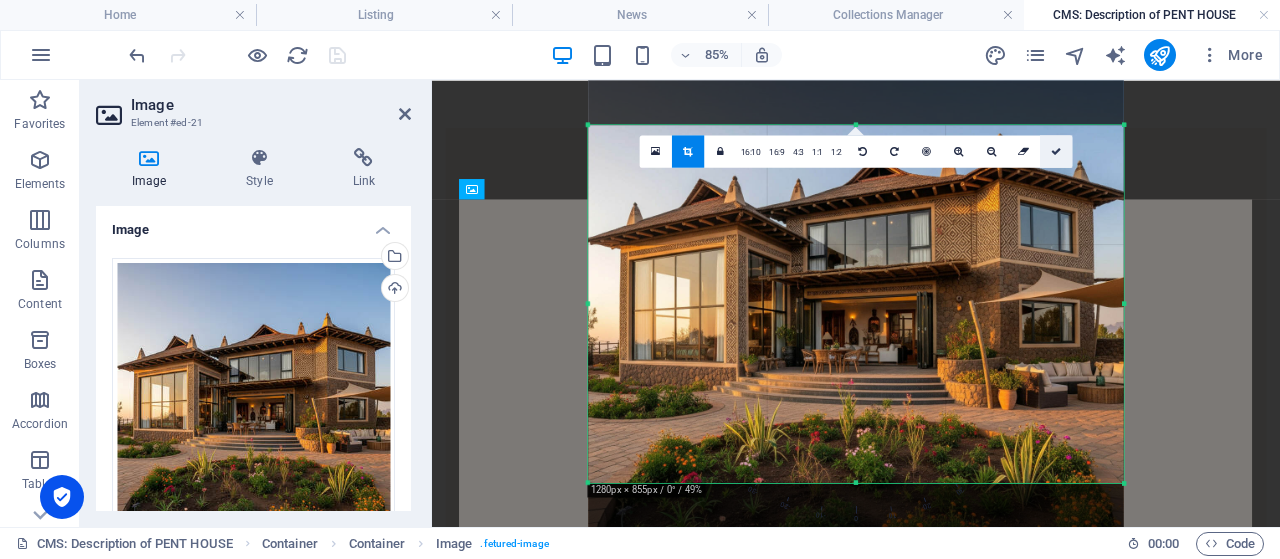 click at bounding box center (1056, 151) 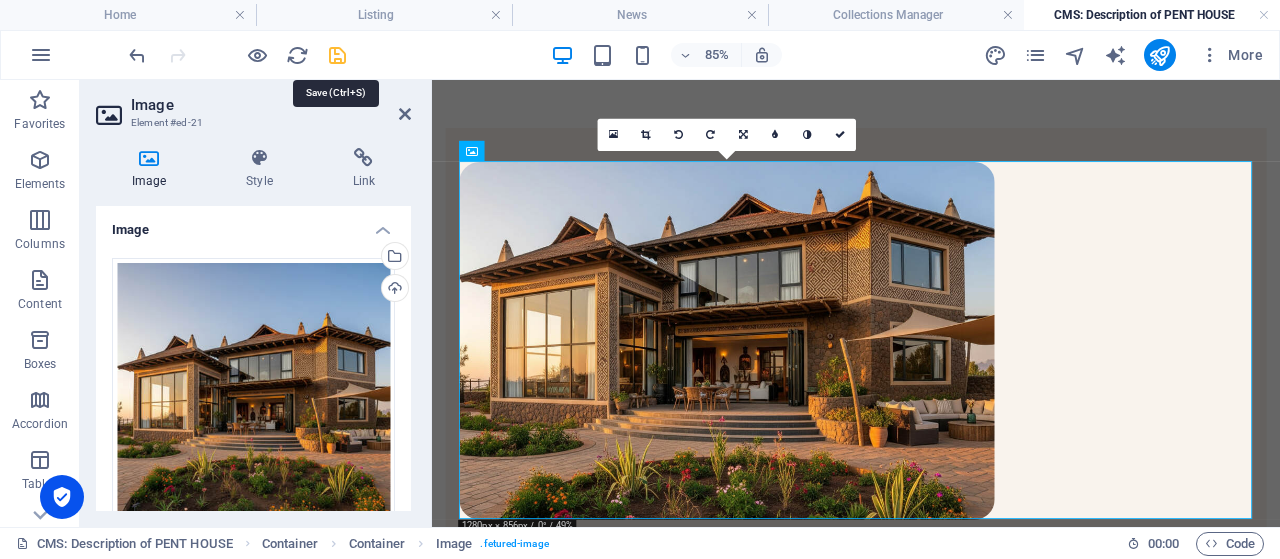 click at bounding box center (337, 55) 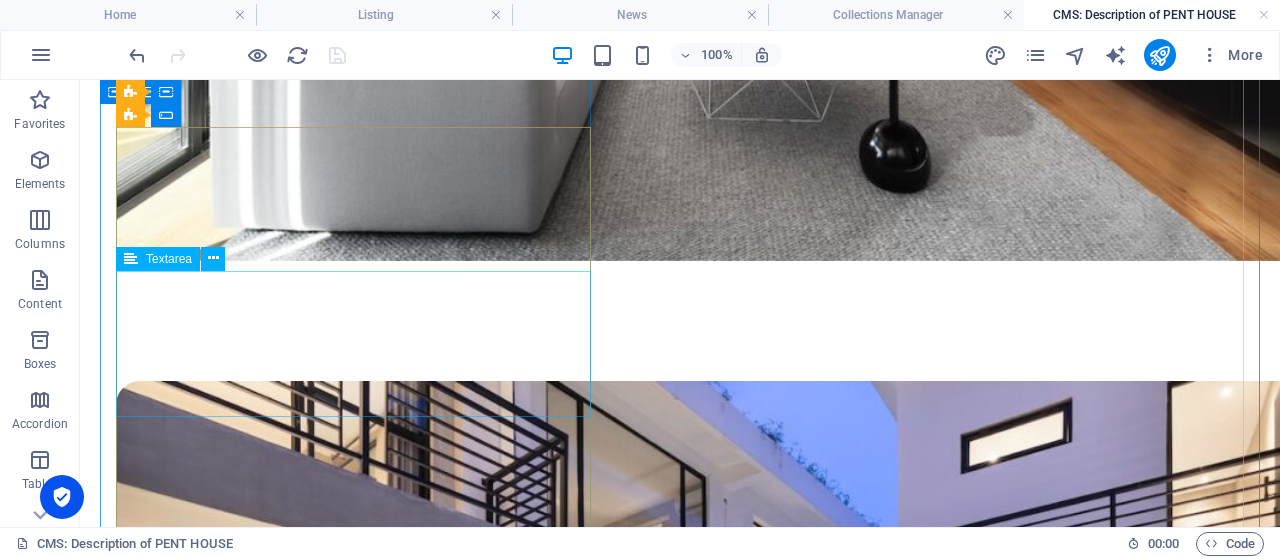 scroll, scrollTop: 1916, scrollLeft: 0, axis: vertical 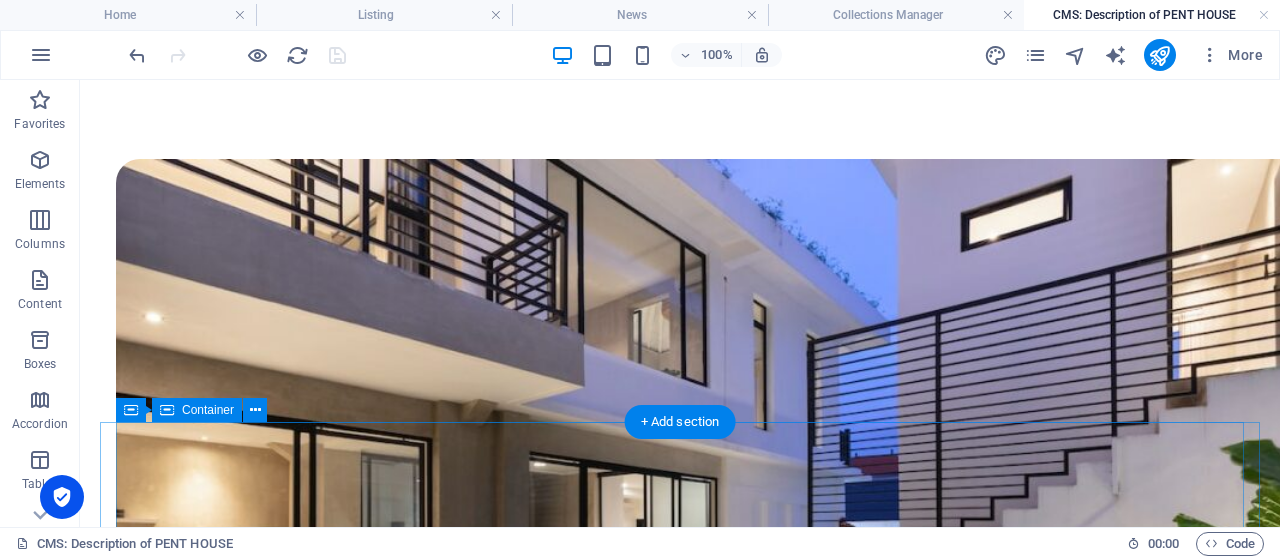 click on "GALLERY View property" at bounding box center (680, 3325) 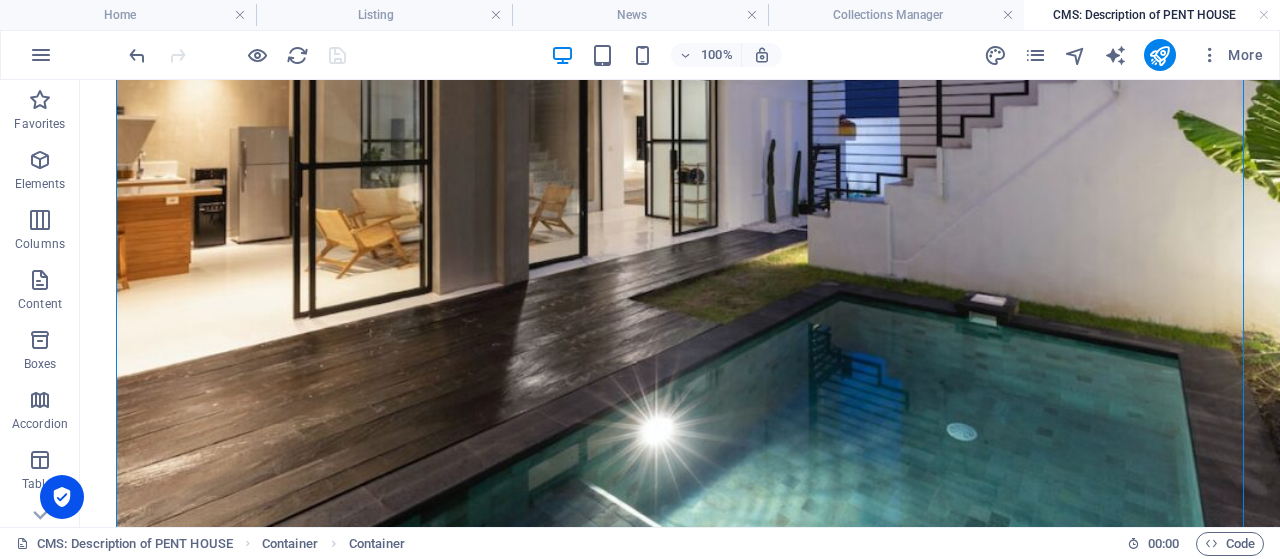 scroll, scrollTop: 2332, scrollLeft: 0, axis: vertical 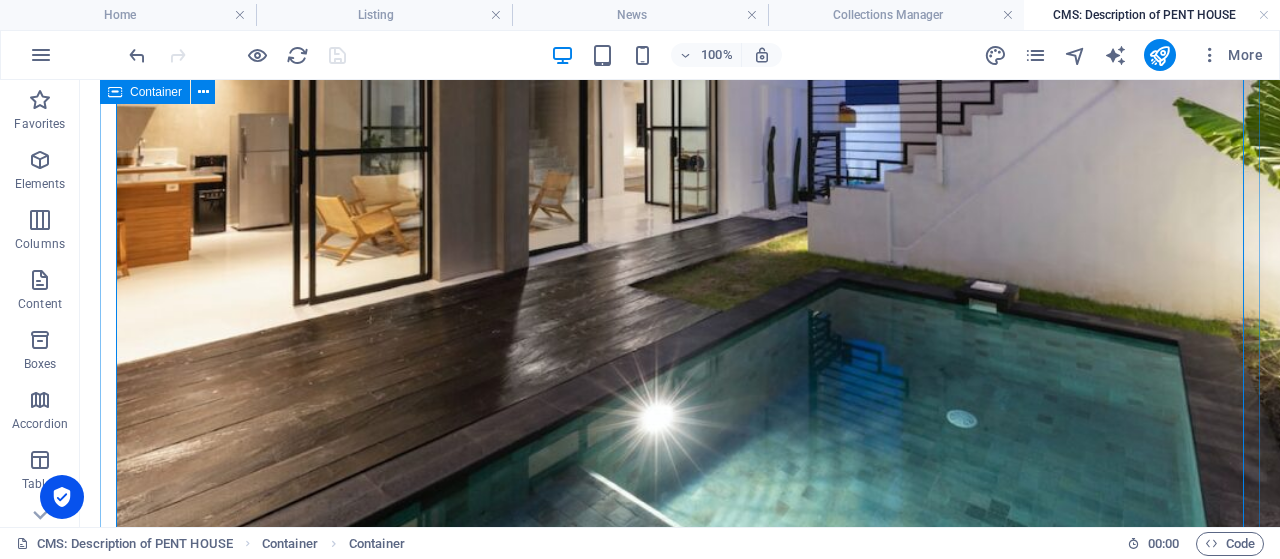 click on "GALLERY View property" at bounding box center (680, 2909) 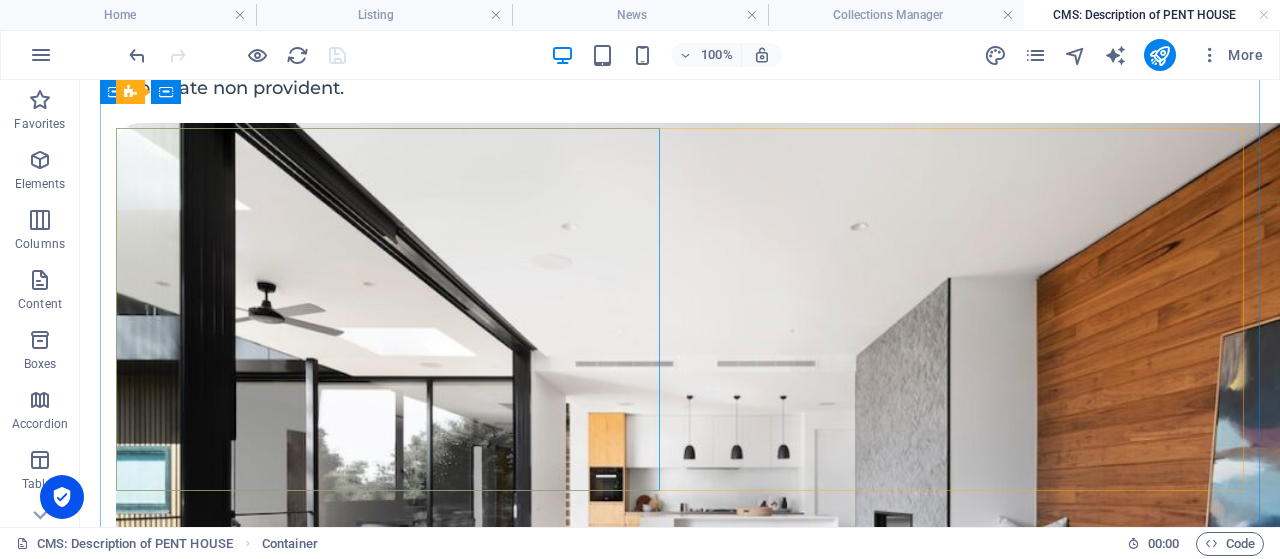 scroll, scrollTop: 752, scrollLeft: 0, axis: vertical 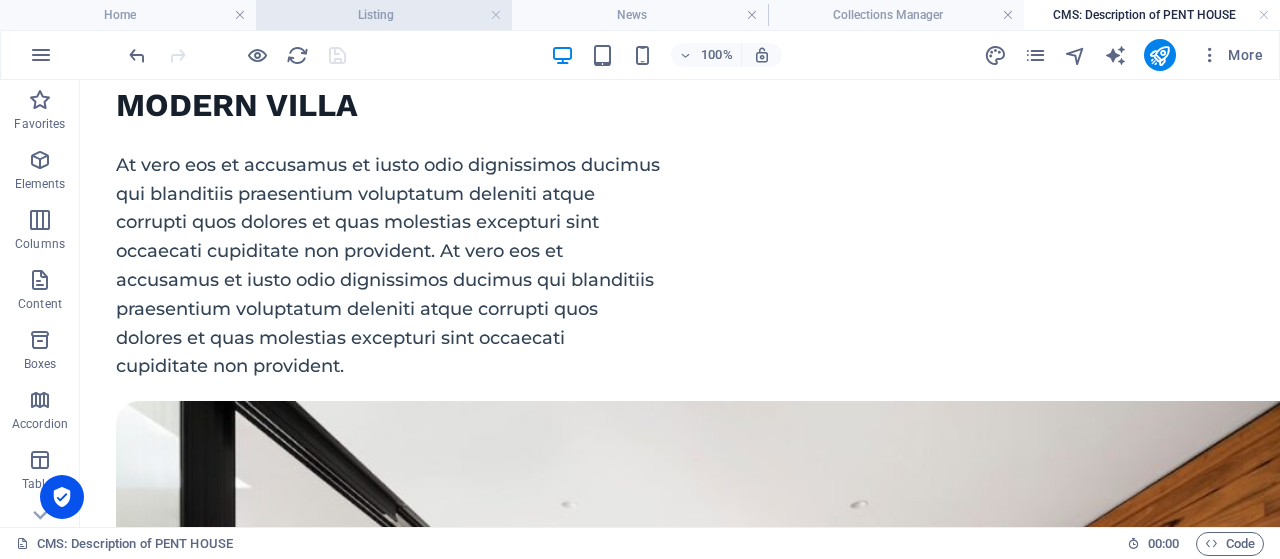 click on "Listing" at bounding box center (384, 15) 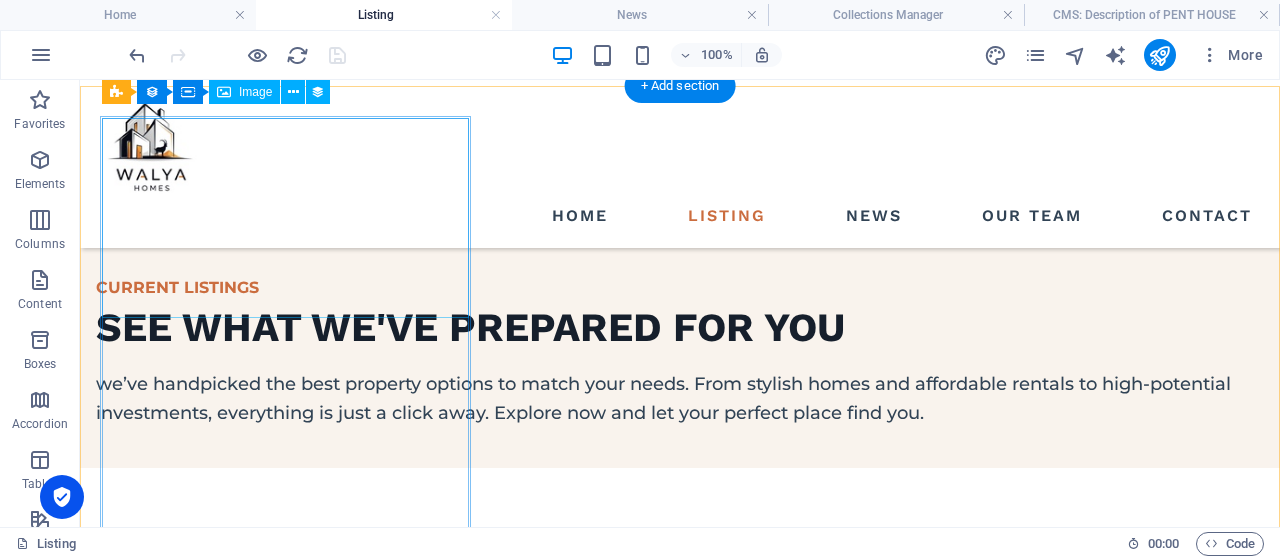 scroll, scrollTop: 783, scrollLeft: 0, axis: vertical 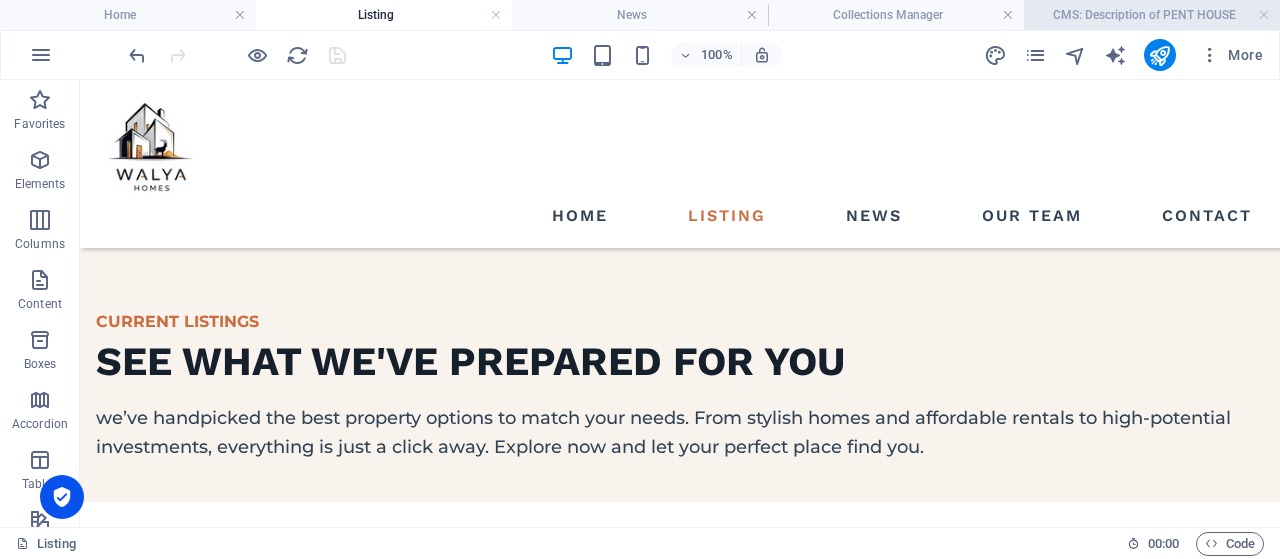 click on "CMS: Description of PENT HOUSE" at bounding box center (1152, 15) 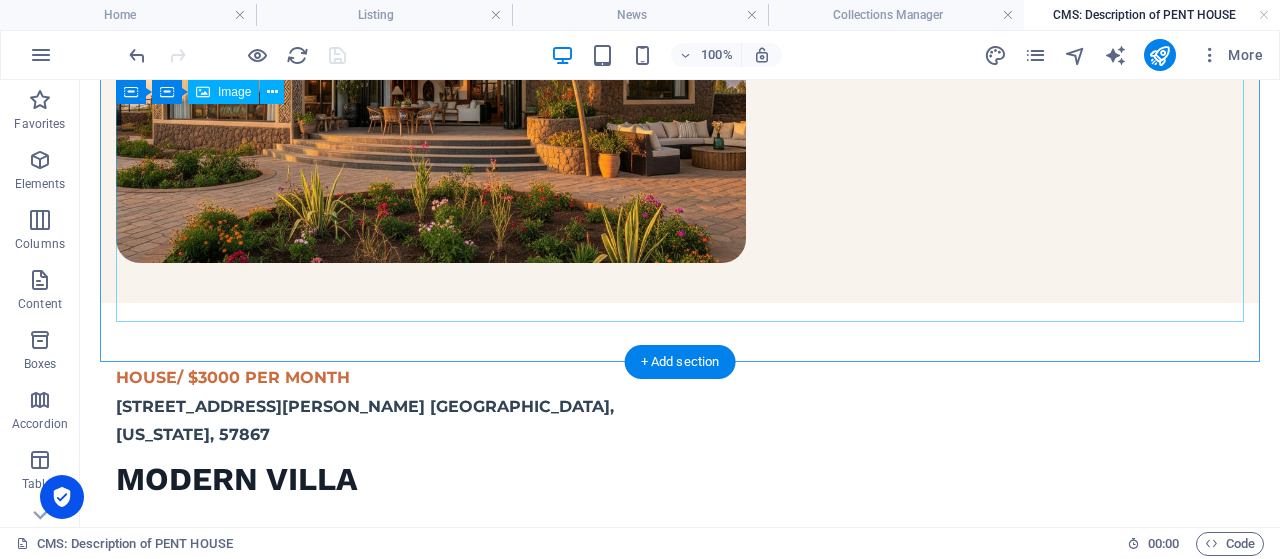 scroll, scrollTop: 416, scrollLeft: 0, axis: vertical 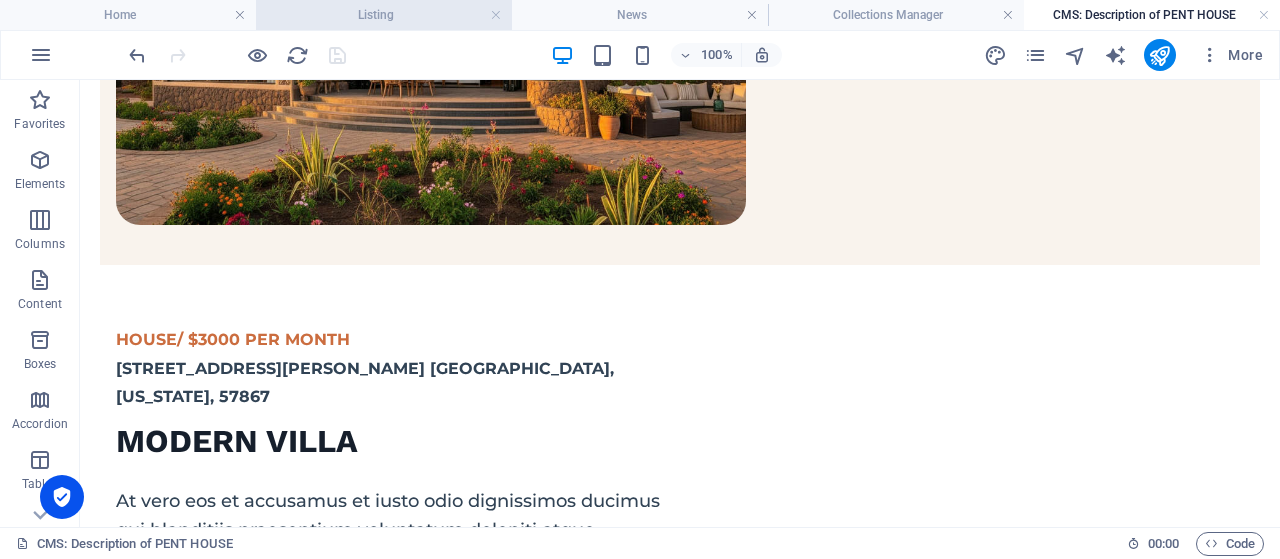 click on "Listing" at bounding box center (384, 15) 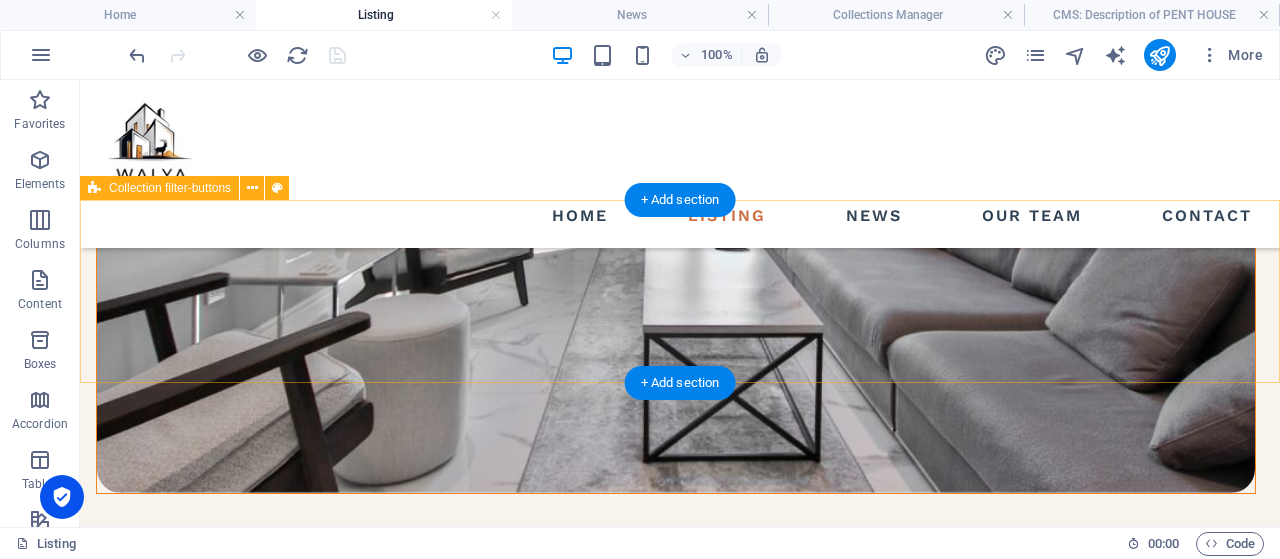 scroll, scrollTop: 679, scrollLeft: 0, axis: vertical 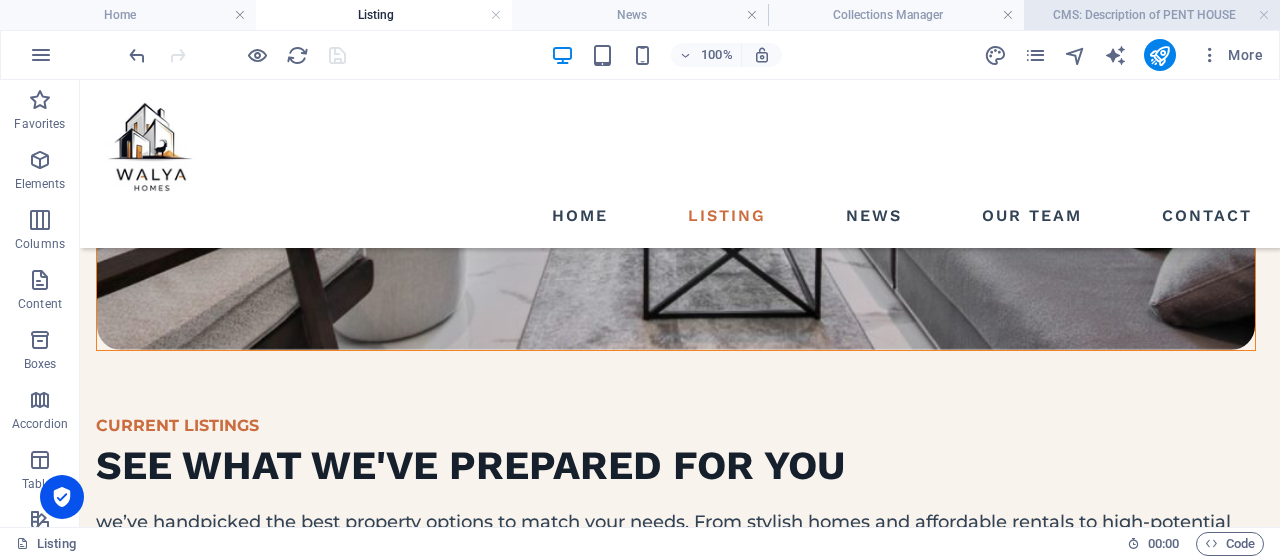 click on "CMS: Description of PENT HOUSE" at bounding box center (1152, 15) 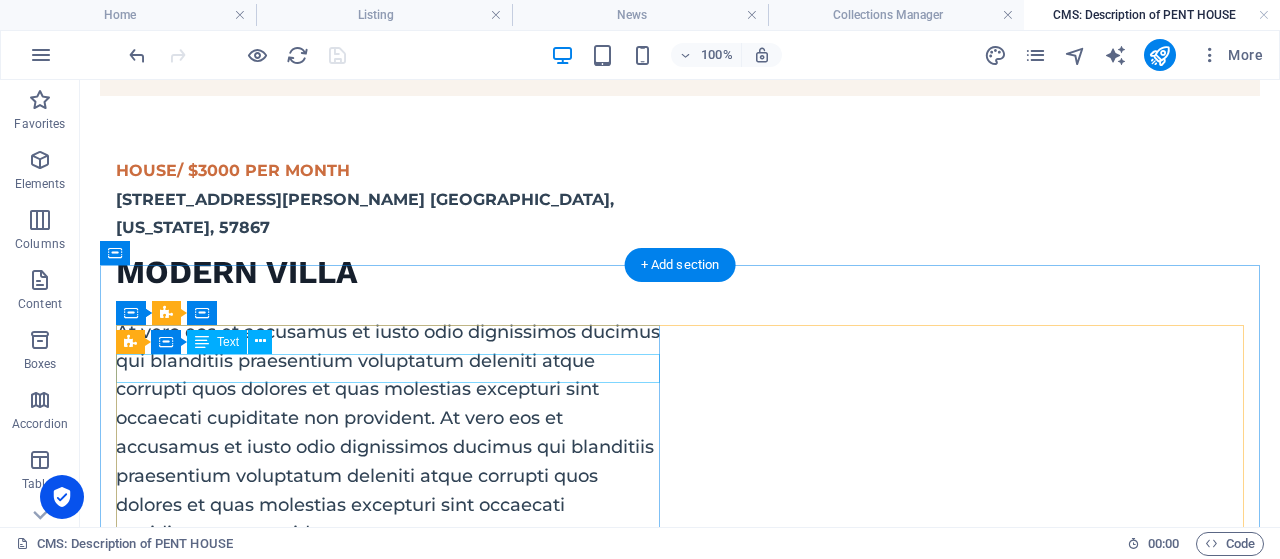 scroll, scrollTop: 624, scrollLeft: 0, axis: vertical 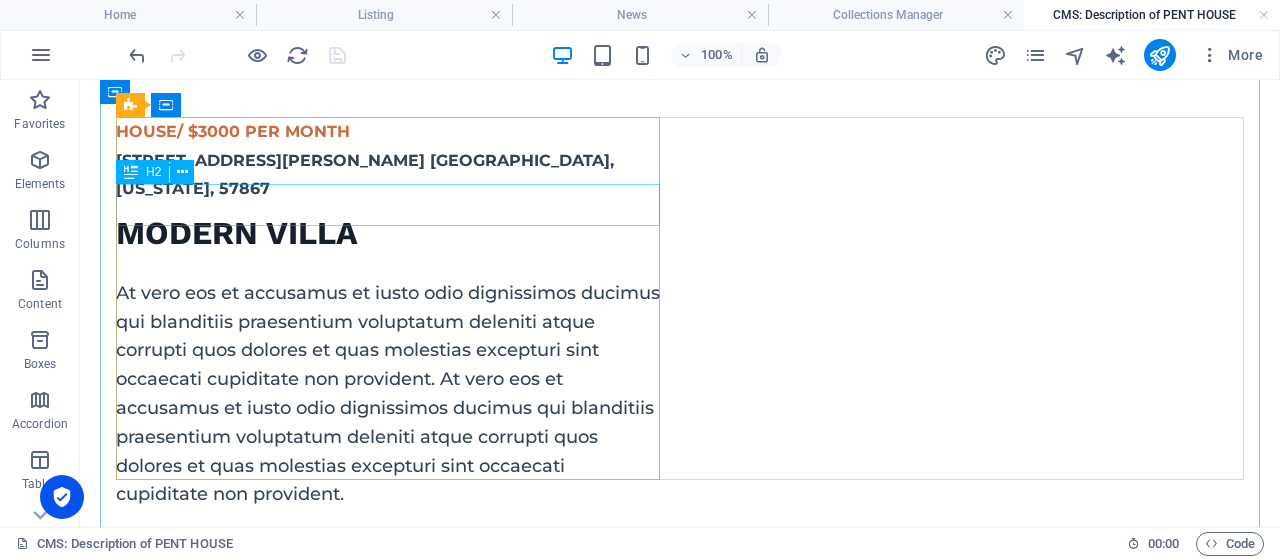 click on "Modern villa" at bounding box center [388, 234] 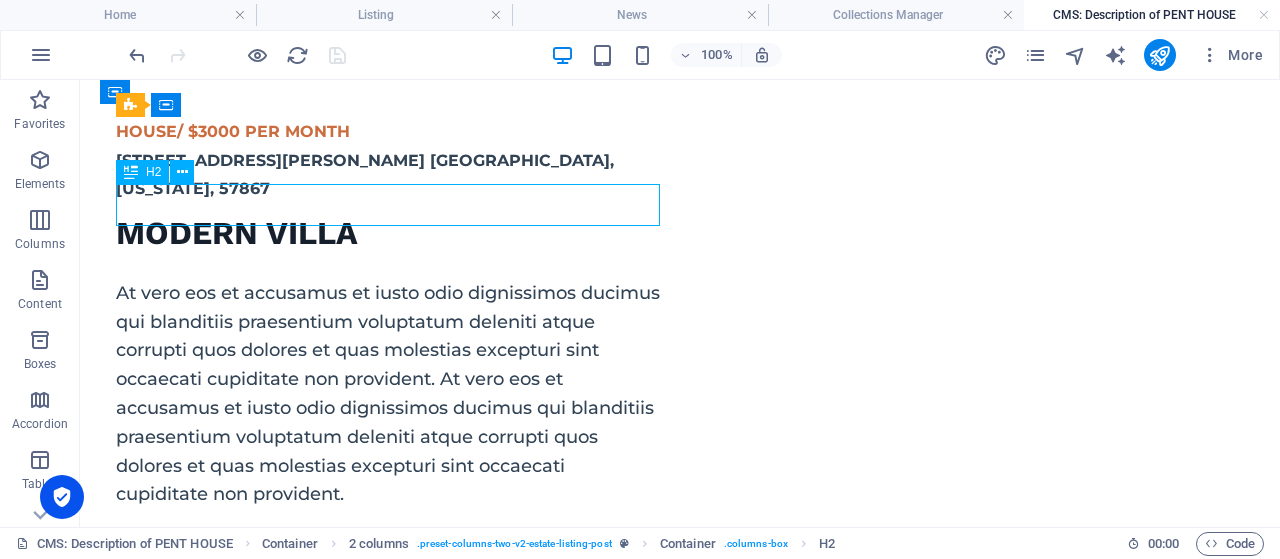 click on "Modern villa" at bounding box center [388, 234] 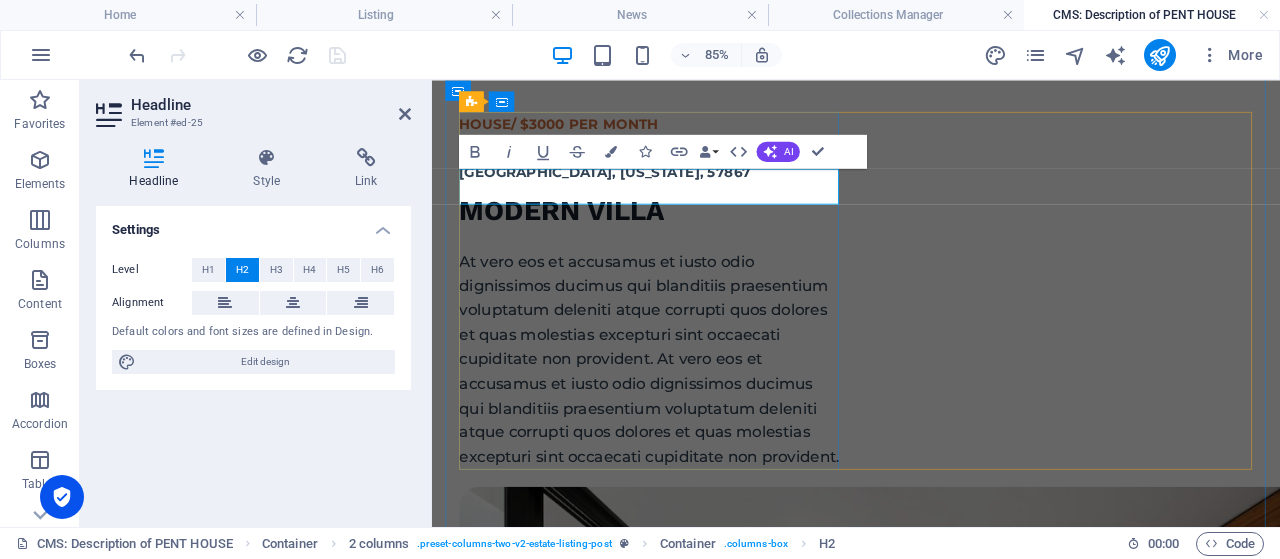 type 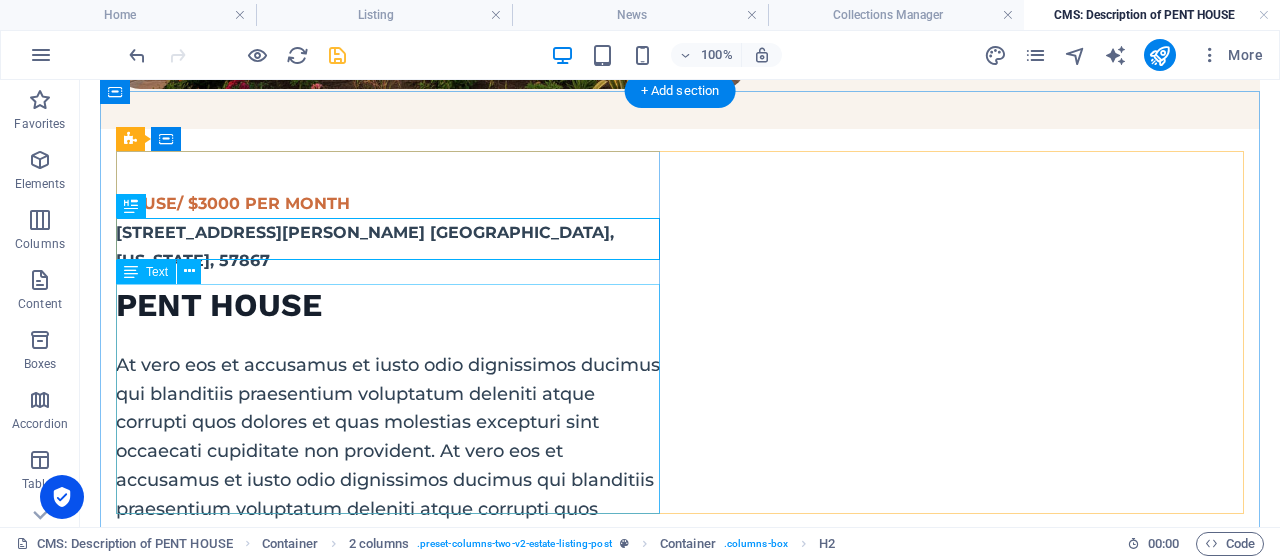 scroll, scrollTop: 520, scrollLeft: 0, axis: vertical 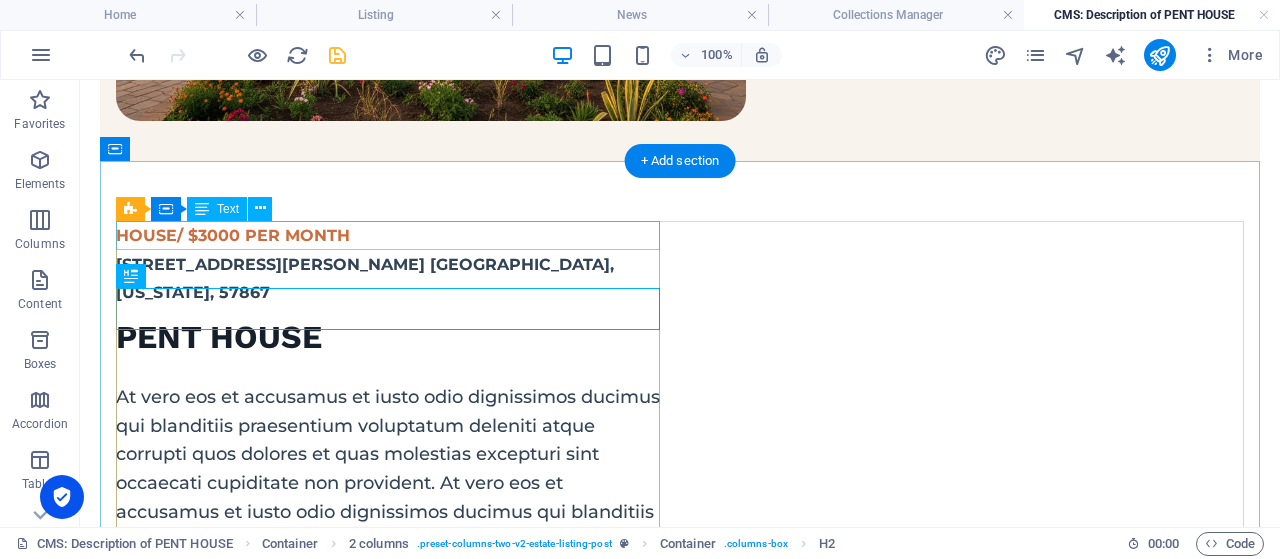 click on "HOUSE/ $3000 PER MONTH" at bounding box center [388, 235] 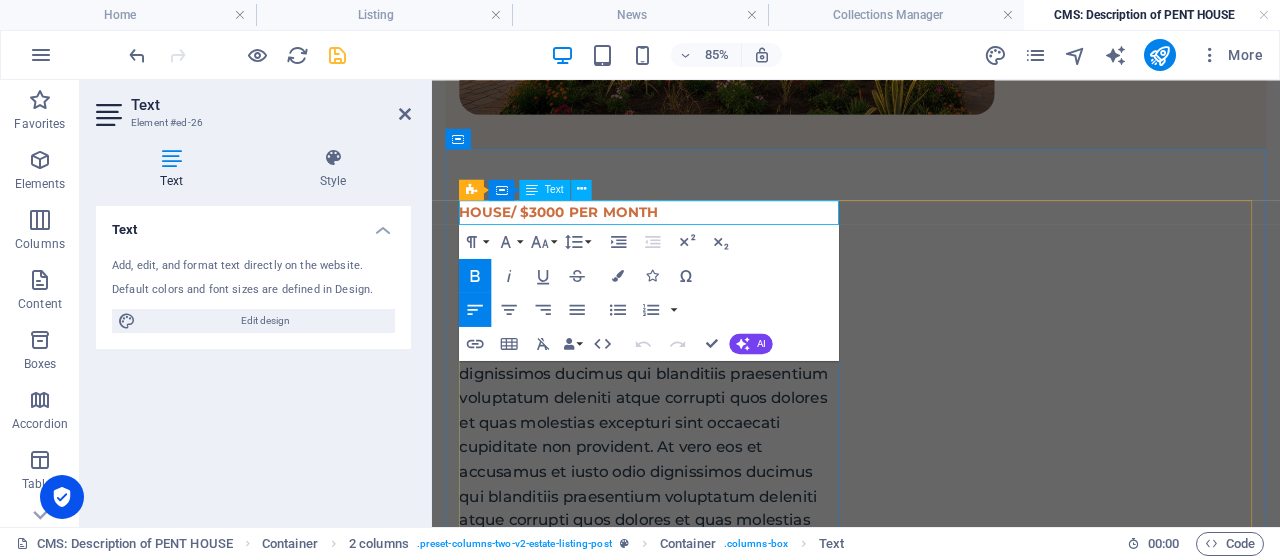 click on "HOUSE/ $3000 PER MONTH" at bounding box center [581, 235] 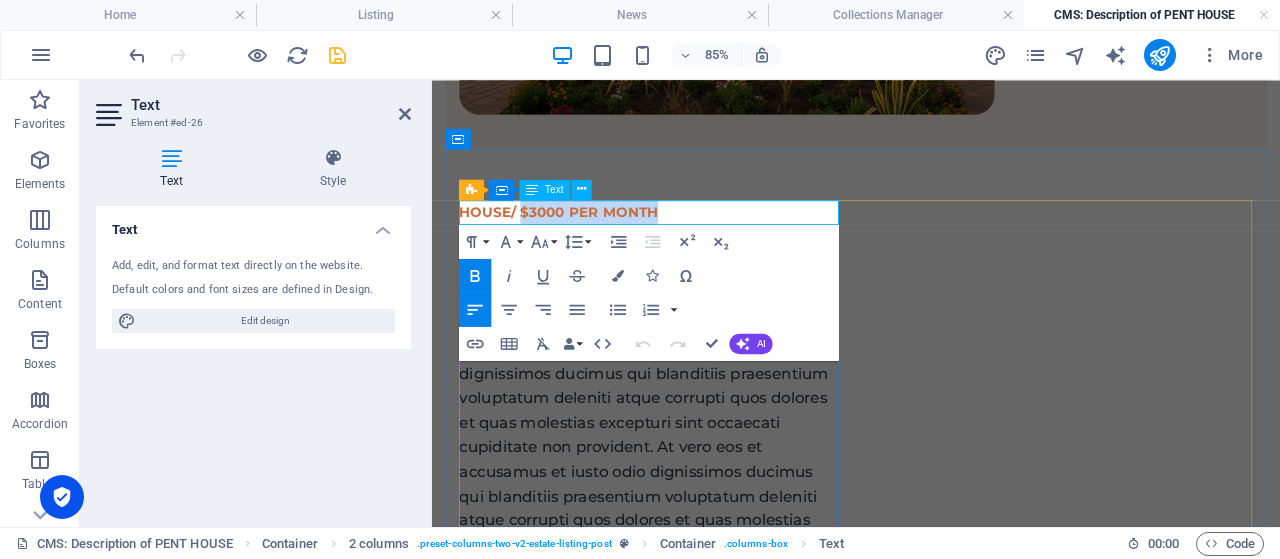 drag, startPoint x: 538, startPoint y: 238, endPoint x: 722, endPoint y: 239, distance: 184.00272 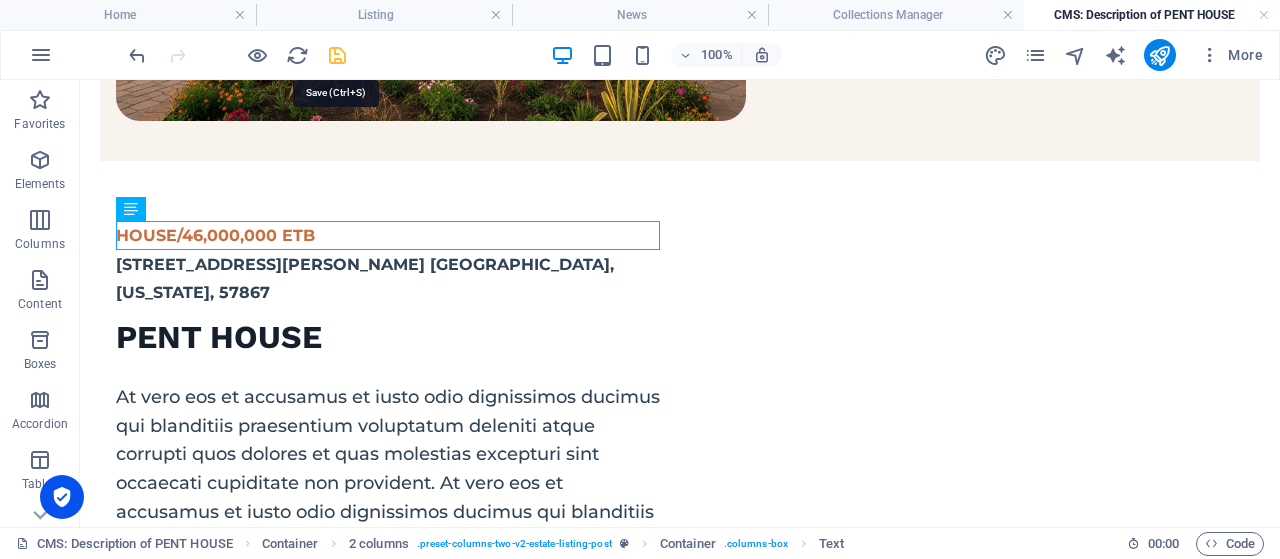 click at bounding box center [337, 55] 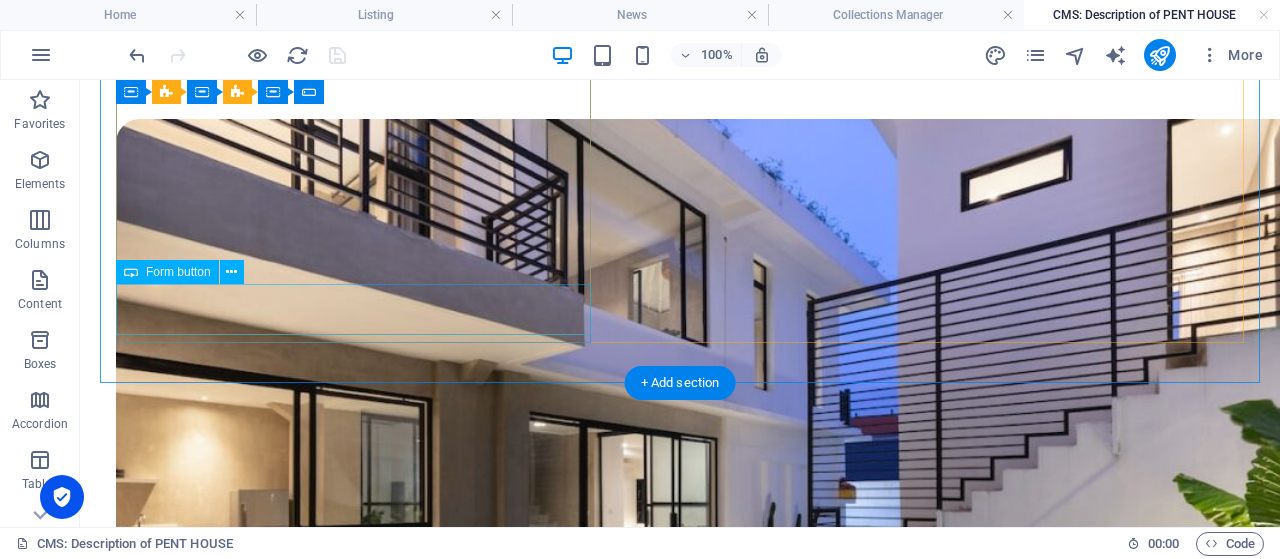 scroll, scrollTop: 1976, scrollLeft: 0, axis: vertical 